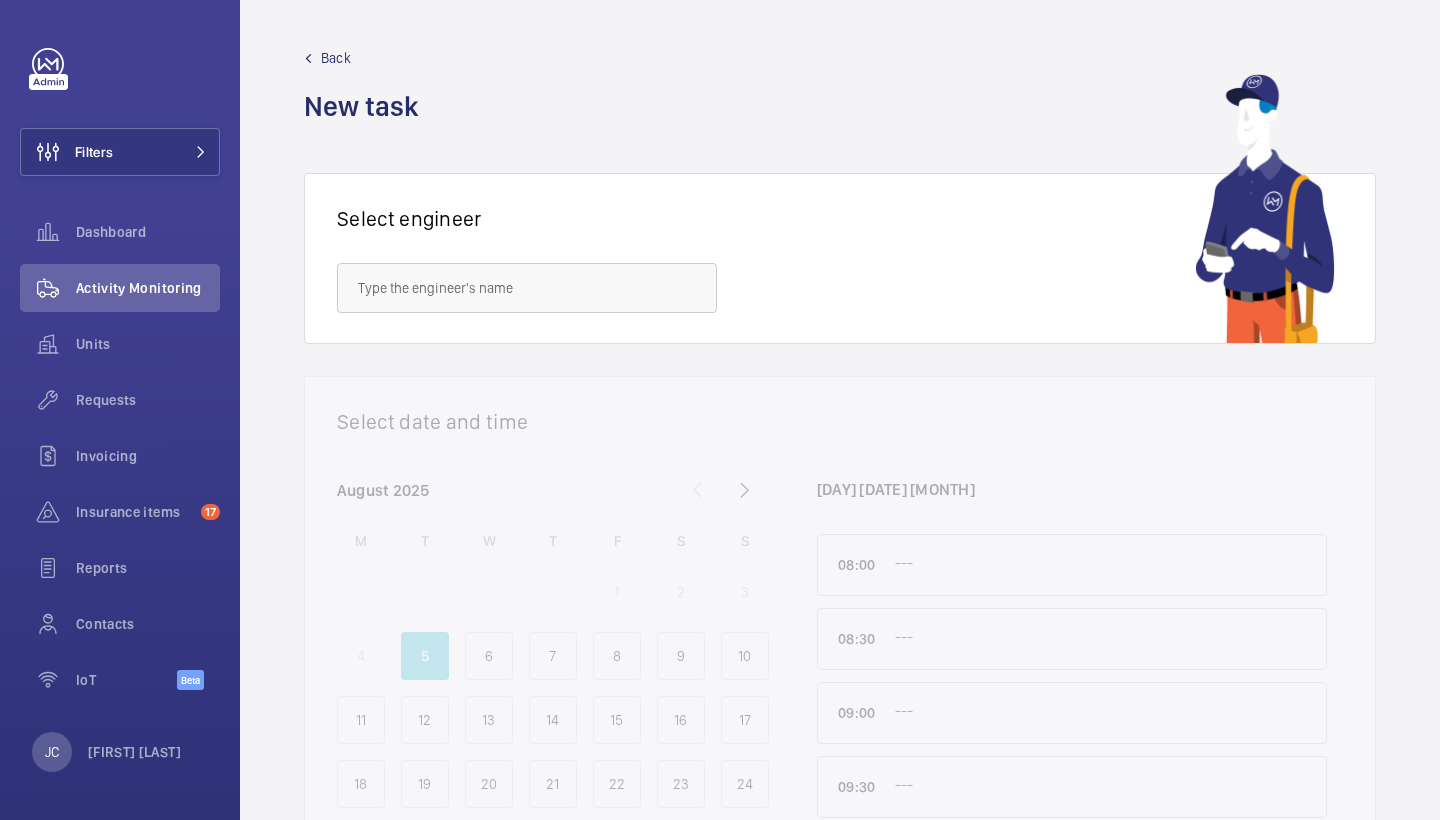 scroll, scrollTop: 0, scrollLeft: 0, axis: both 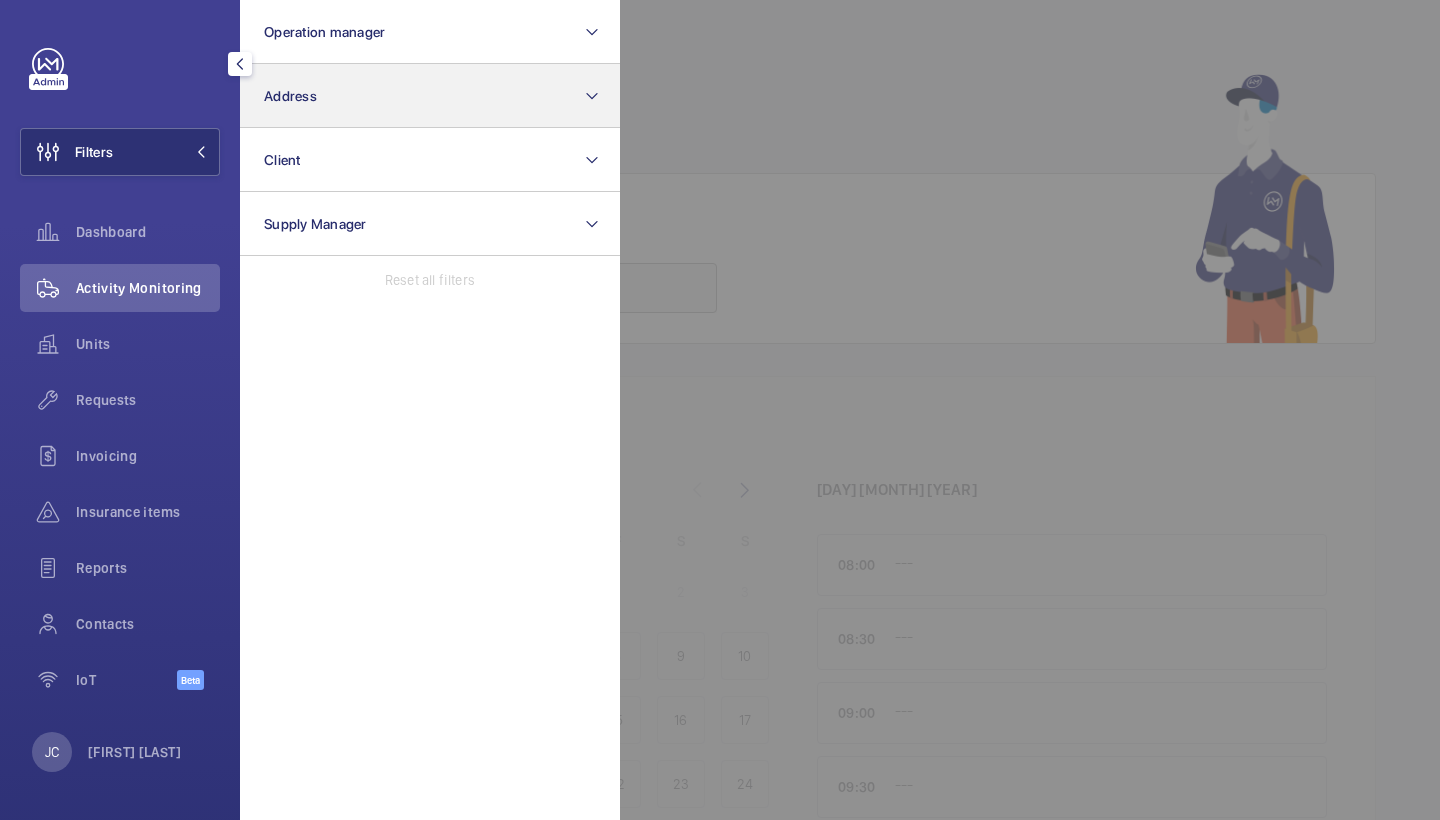 click on "Address" 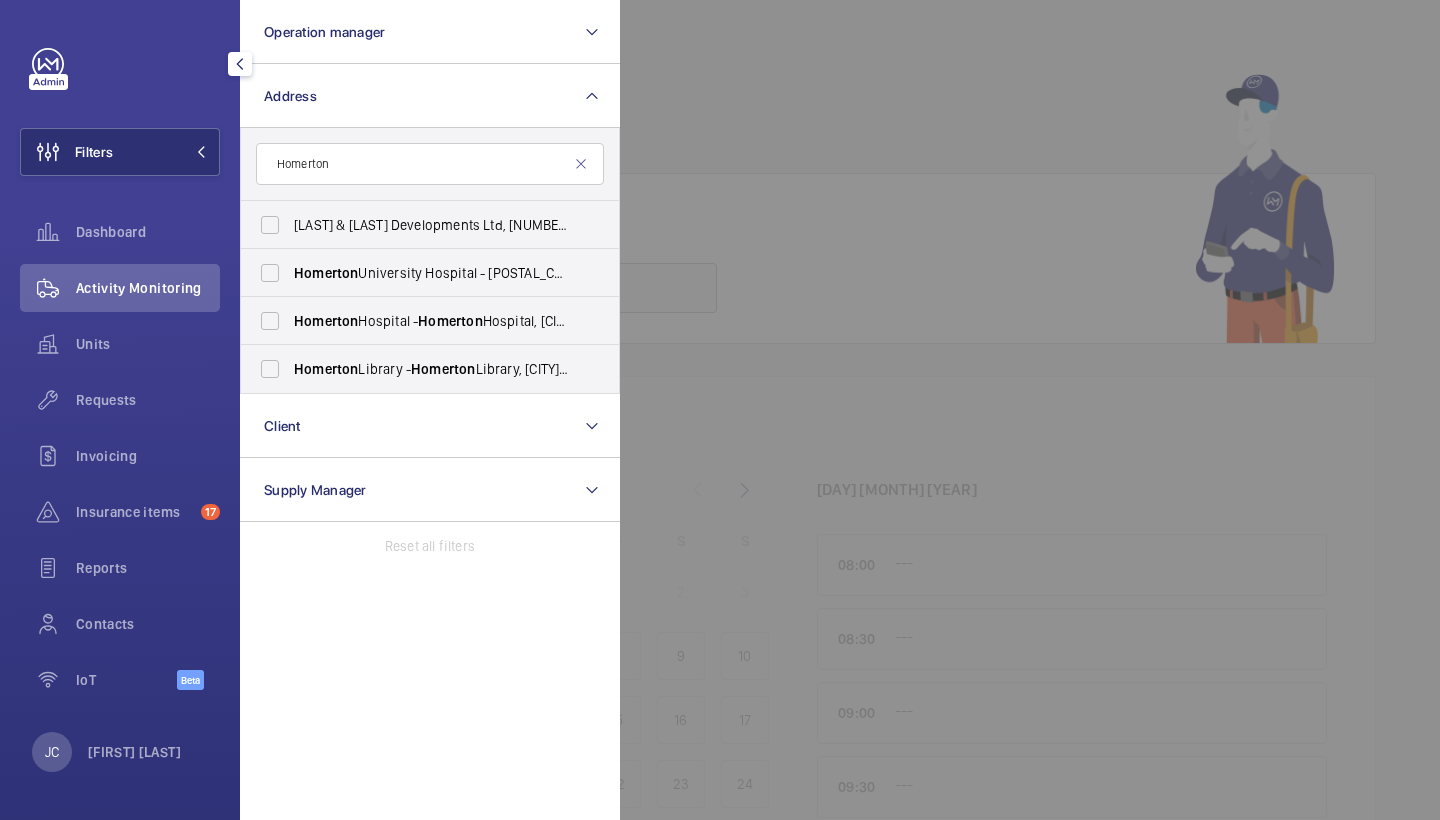 type on "Homerton" 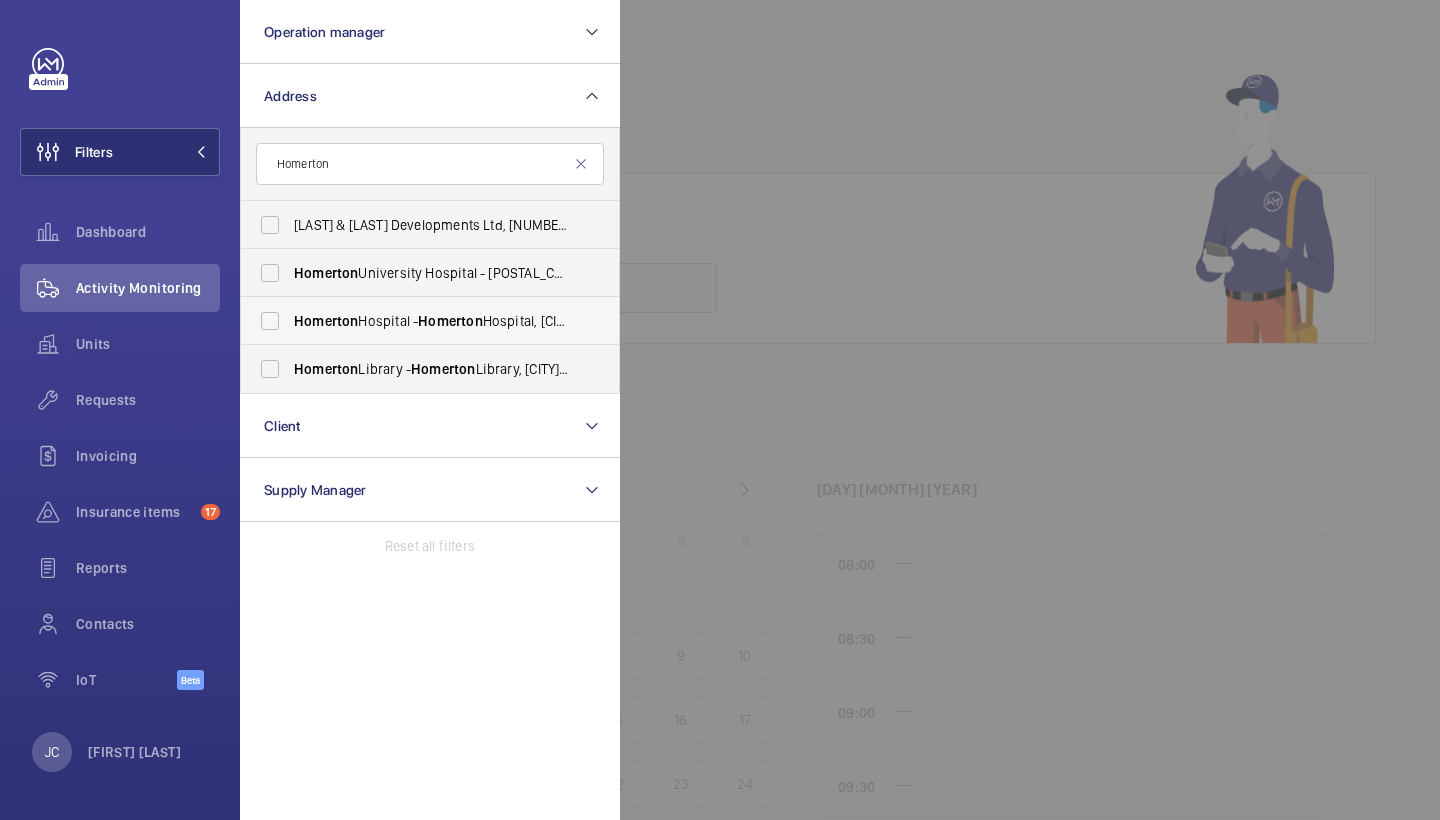 drag, startPoint x: 694, startPoint y: 10, endPoint x: 437, endPoint y: 333, distance: 412.7687 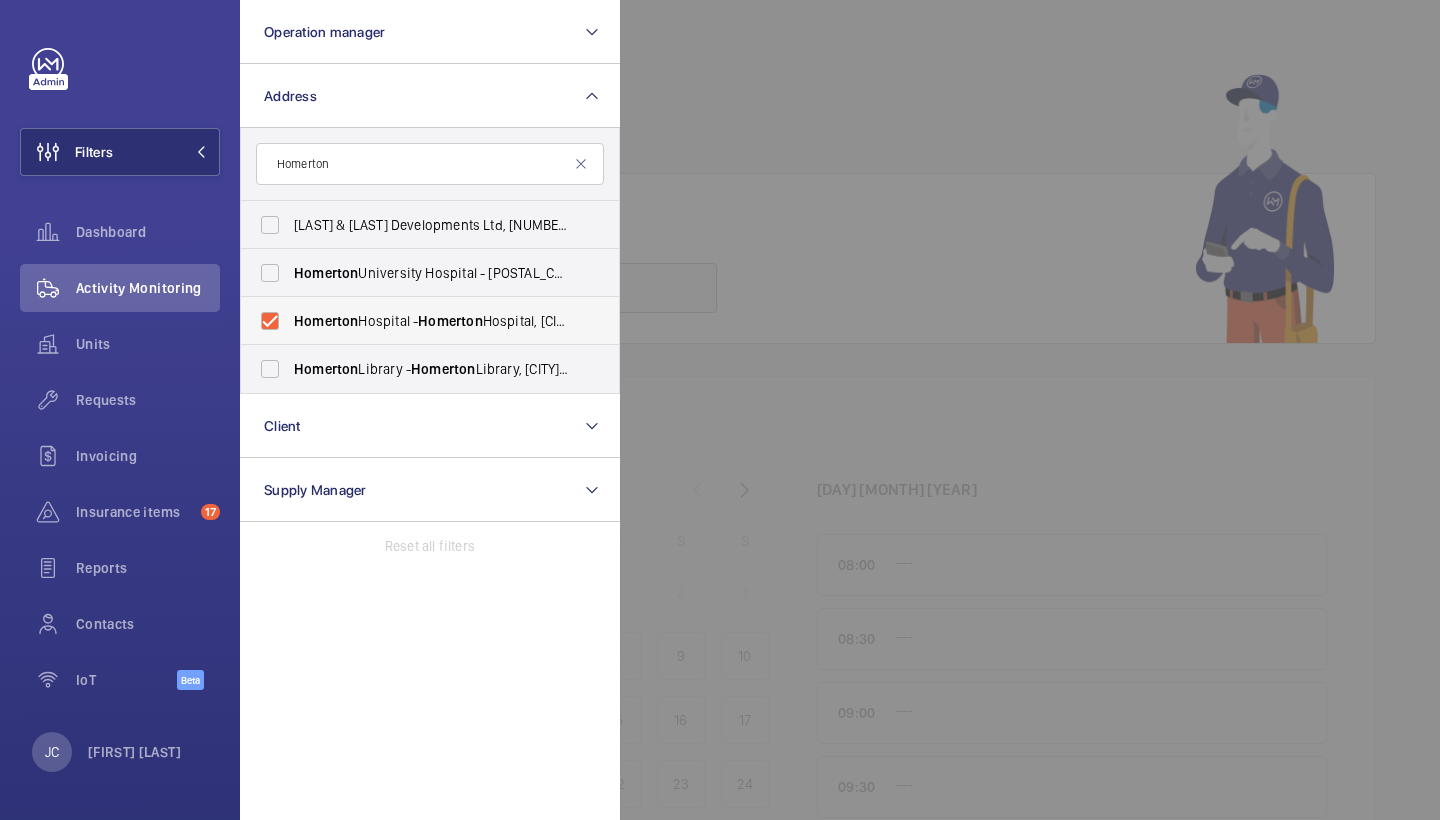checkbox on "true" 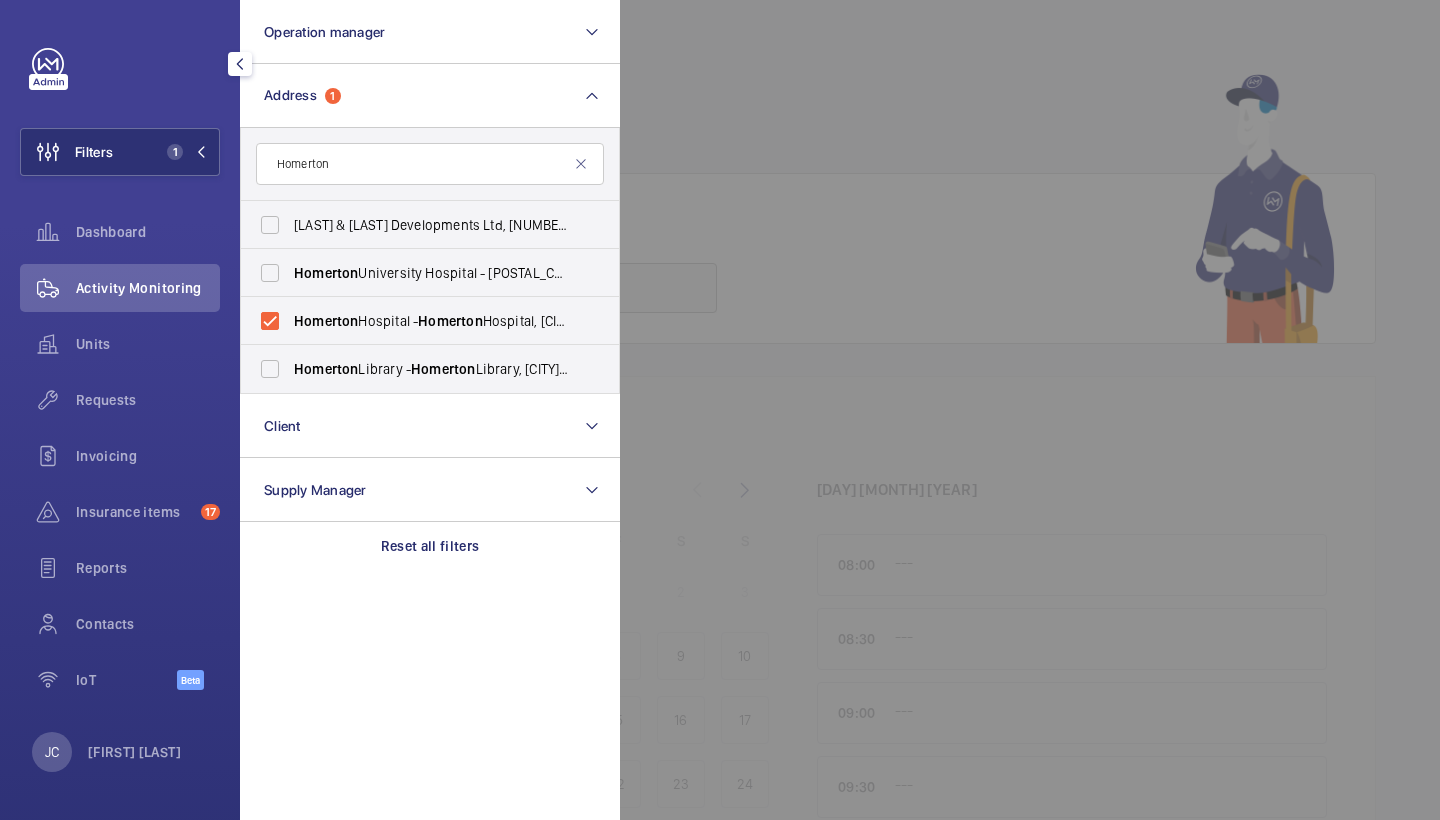 click 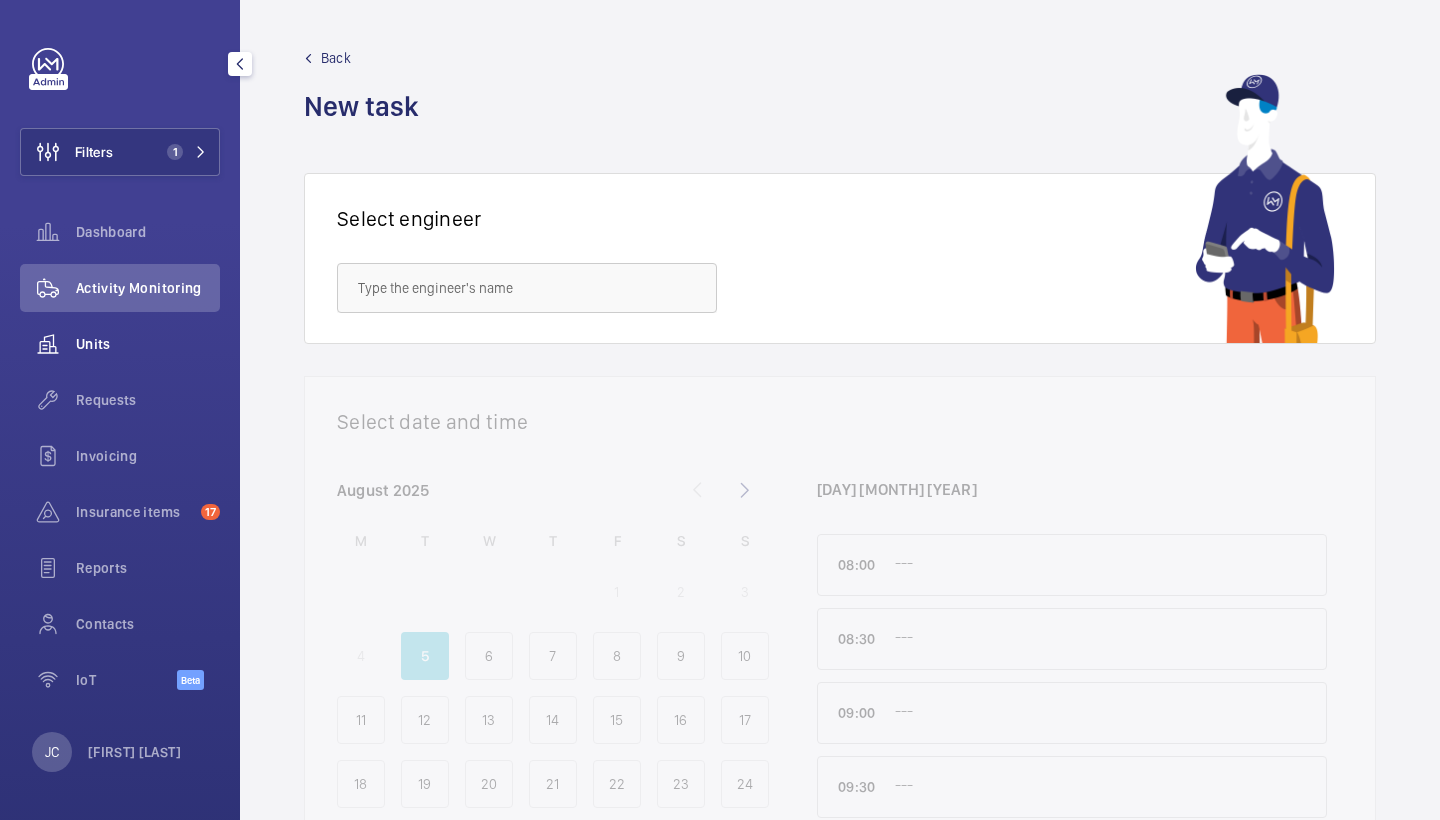 click on "Units" 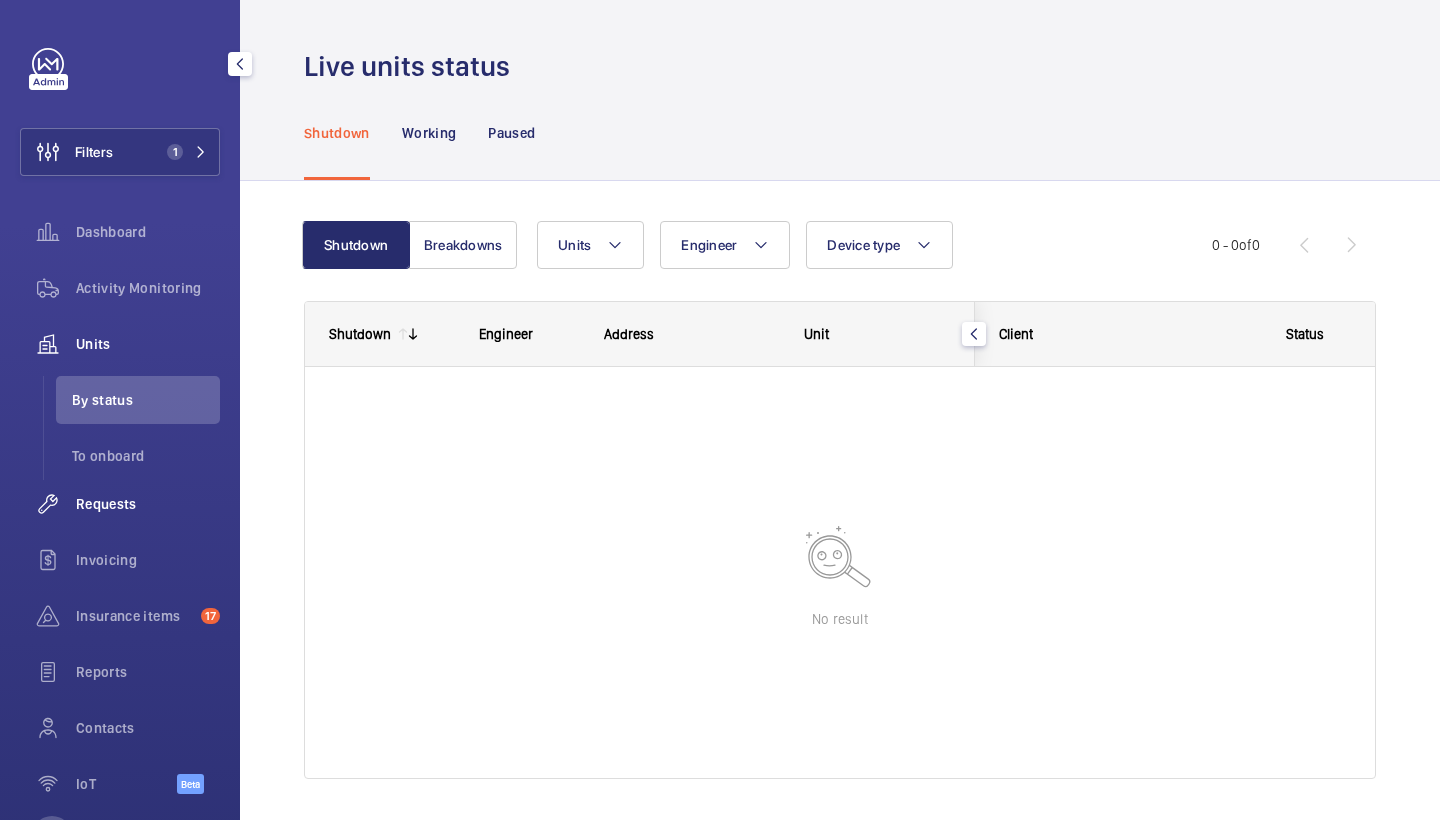 click on "Requests" 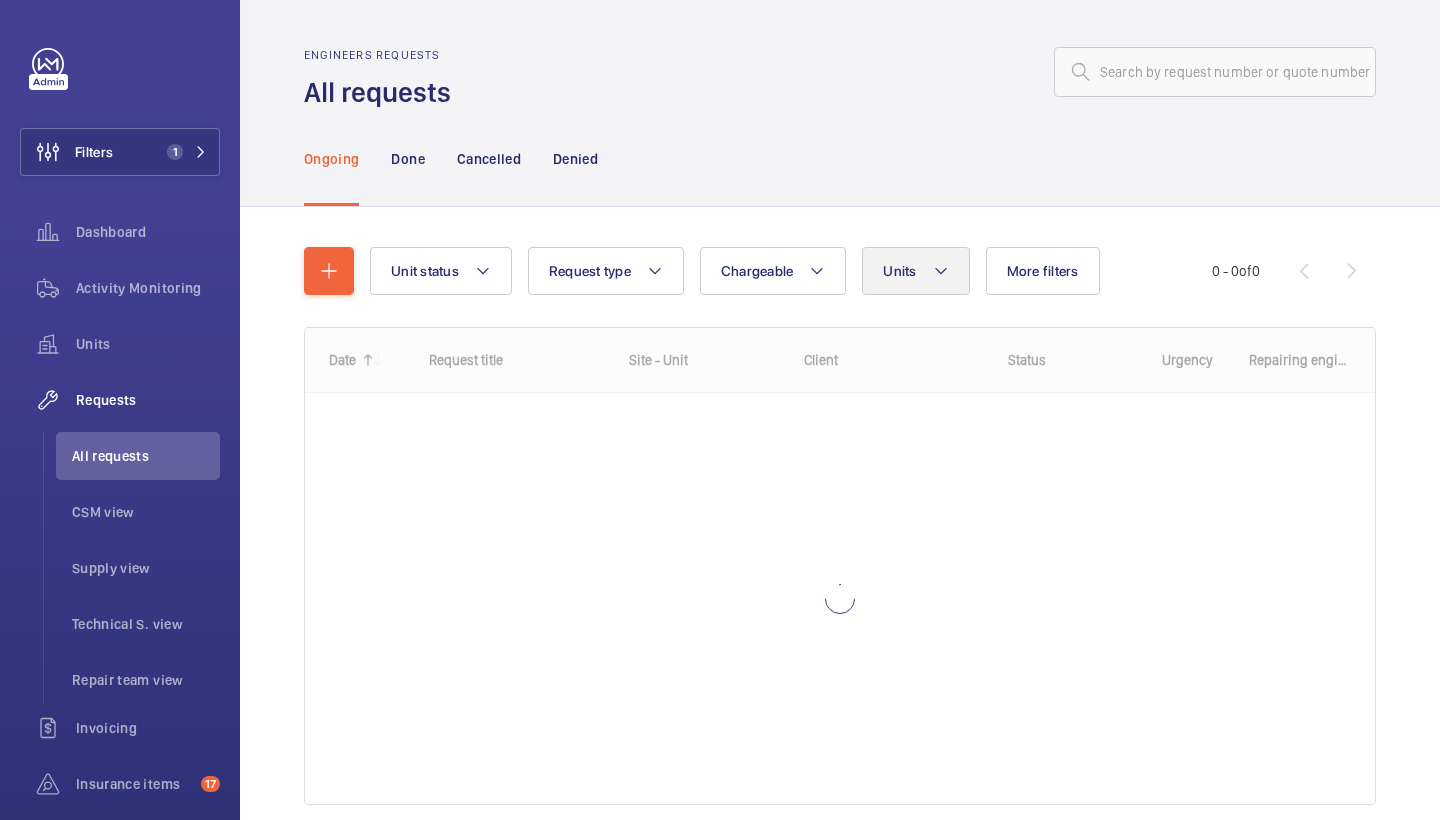click on "Units" 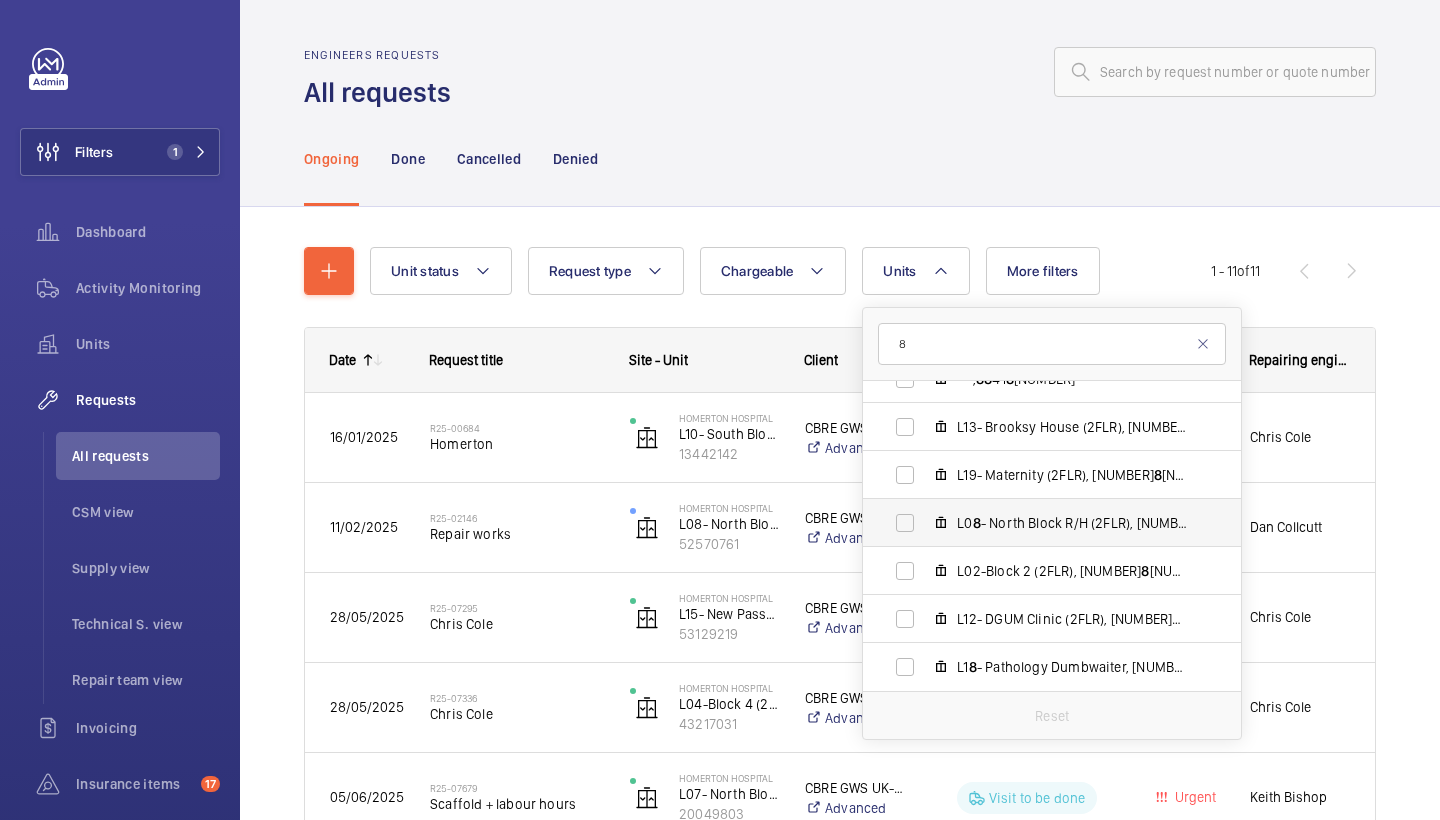 scroll, scrollTop: 746, scrollLeft: 0, axis: vertical 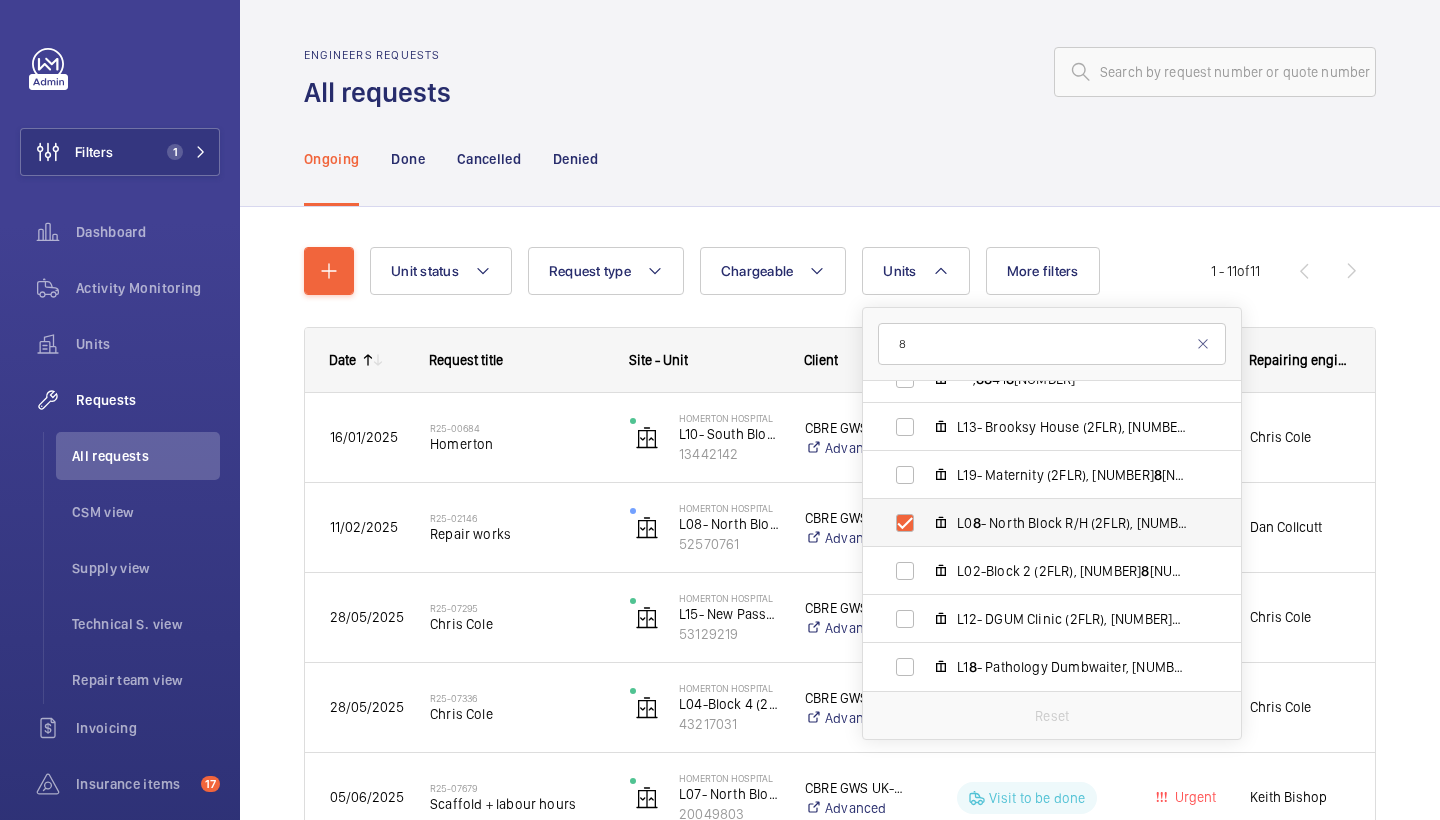 checkbox on "true" 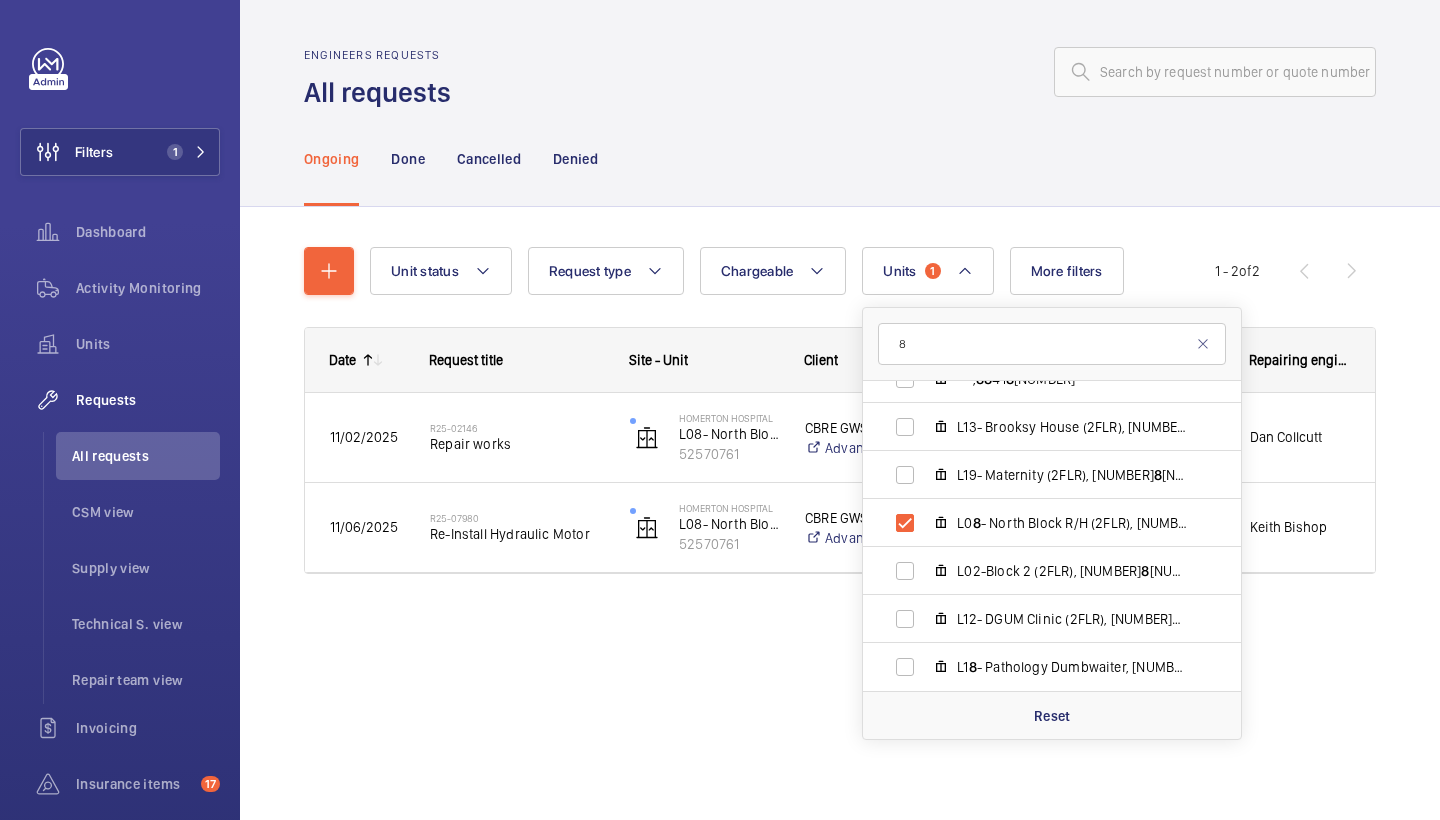 click on "Ongoing Done Cancelled Denied" 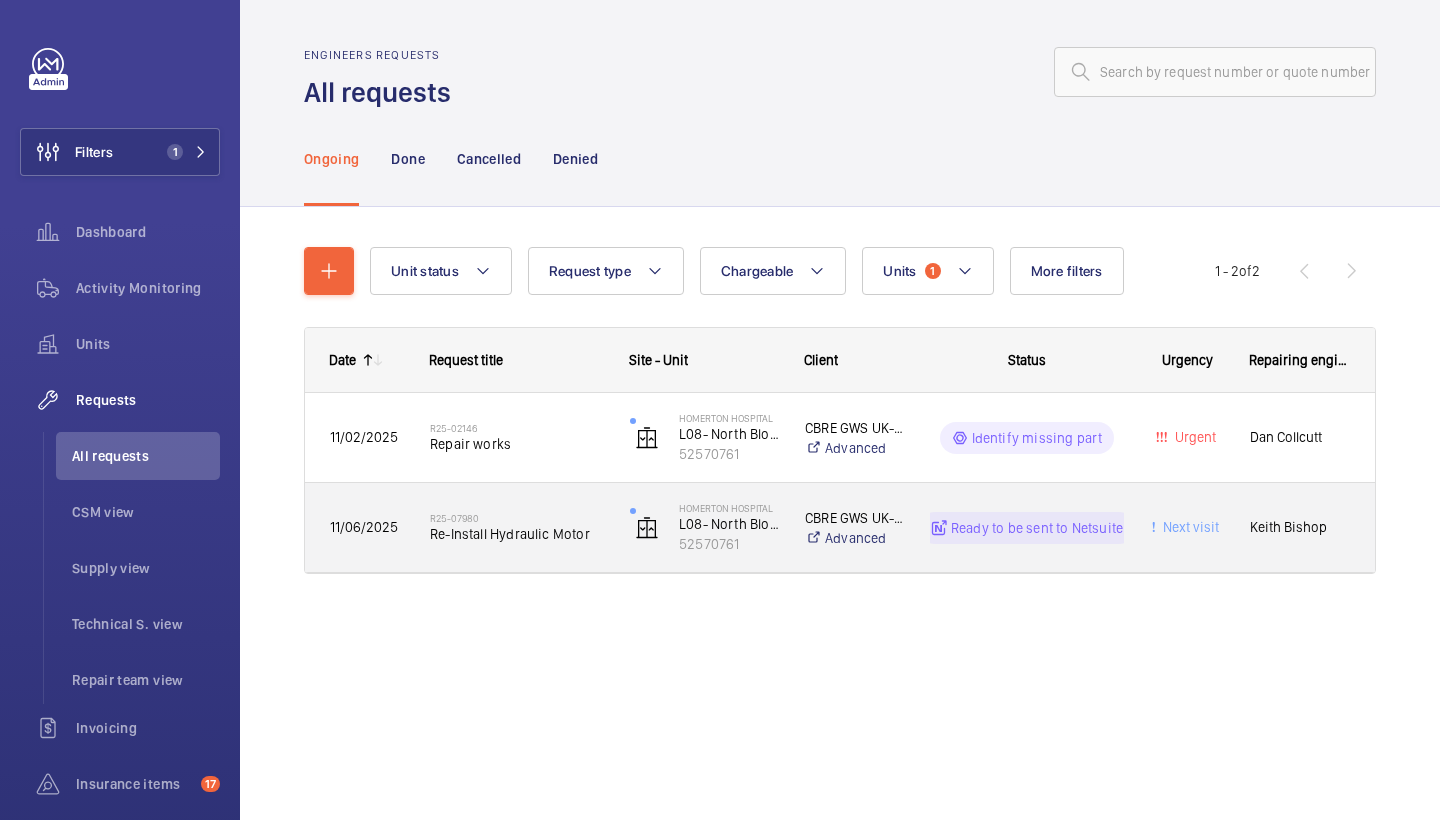 click on "R25-07980   Re-Install Hydraulic Motor" 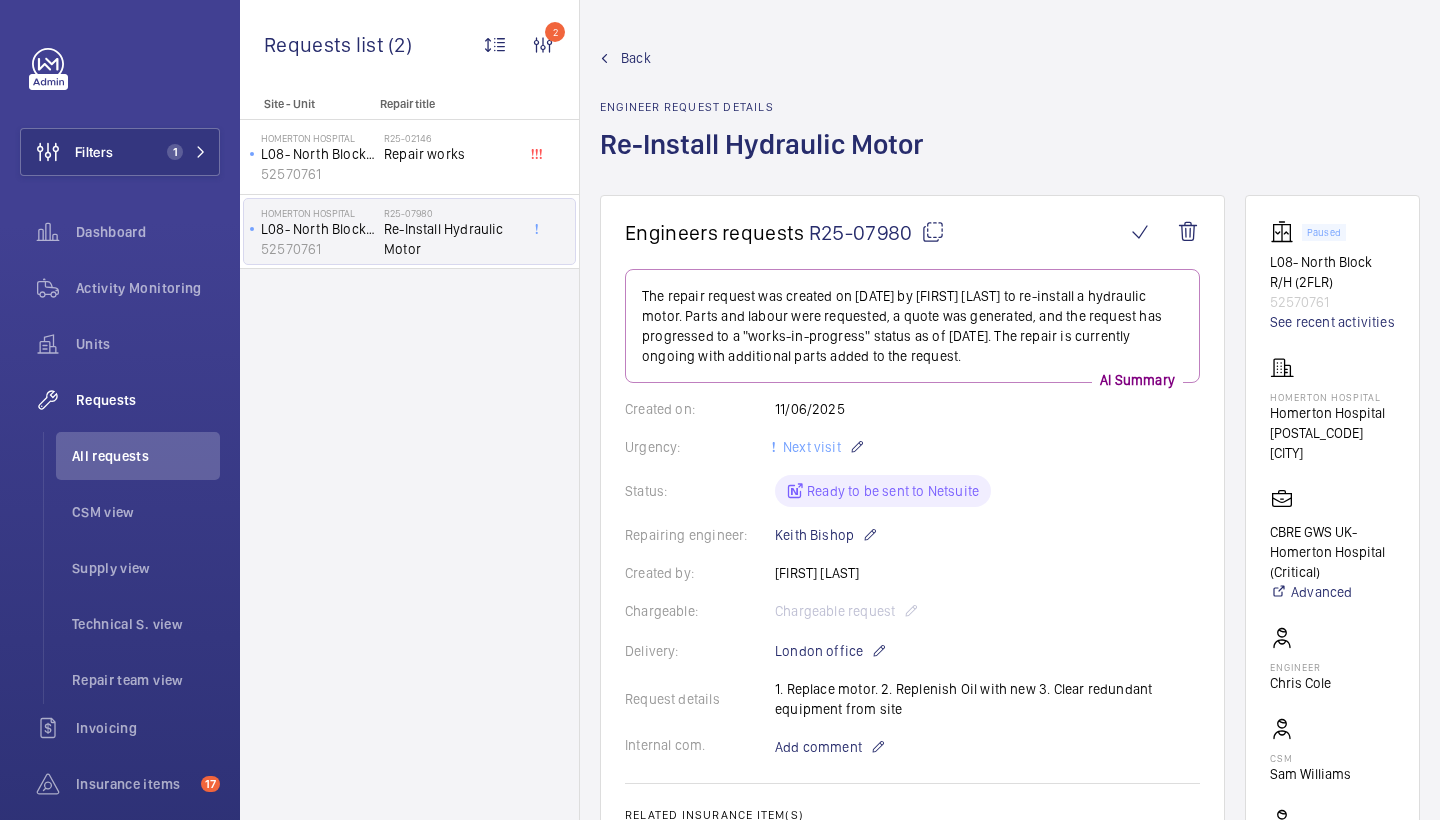 scroll, scrollTop: 0, scrollLeft: 0, axis: both 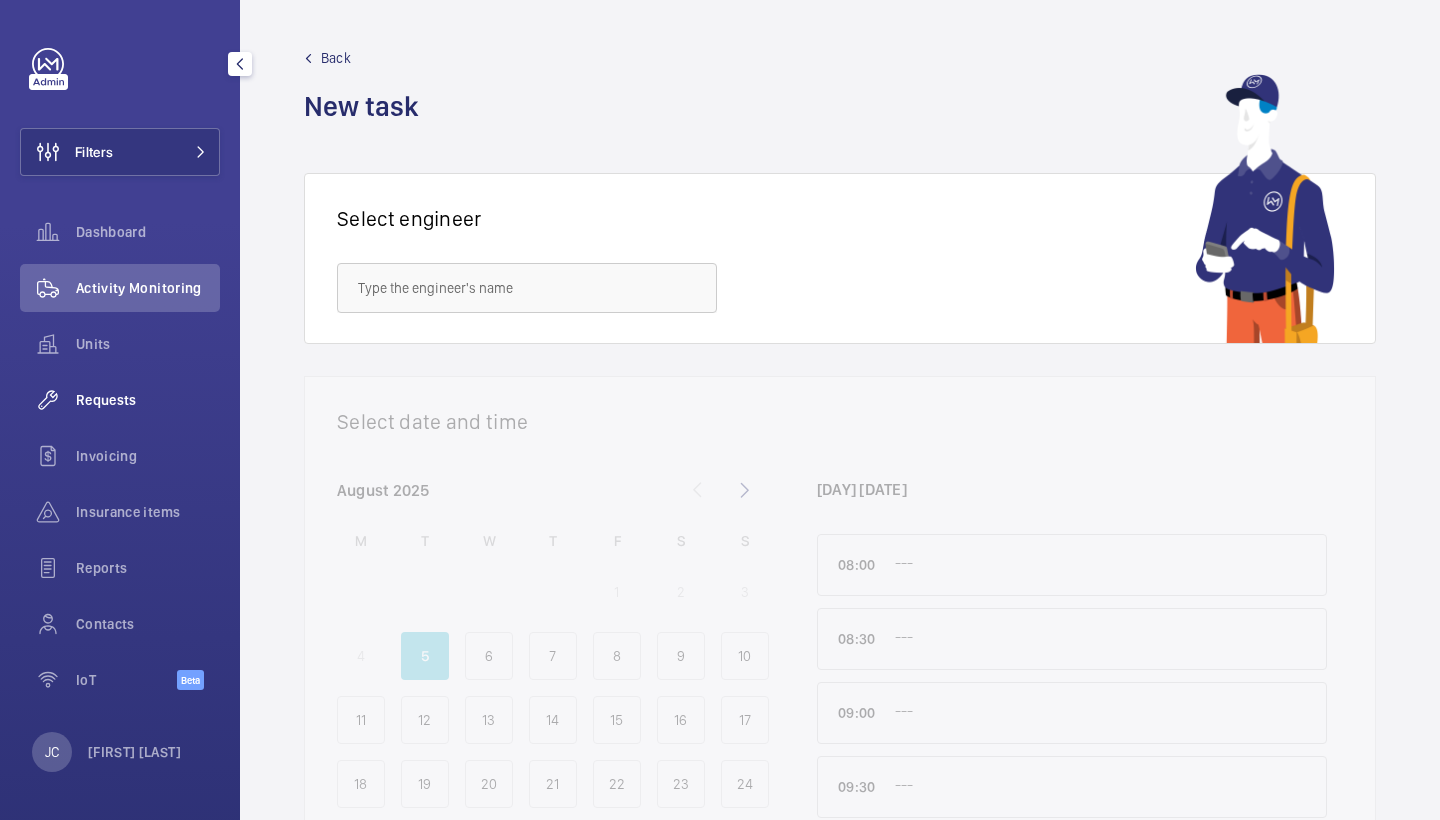 click on "Requests" 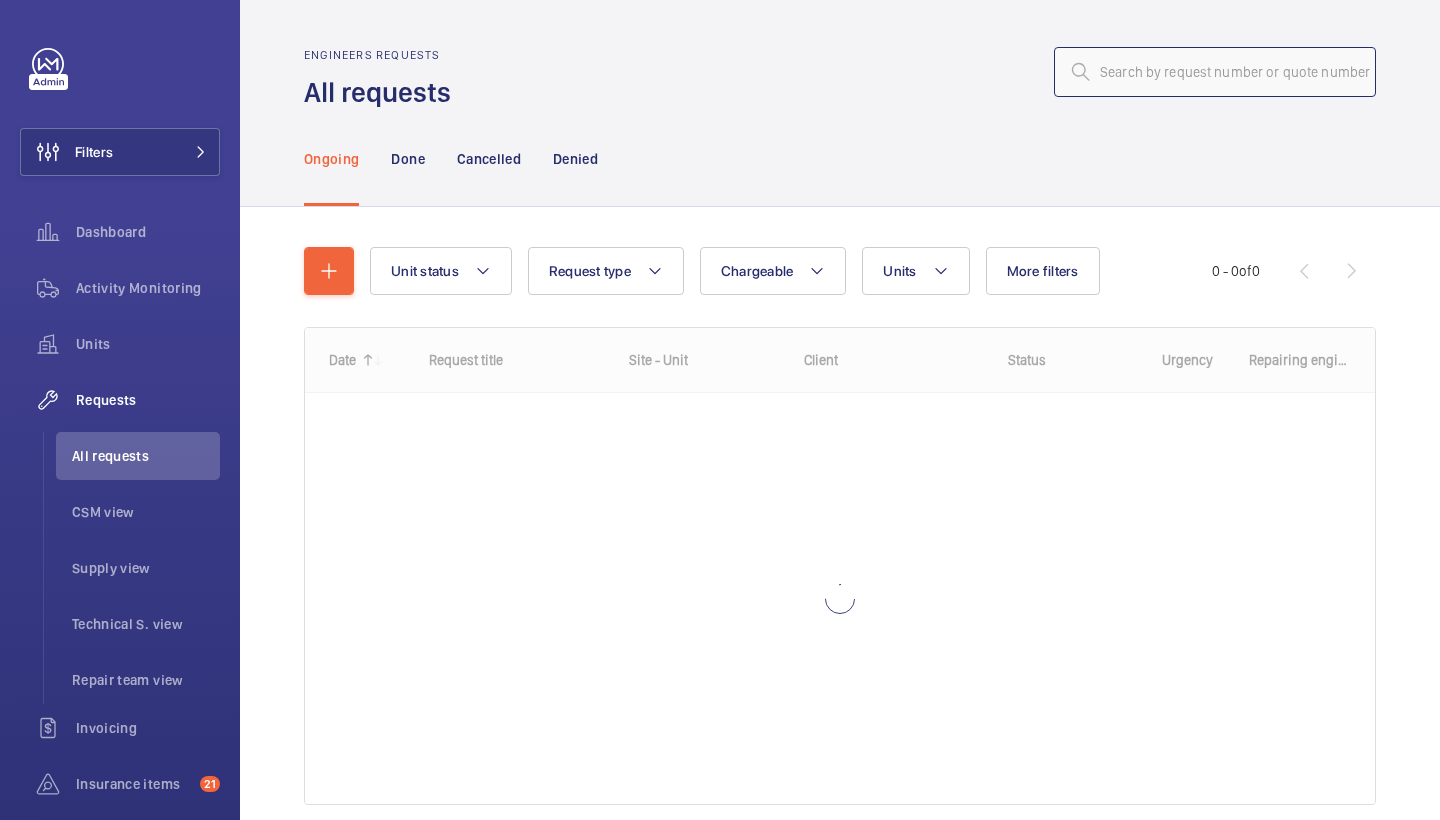 click 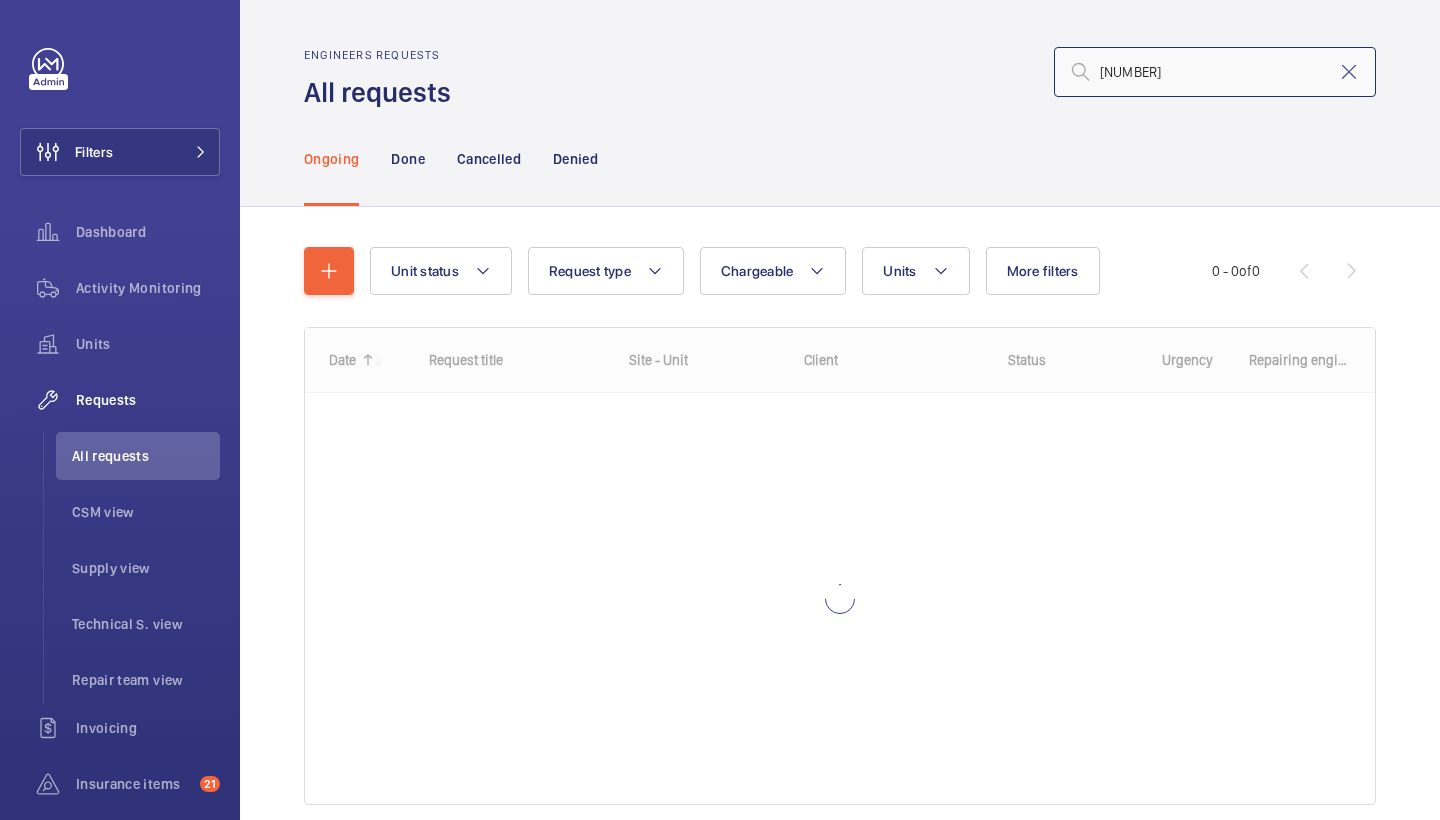 type on "R25-09153" 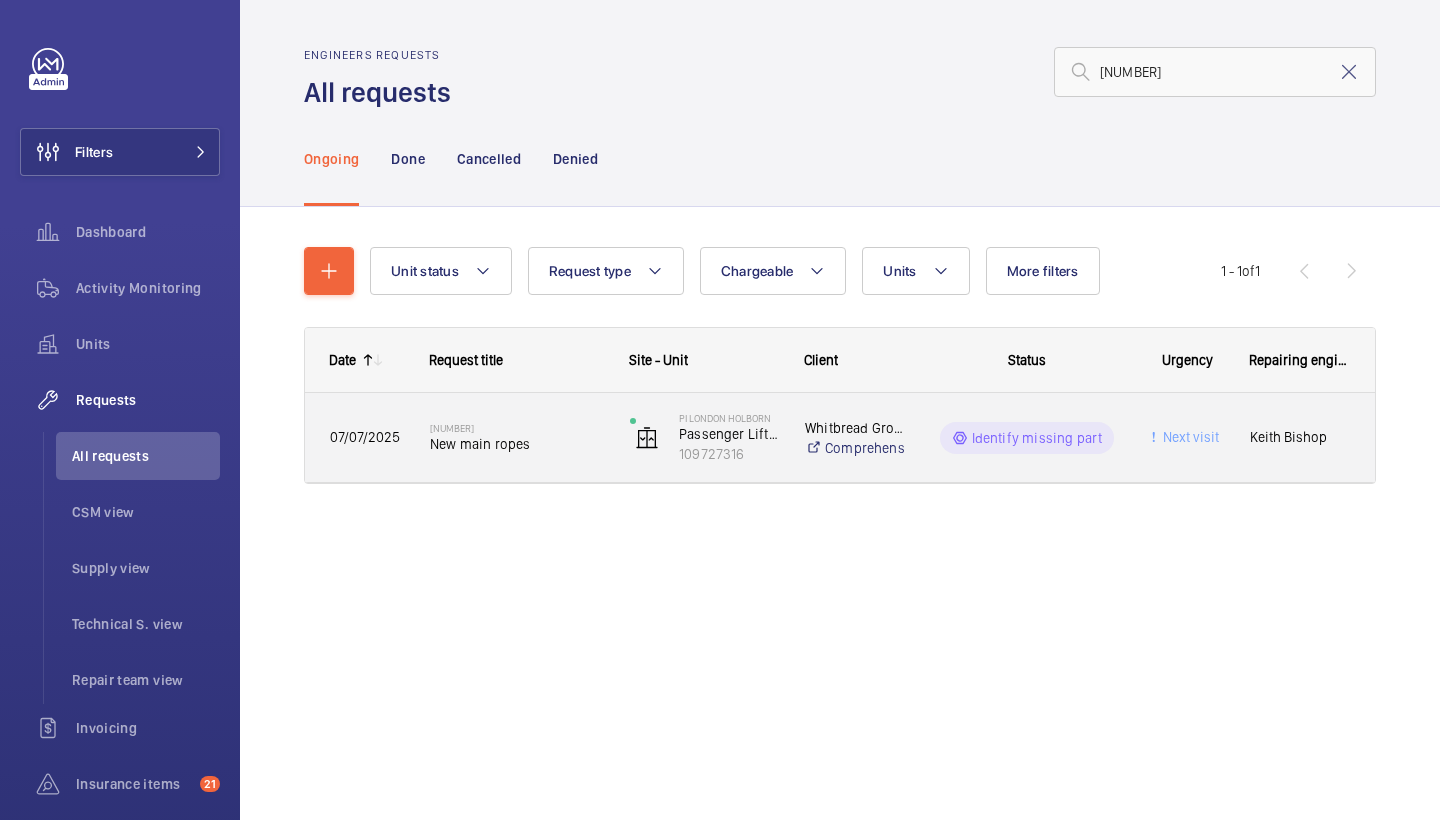 click on "New main ropes" 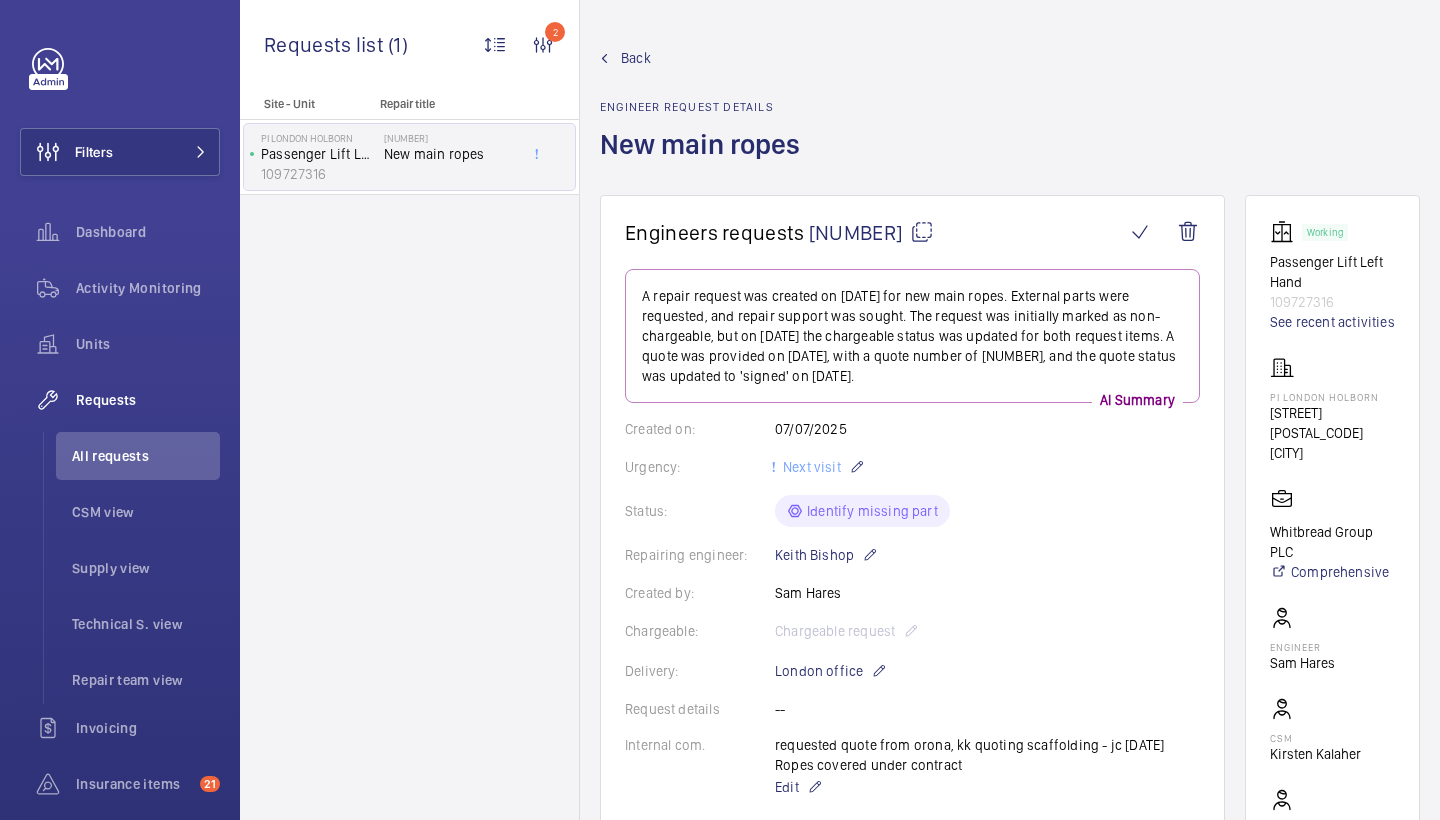 scroll, scrollTop: 0, scrollLeft: 0, axis: both 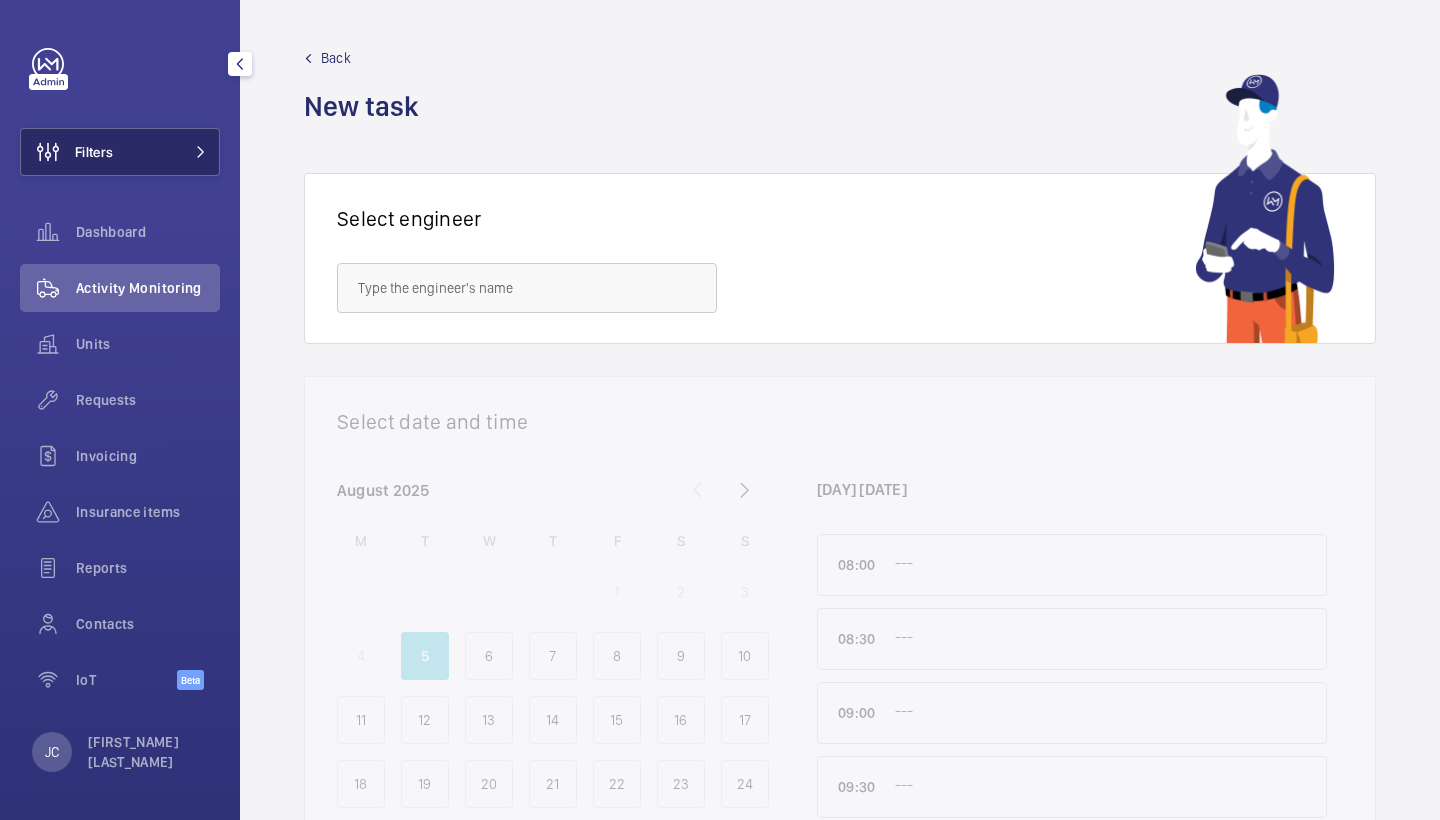 click on "Filters" 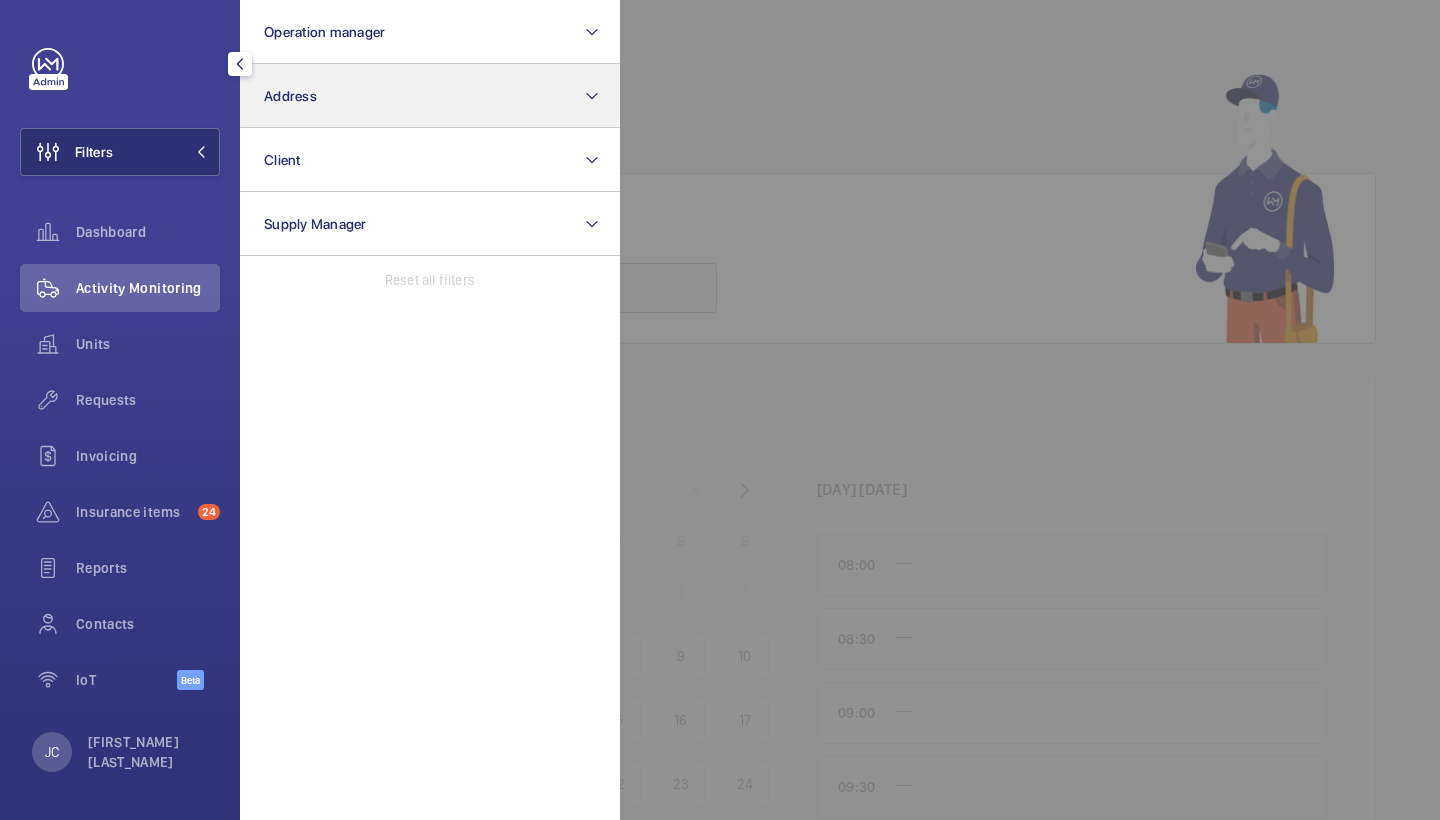 click on "Address" 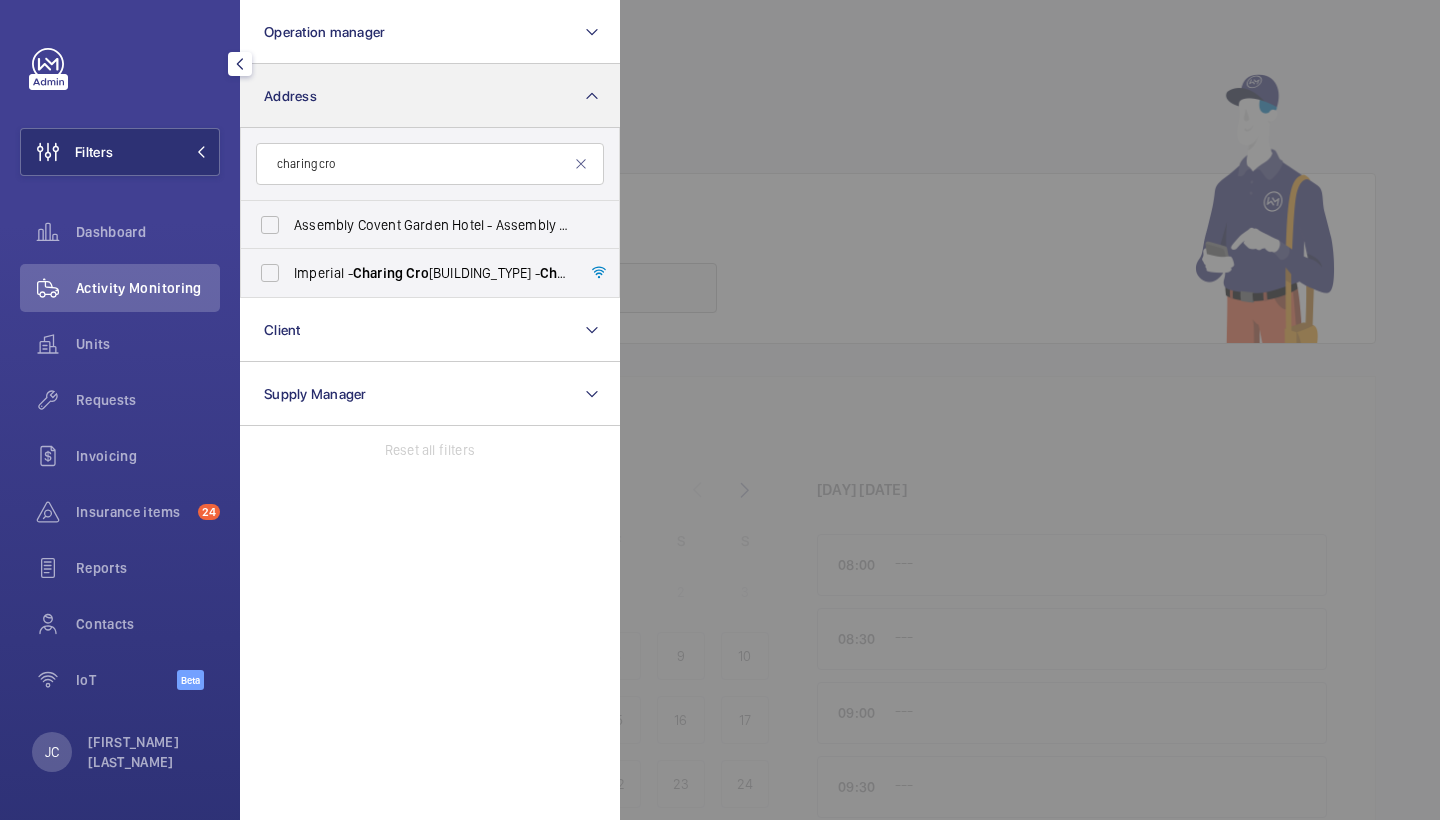 type on "charing cross" 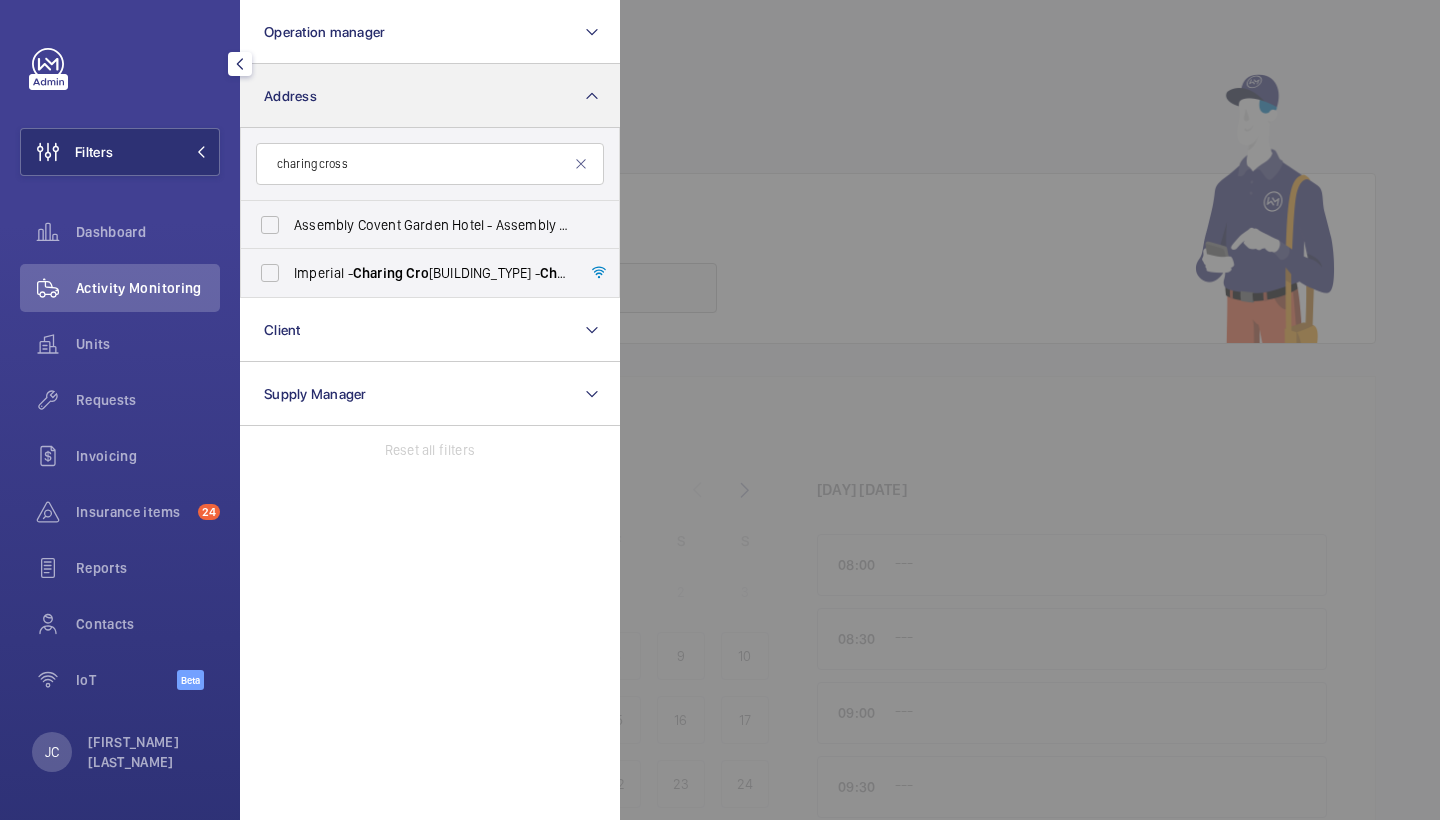 click on "Imperial -  Charing   Cro ss Hospital -  Charing   Cro ss Hospital, LONDON W6 8RF" at bounding box center [270, 273] 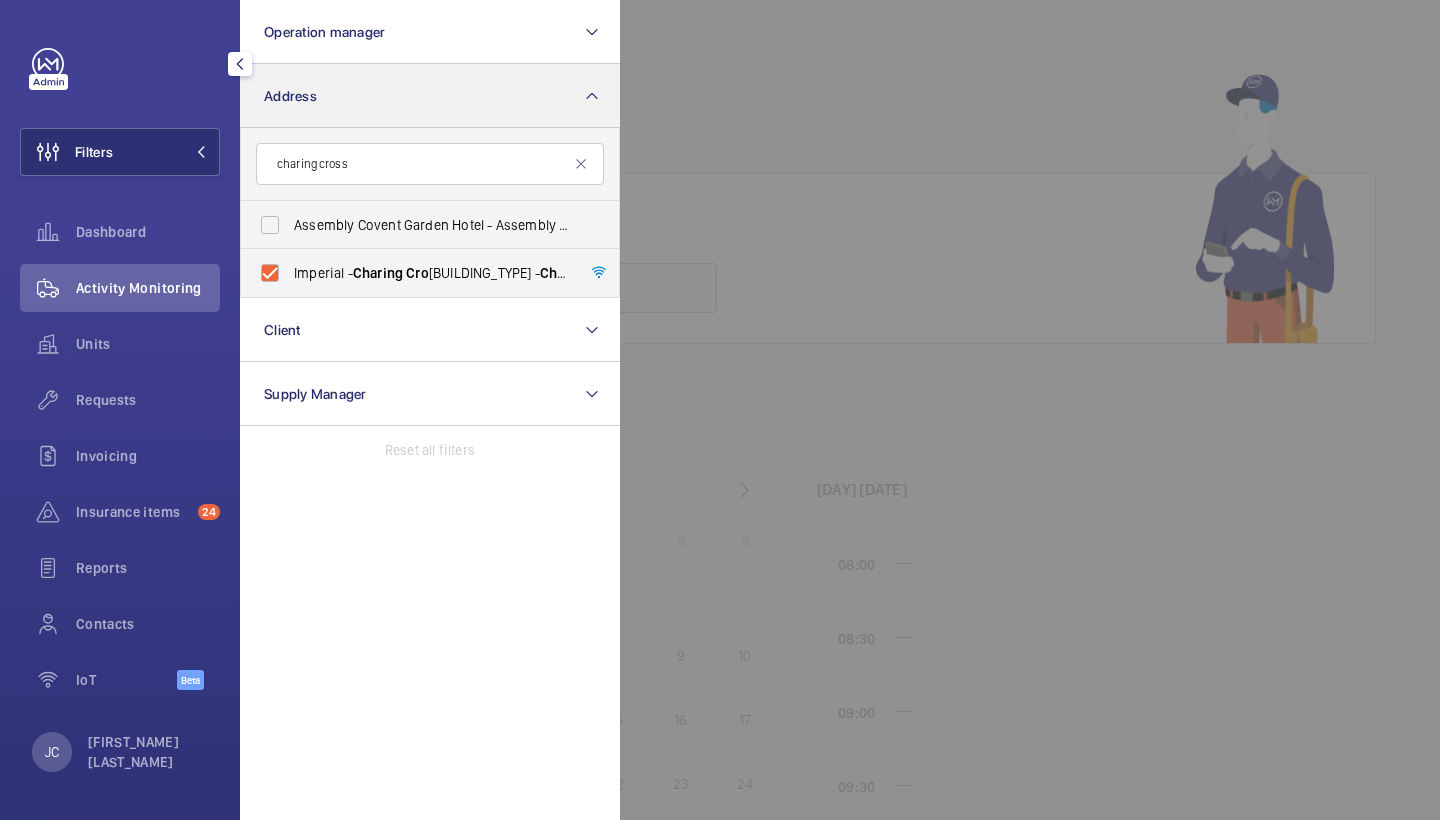 checkbox on "true" 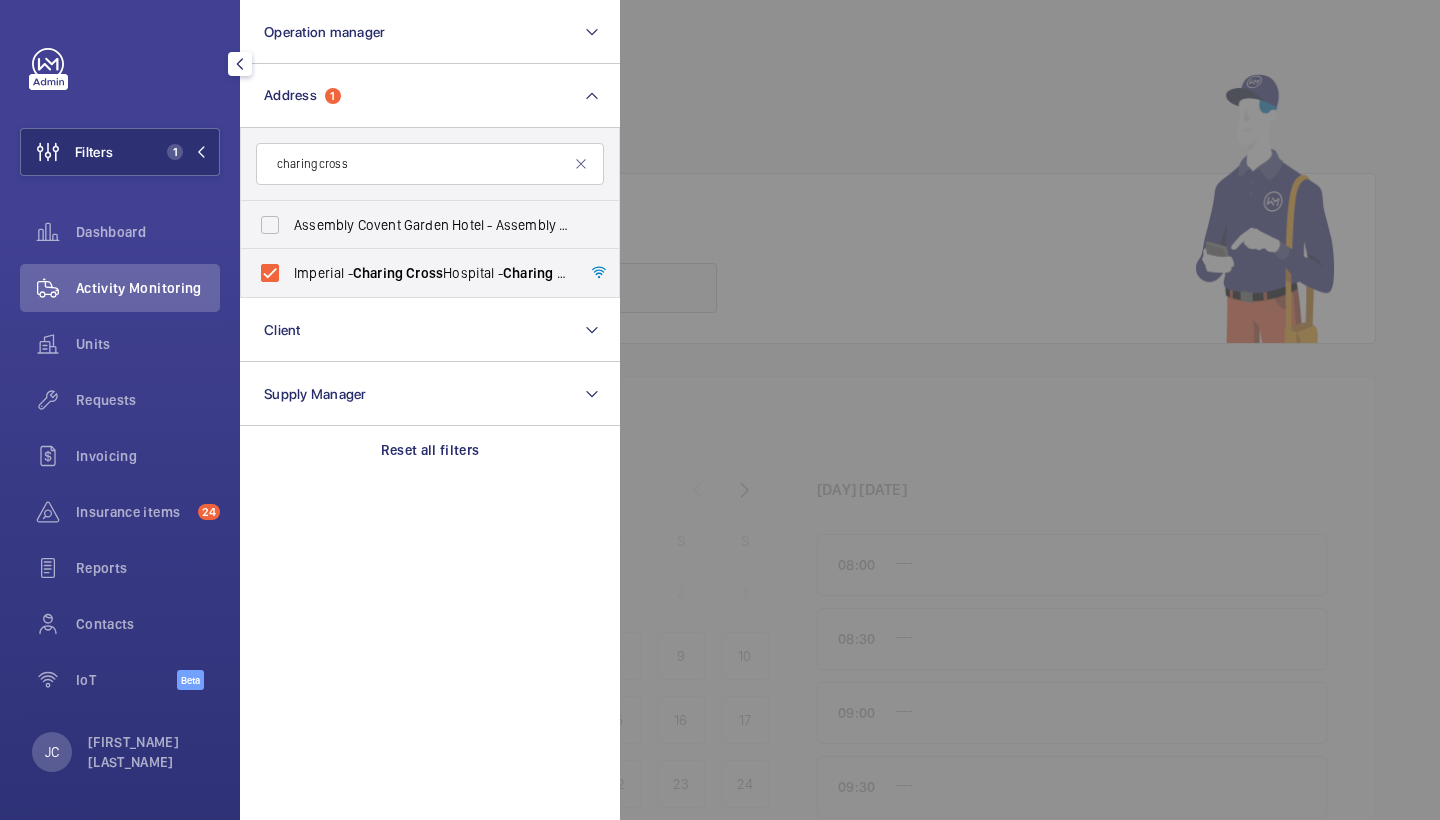 click 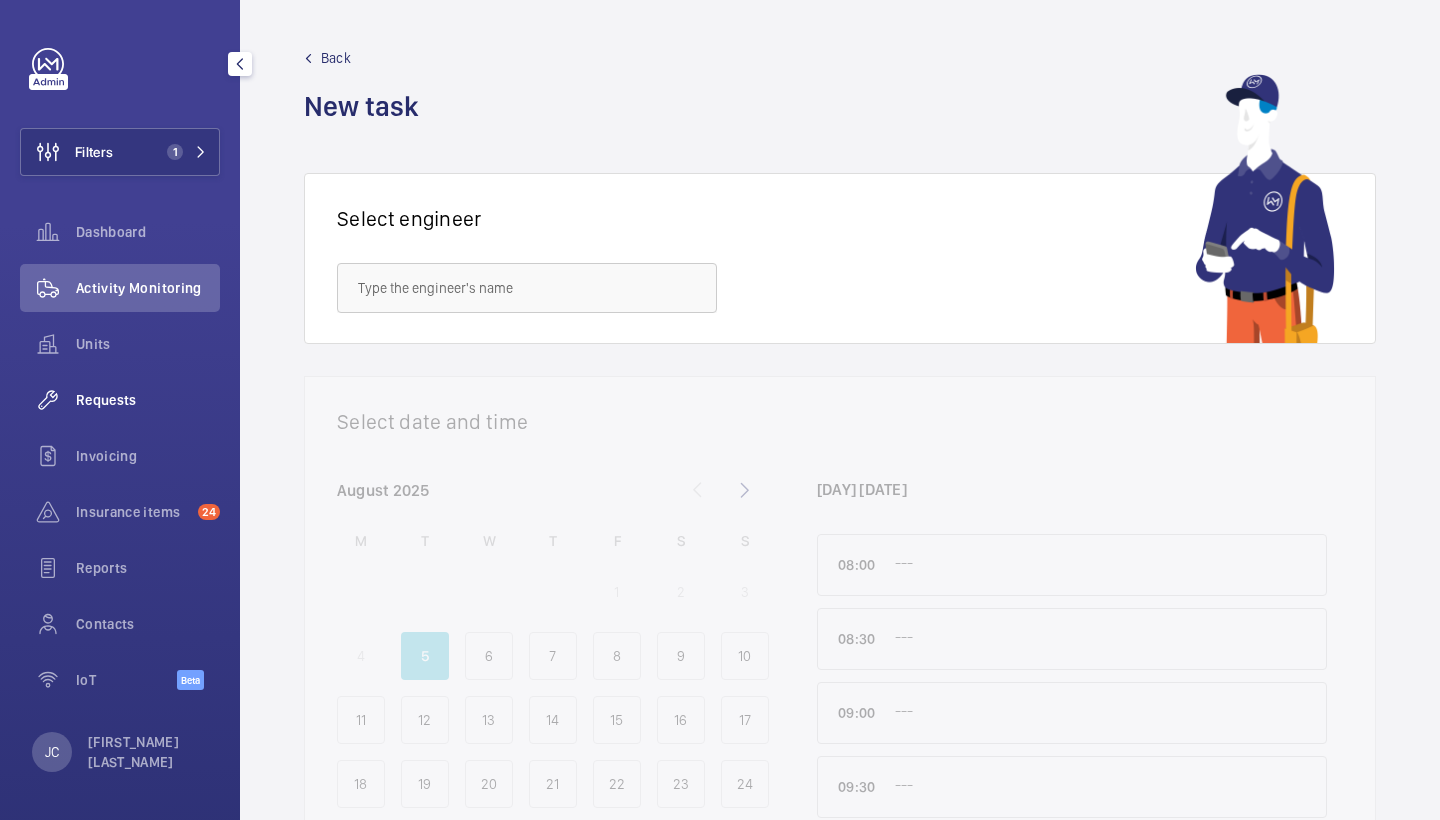 click on "Requests" 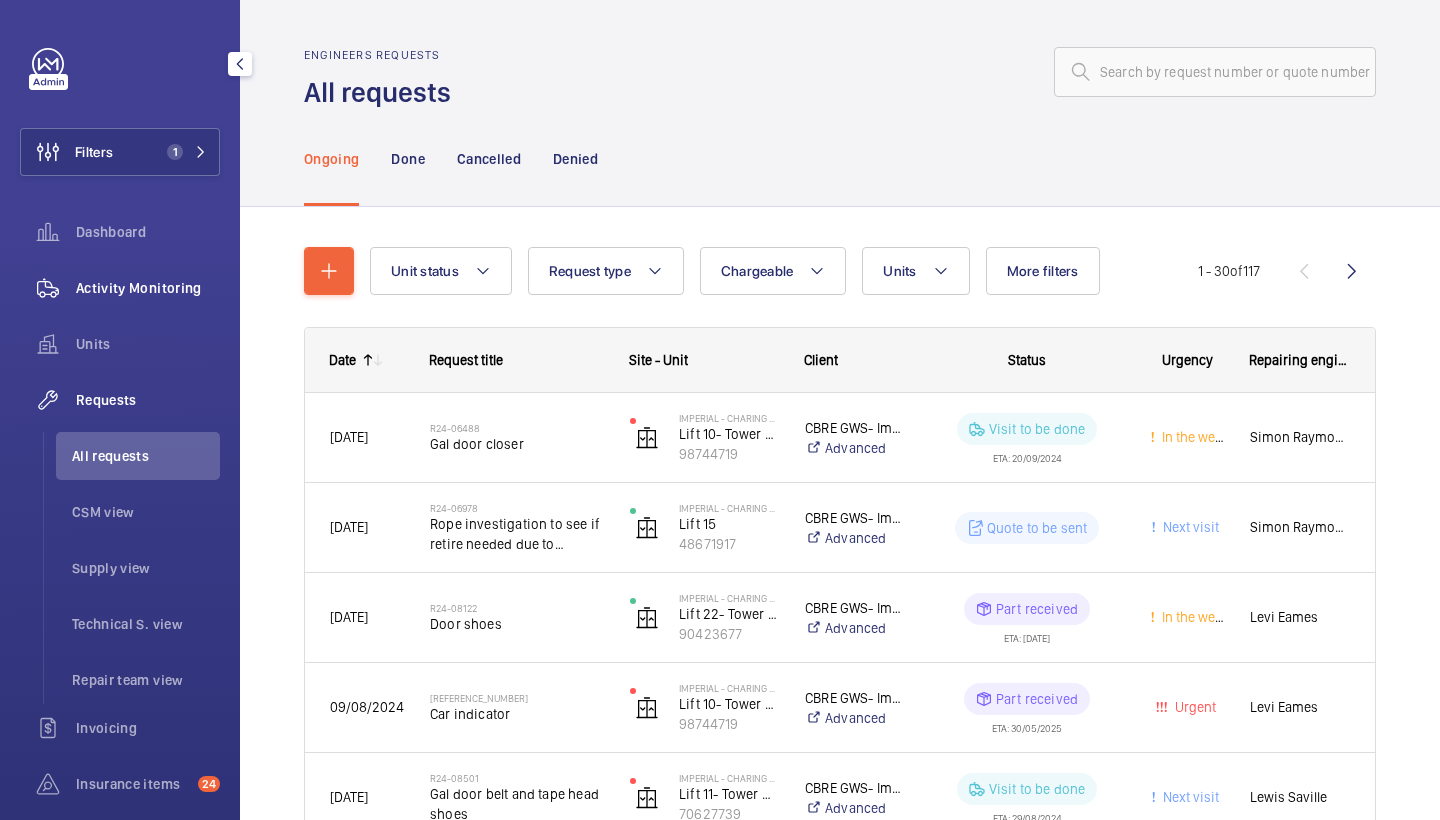 click on "Activity Monitoring" 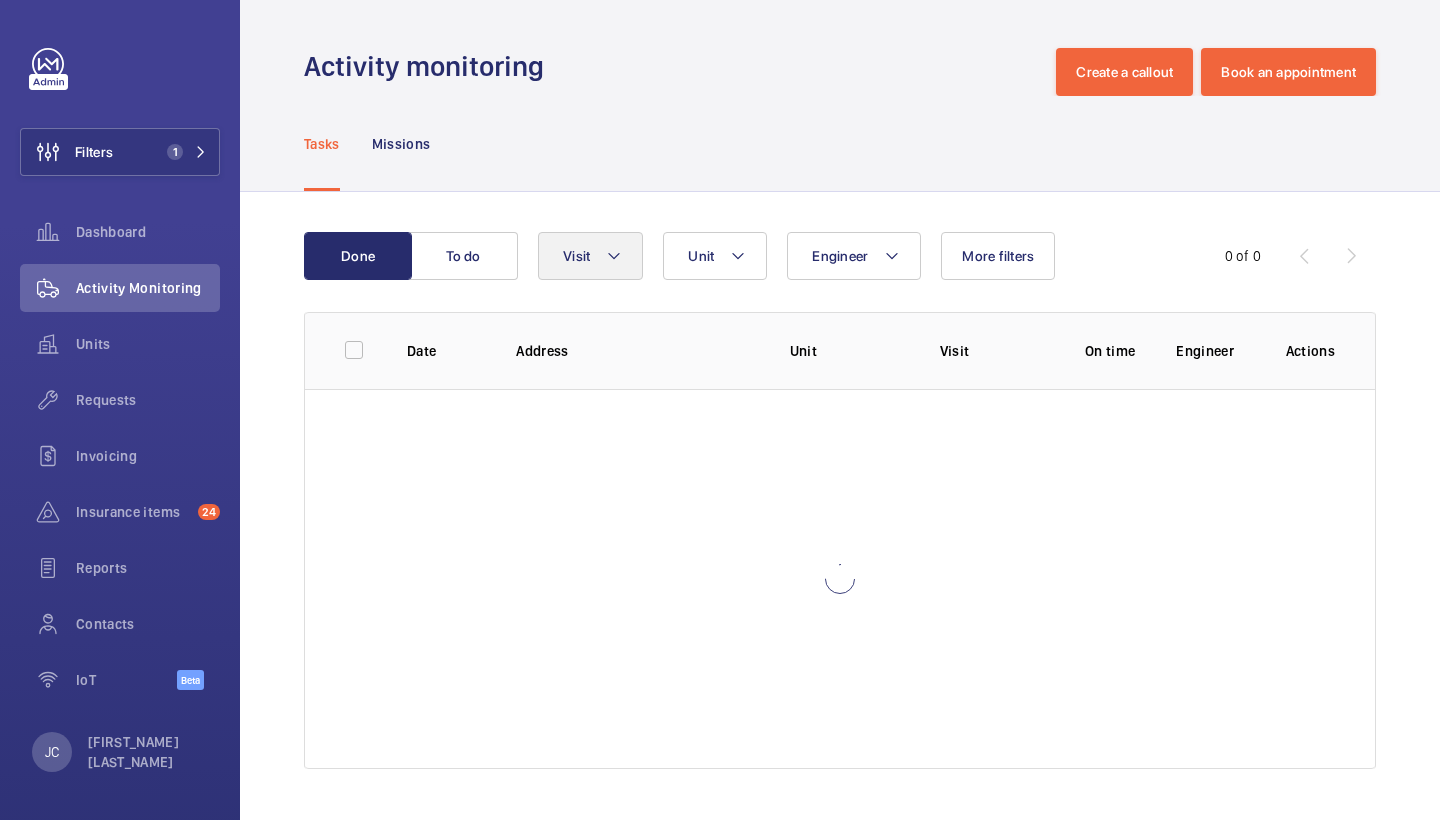 click on "Visit" 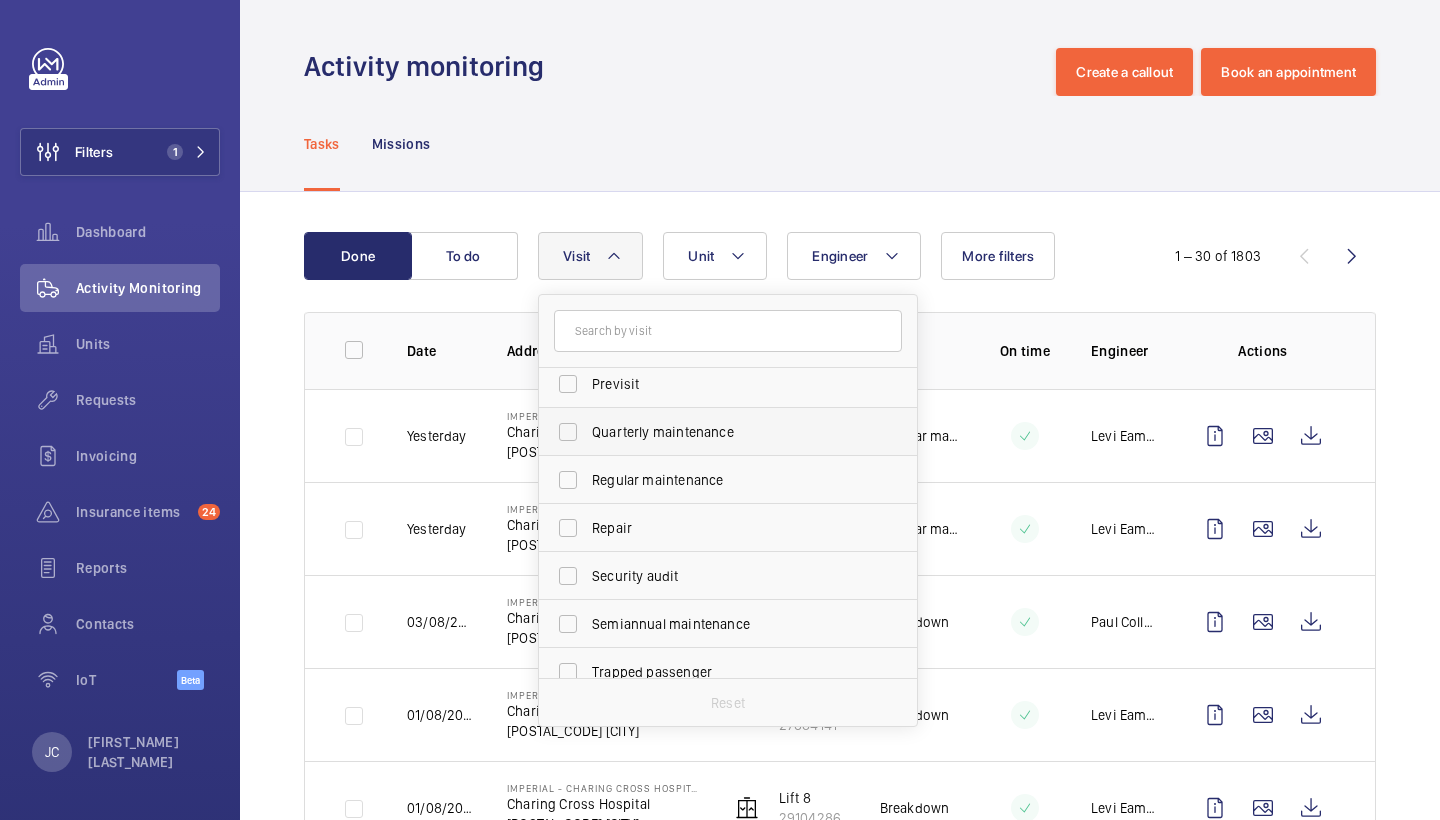 scroll, scrollTop: 308, scrollLeft: 0, axis: vertical 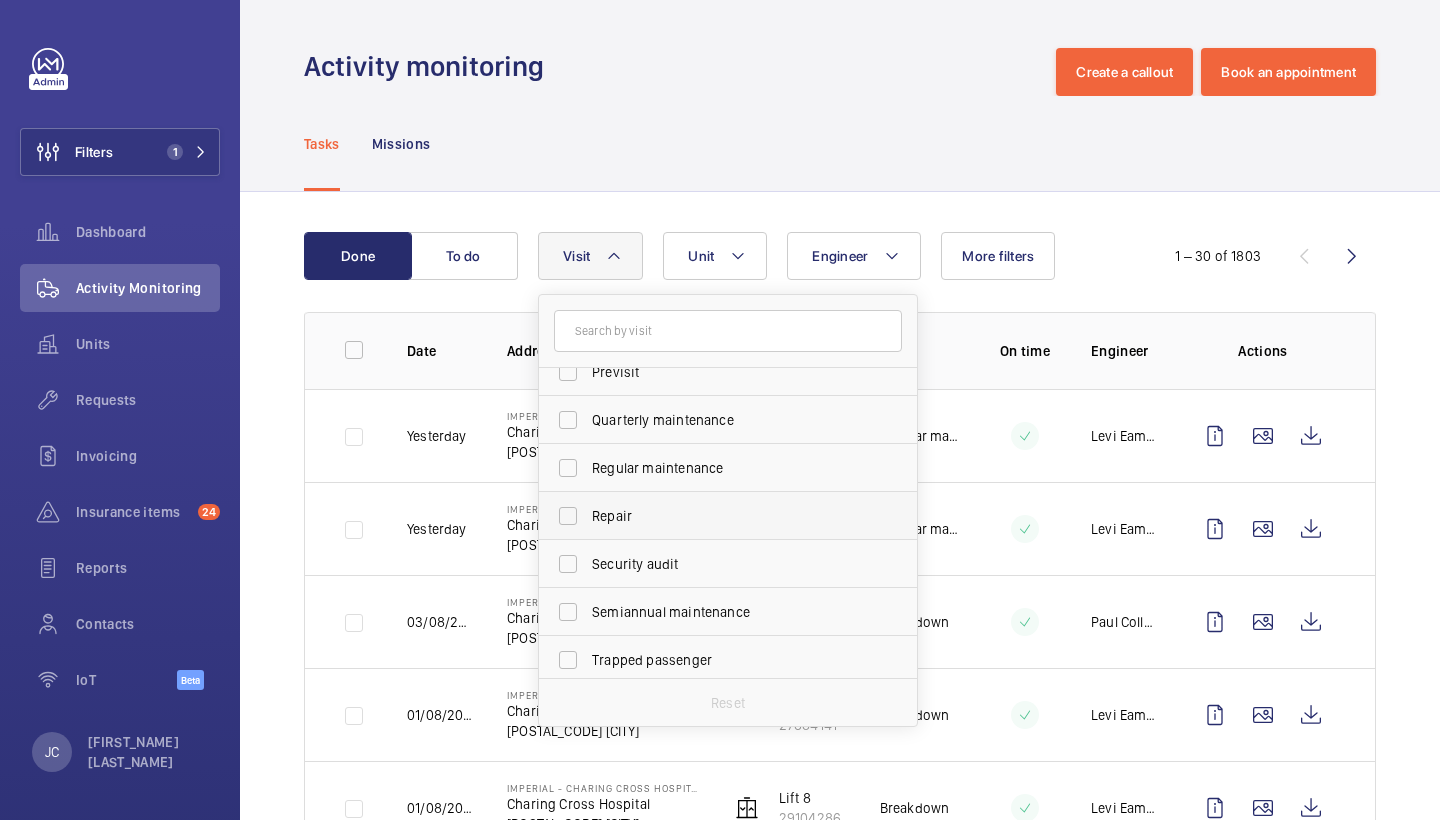 click on "Repair" at bounding box center [713, 516] 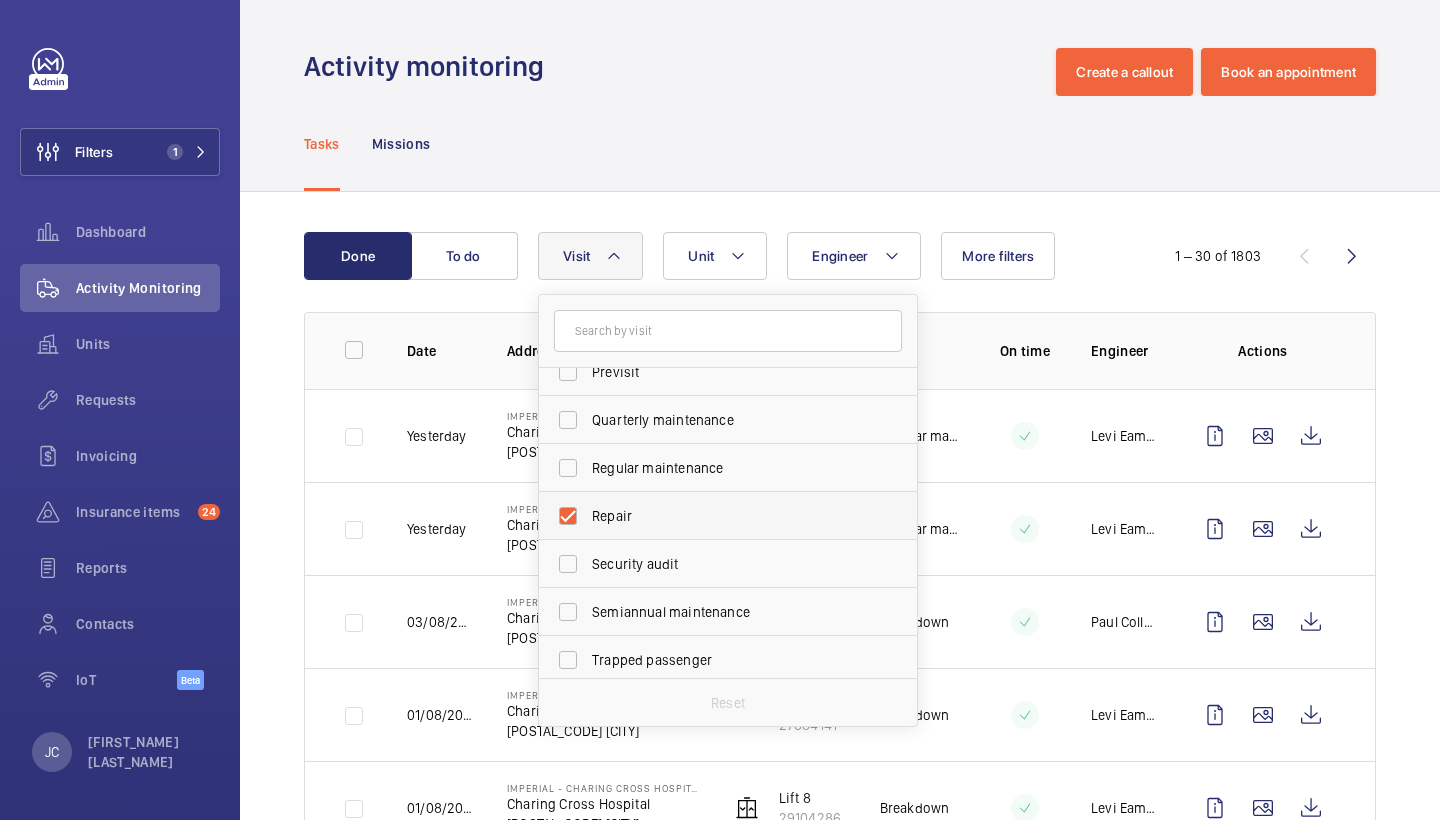 checkbox on "true" 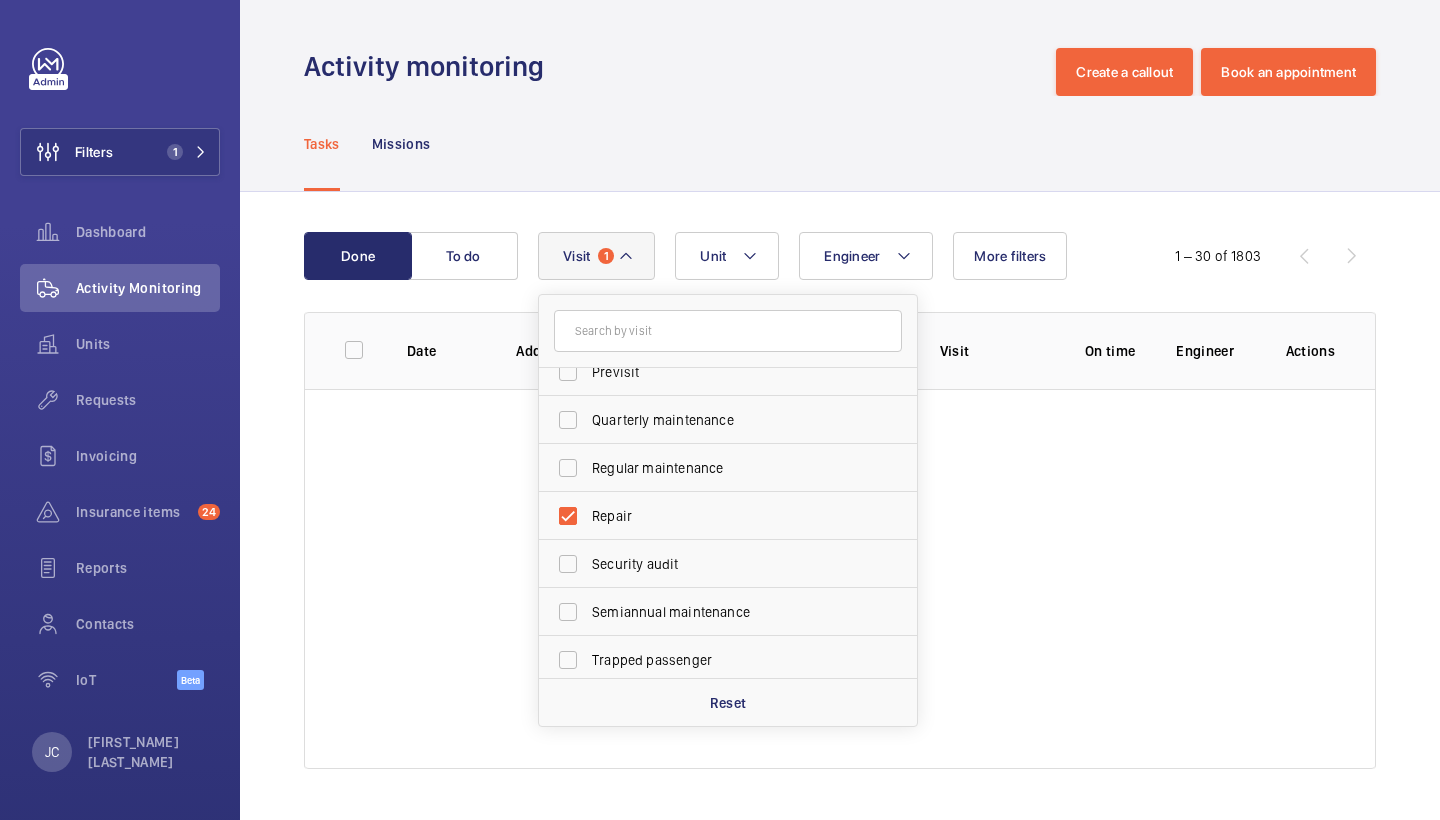click on "Tasks Missions" 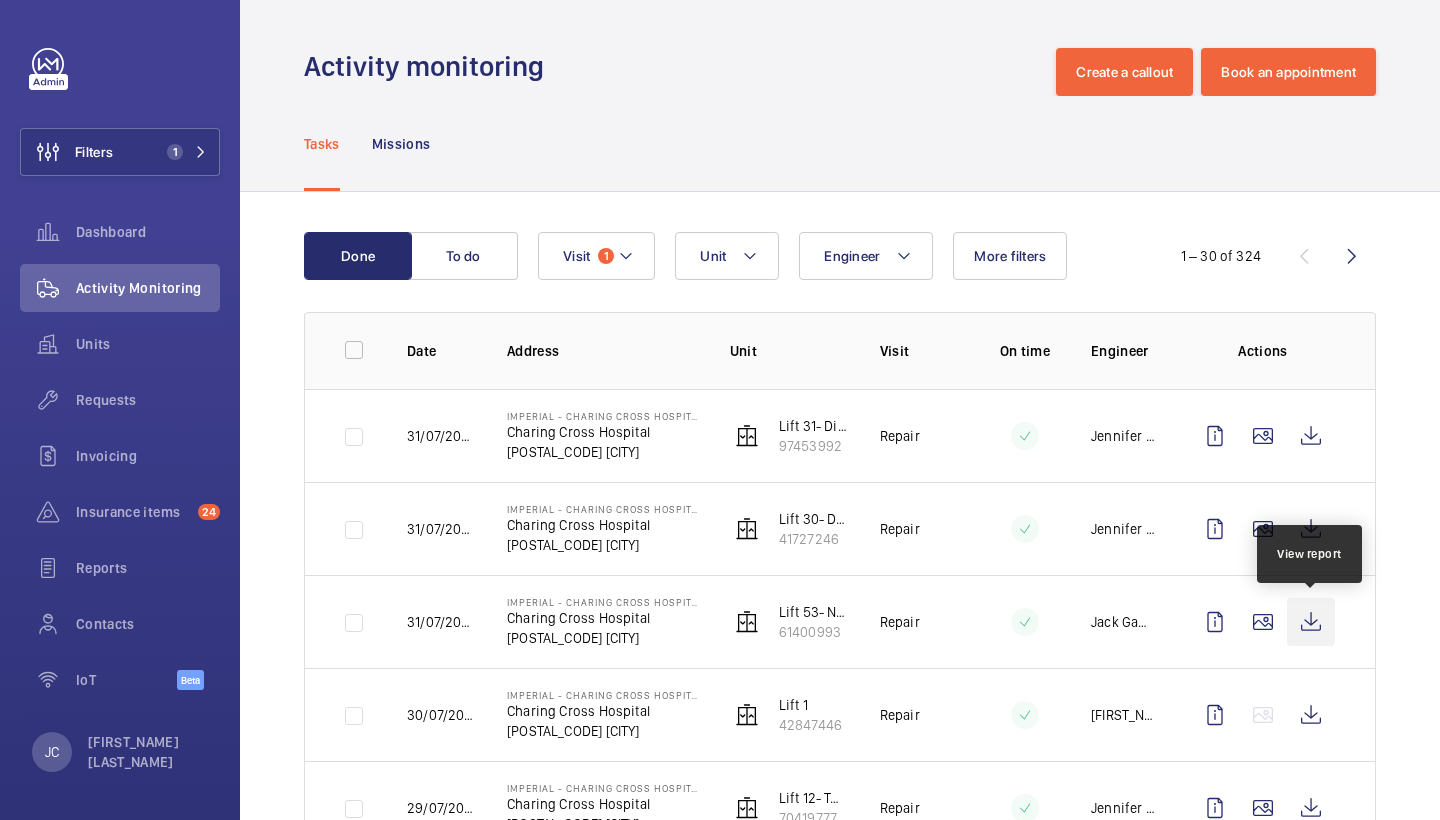 click 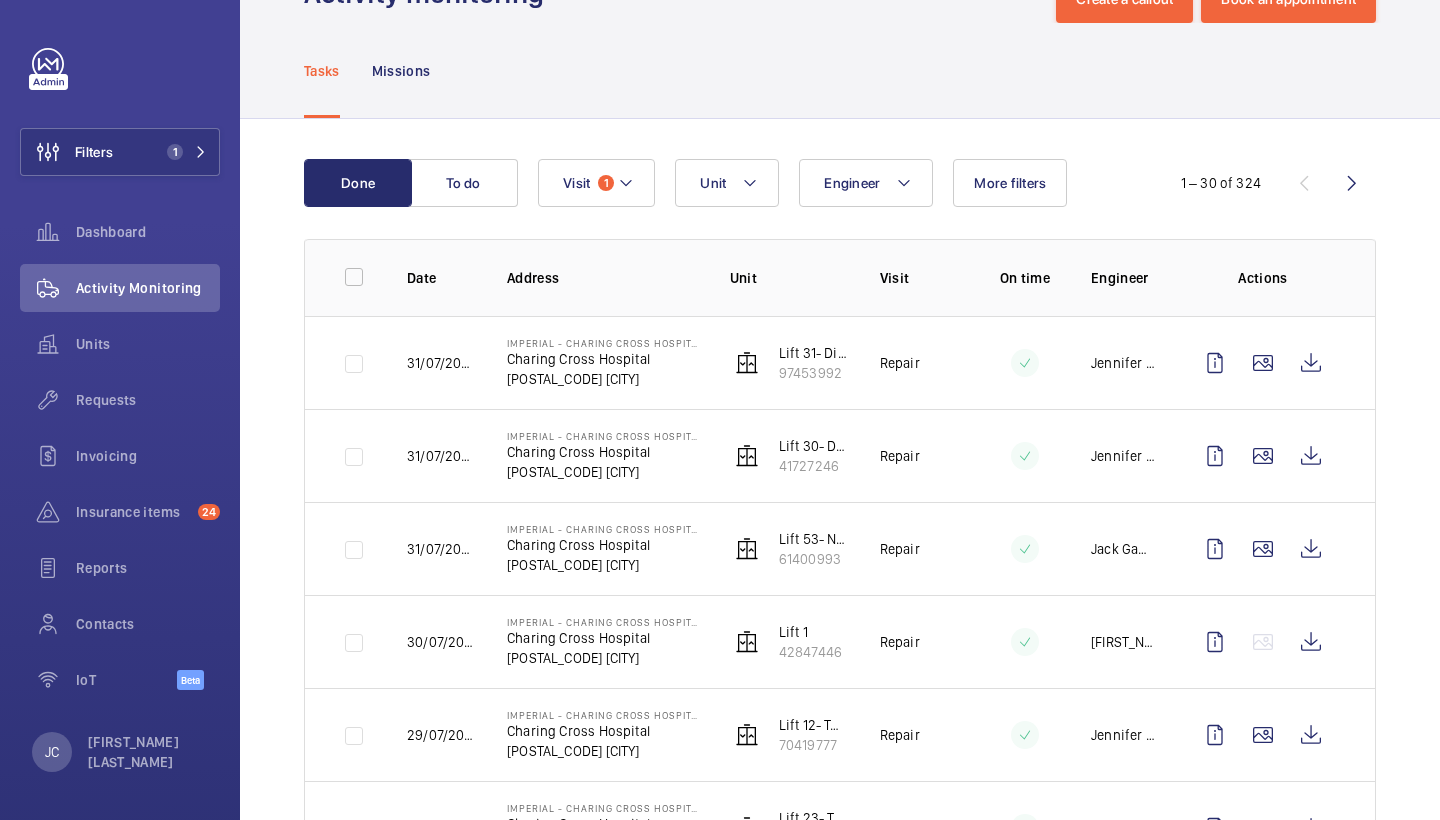 scroll, scrollTop: 78, scrollLeft: 0, axis: vertical 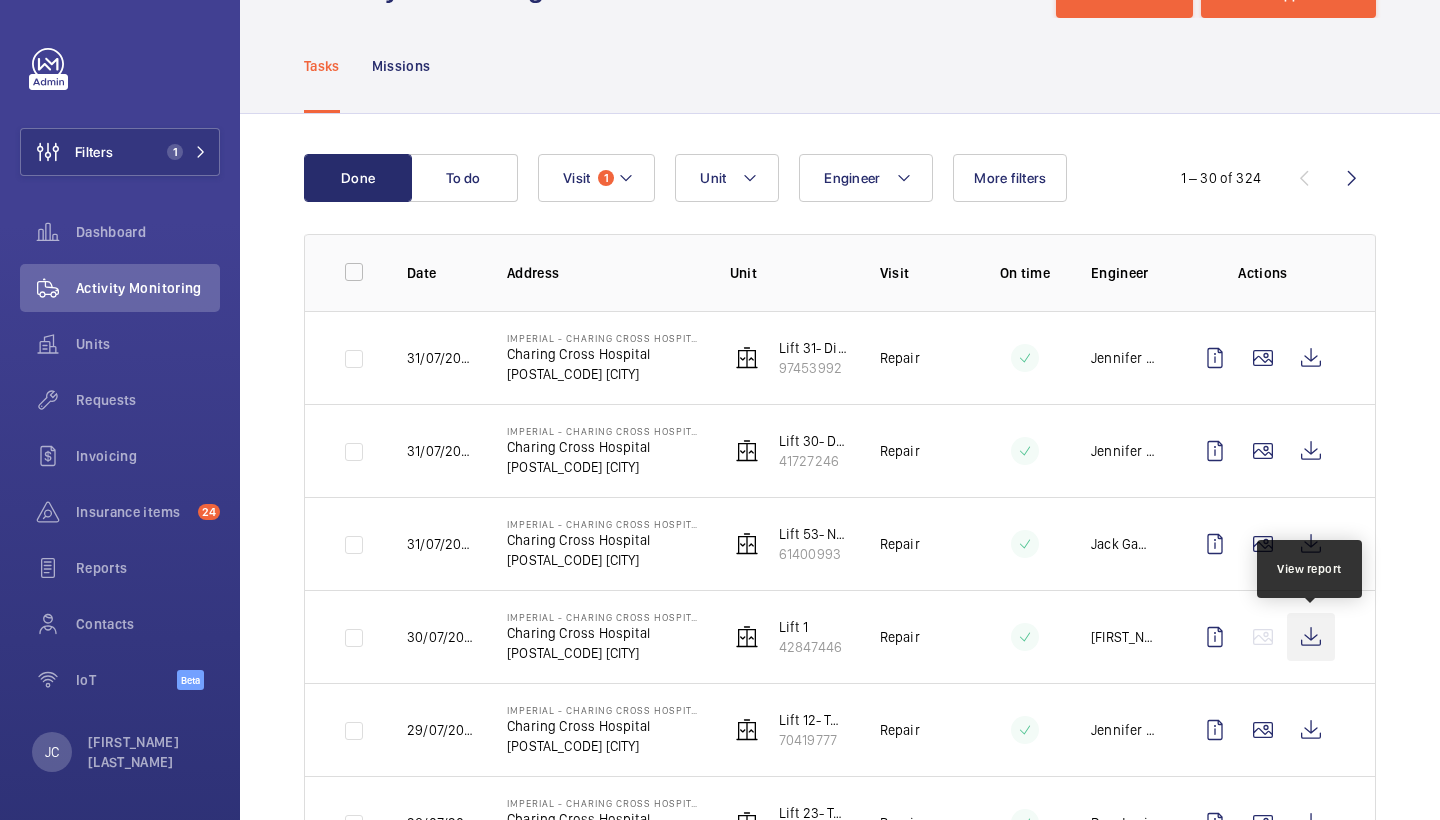 click 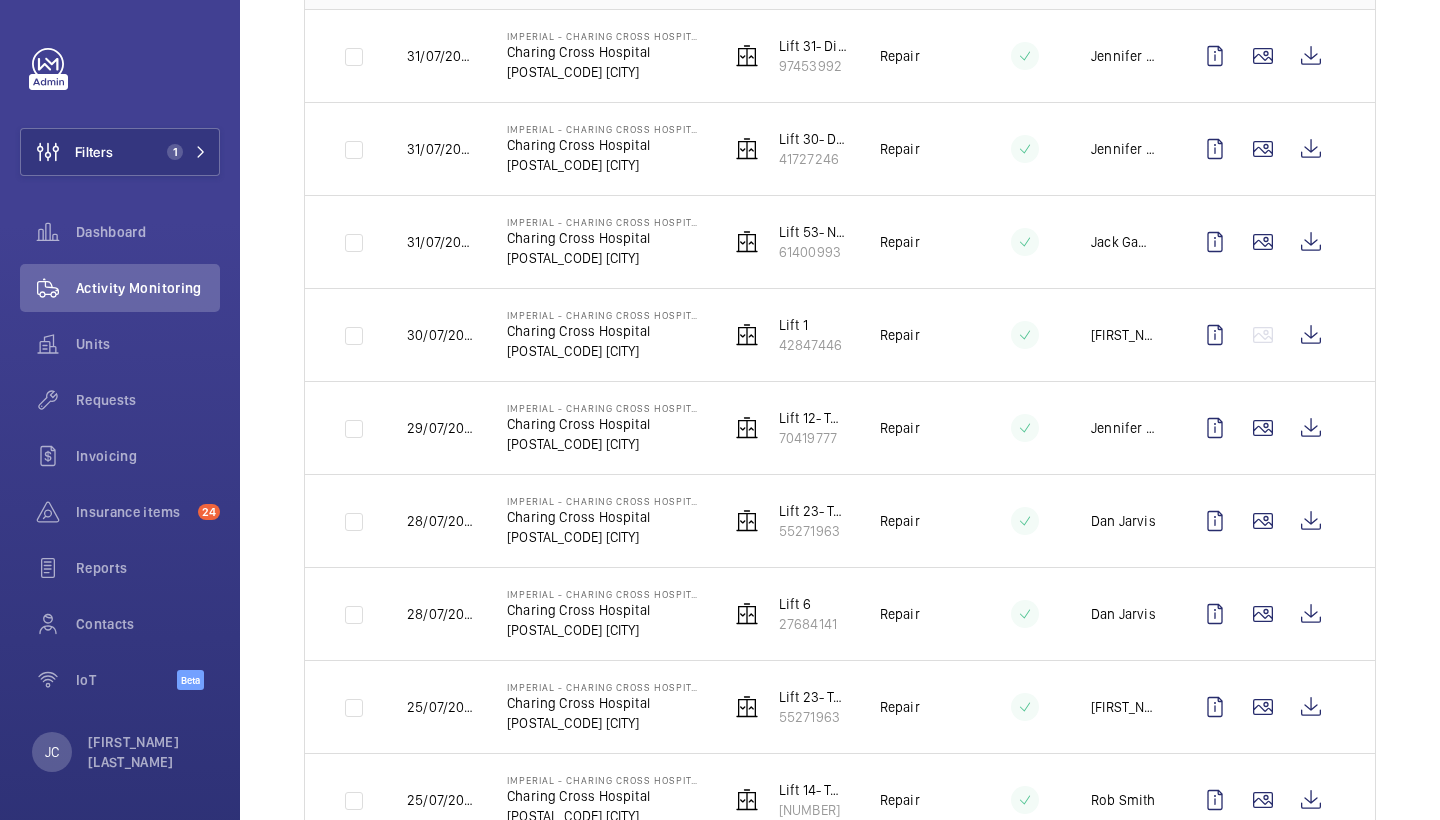 scroll, scrollTop: 397, scrollLeft: 0, axis: vertical 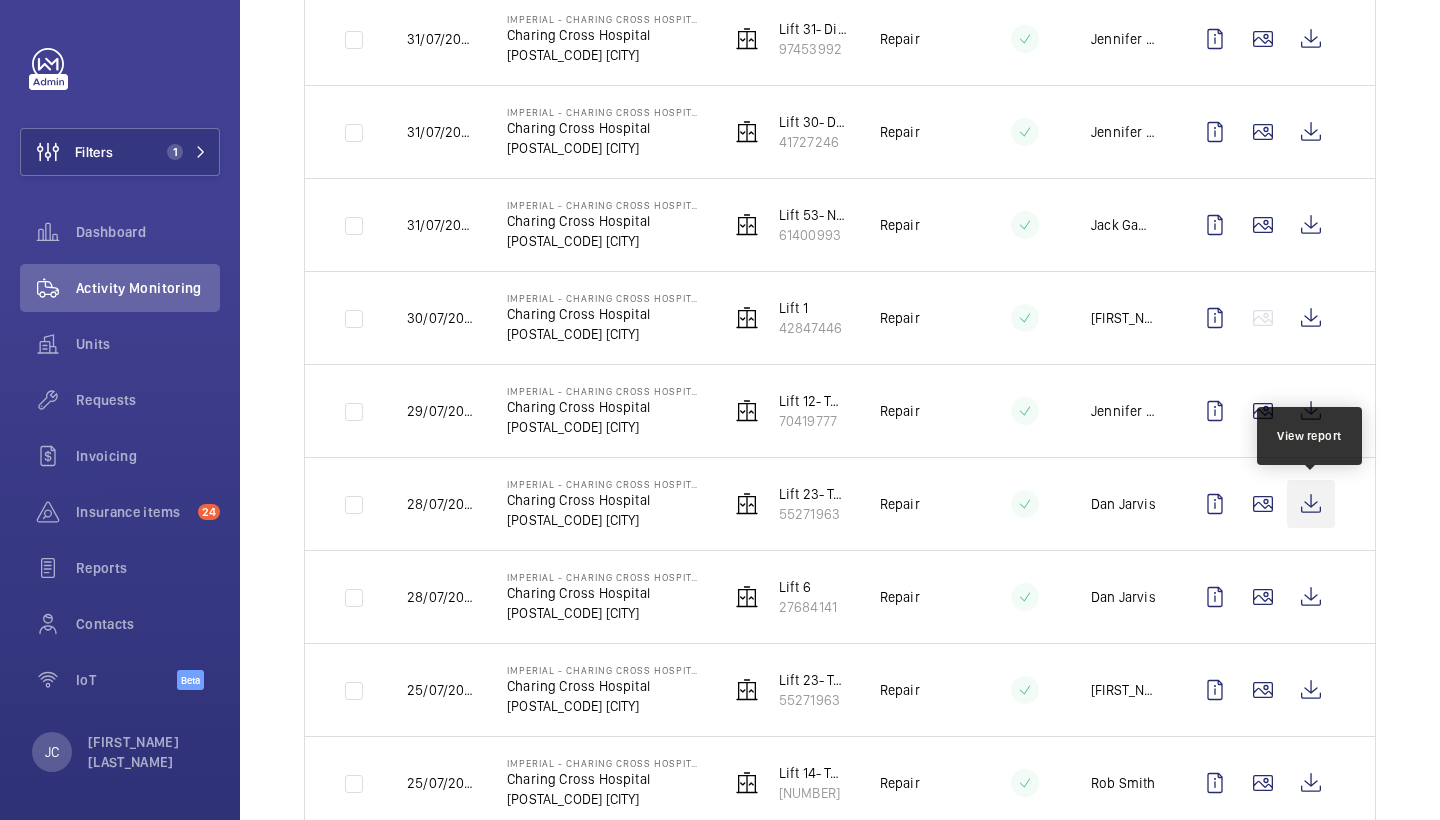 click 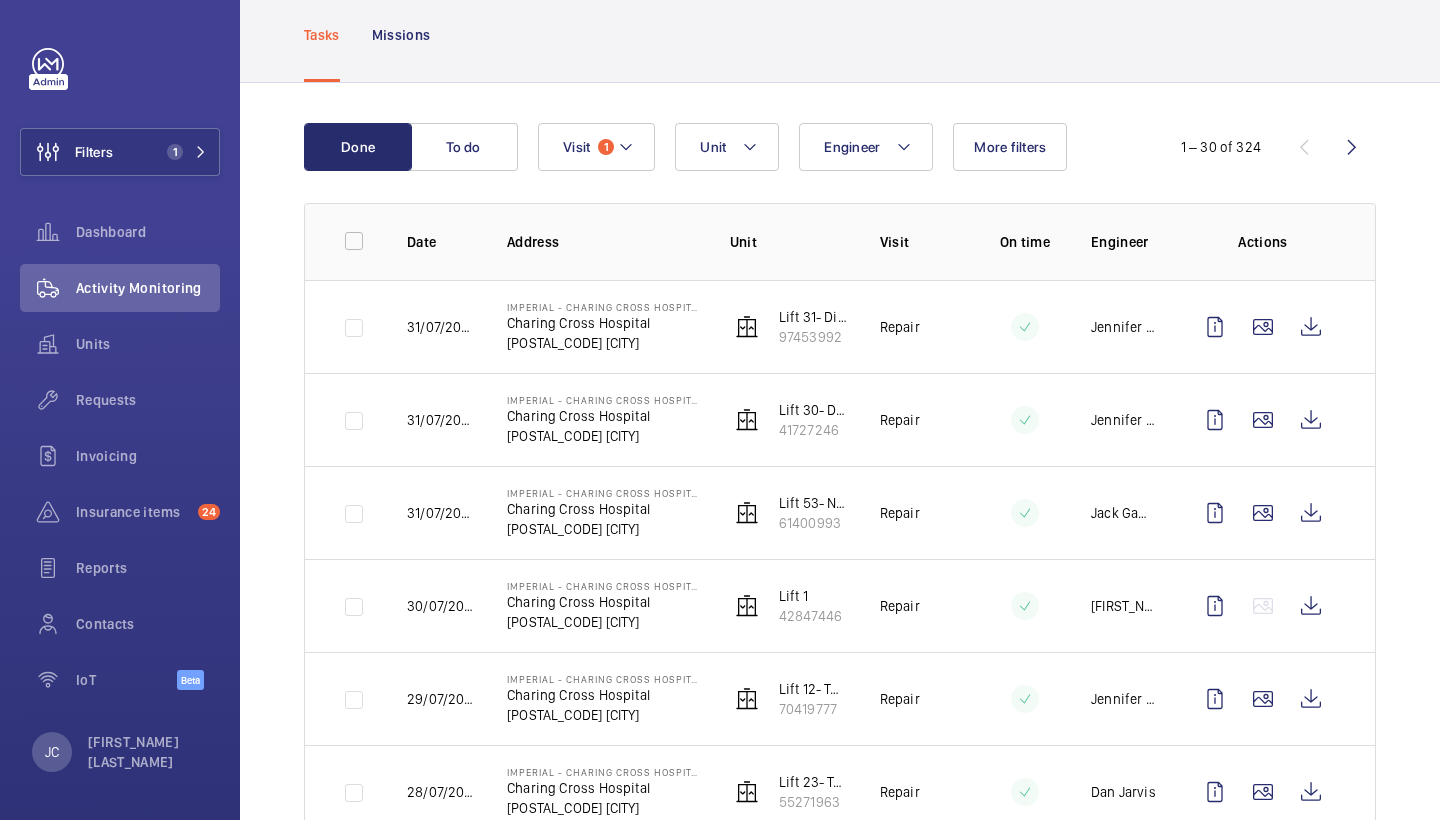 scroll, scrollTop: 53, scrollLeft: 0, axis: vertical 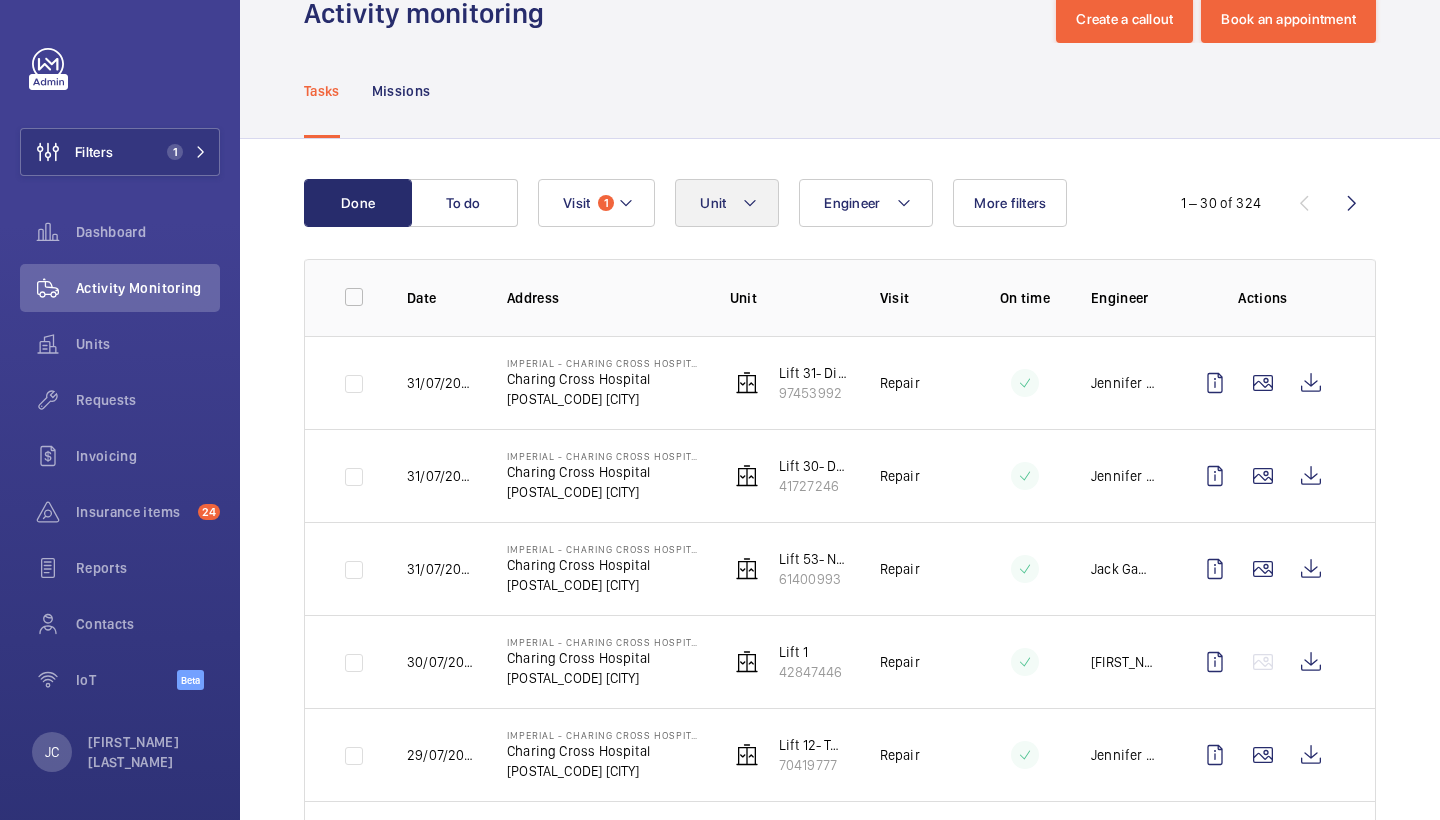 click on "Unit" 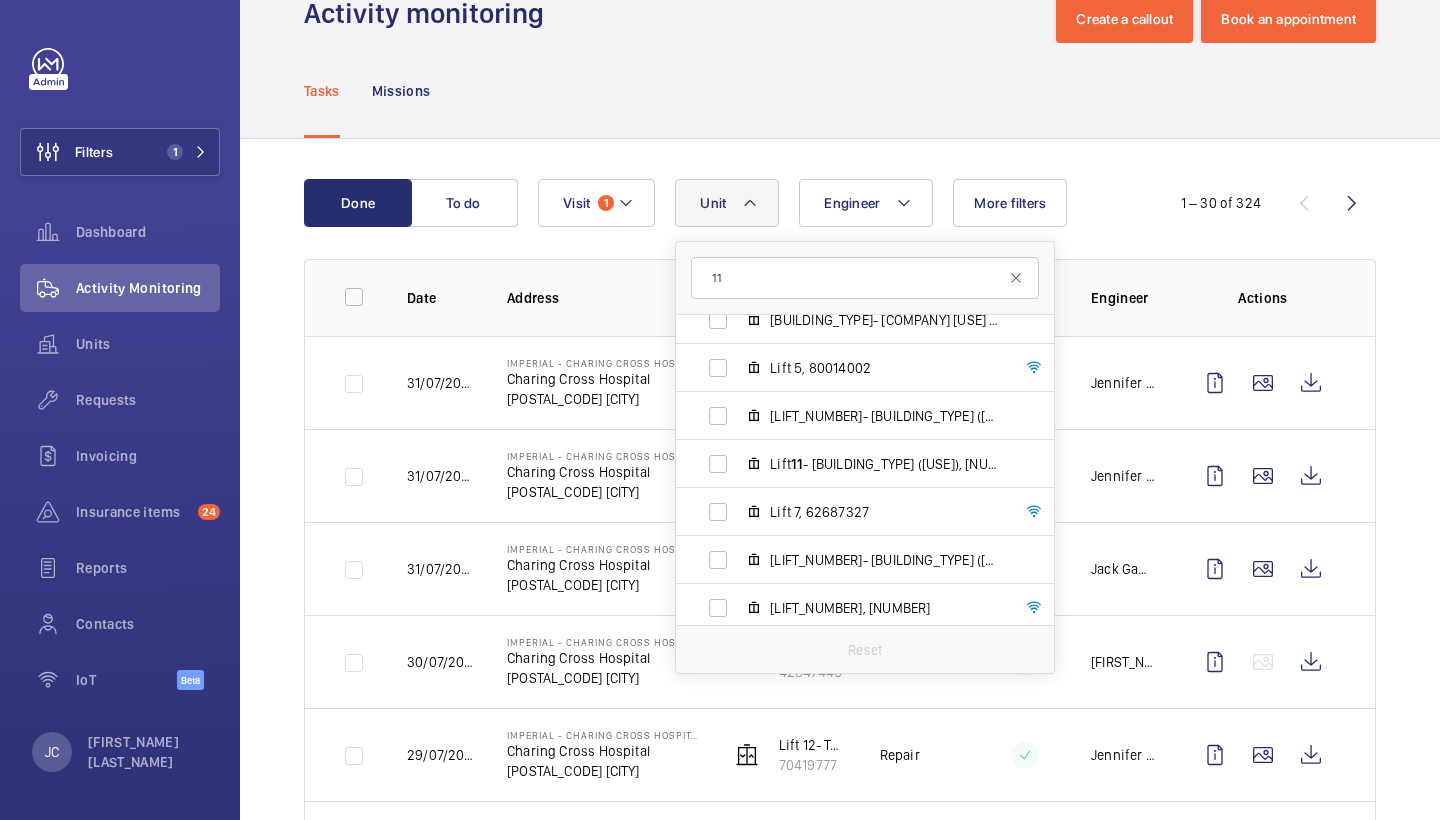 scroll, scrollTop: 280, scrollLeft: 0, axis: vertical 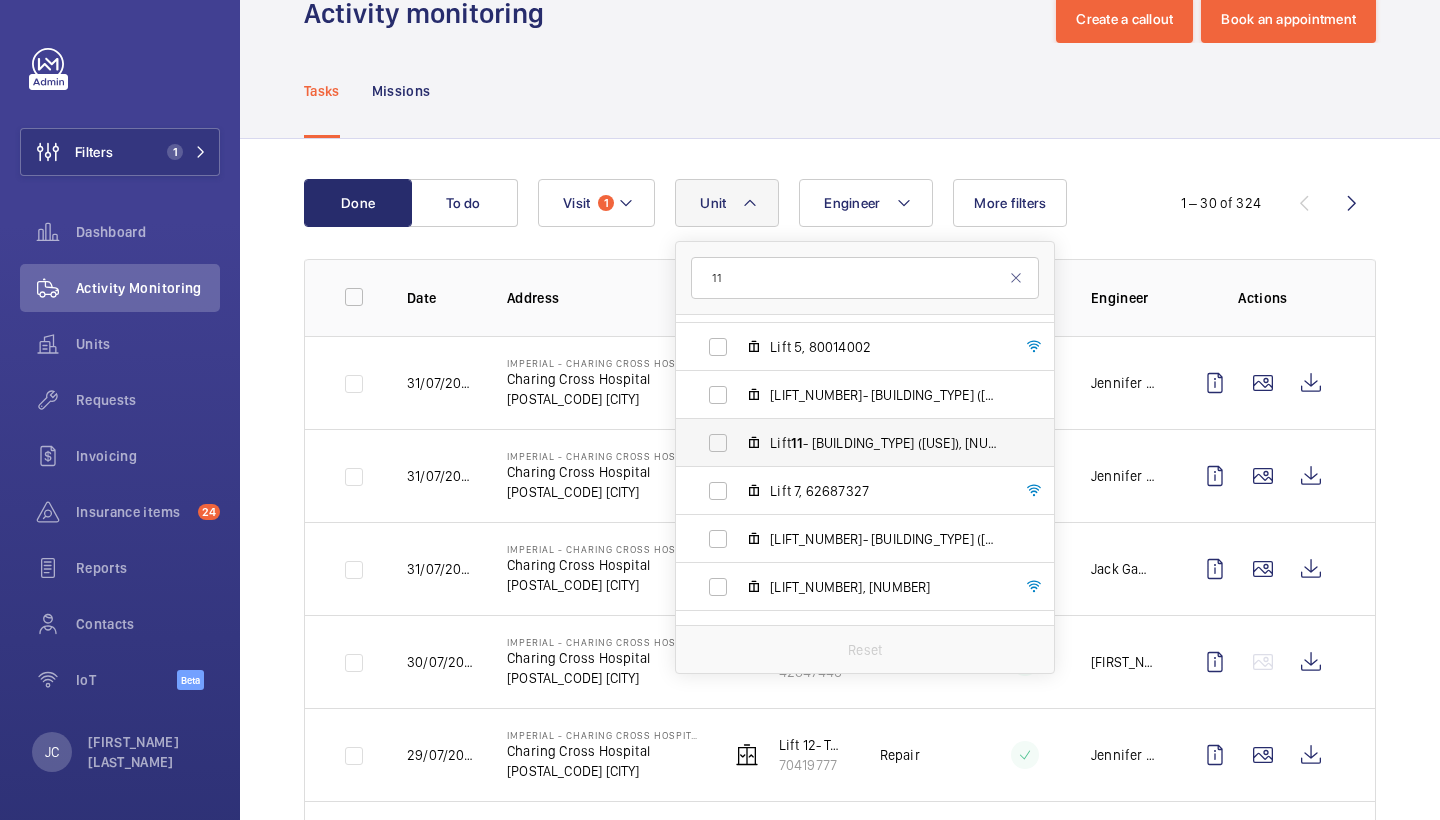type on "11" 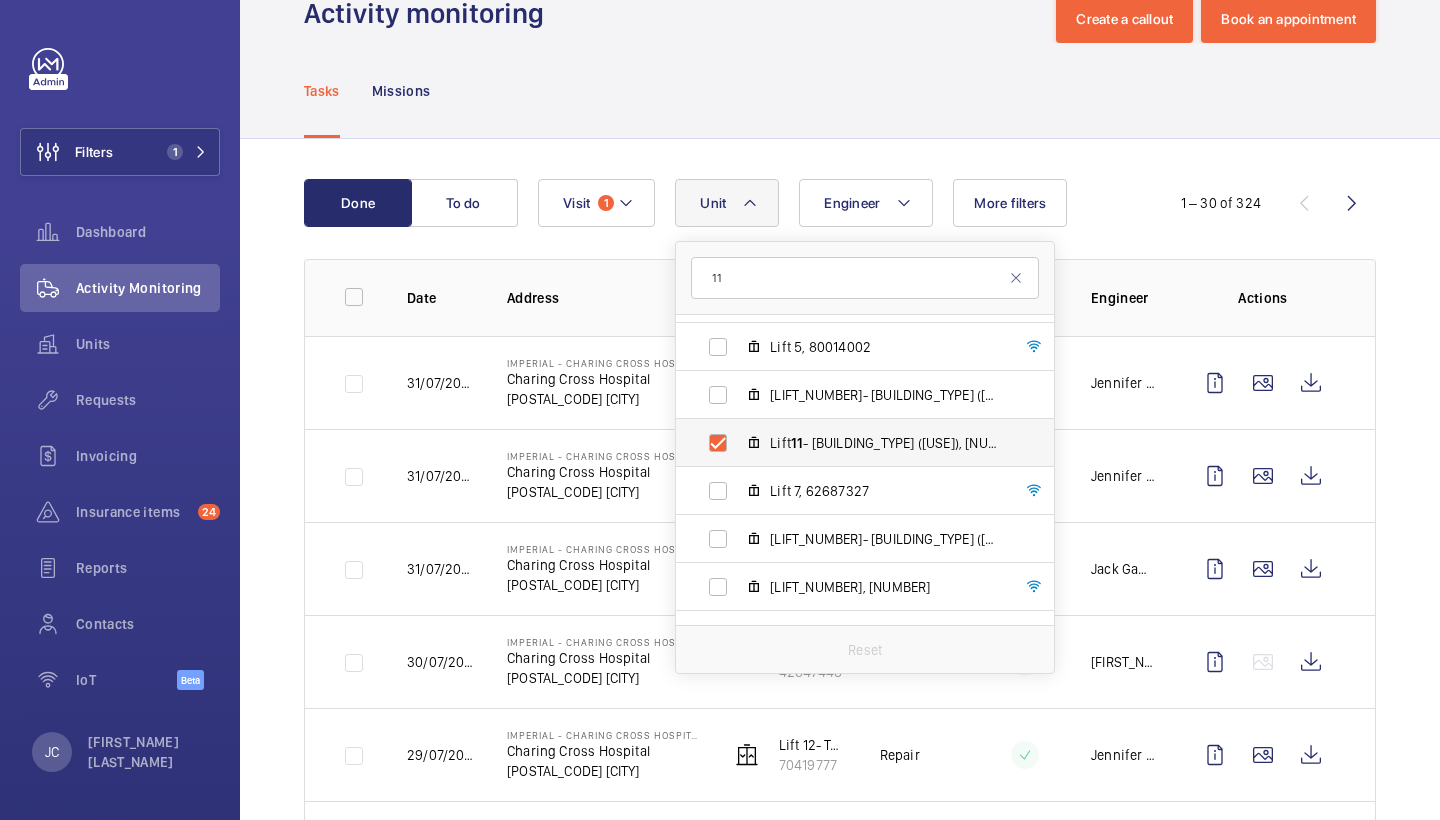 checkbox on "true" 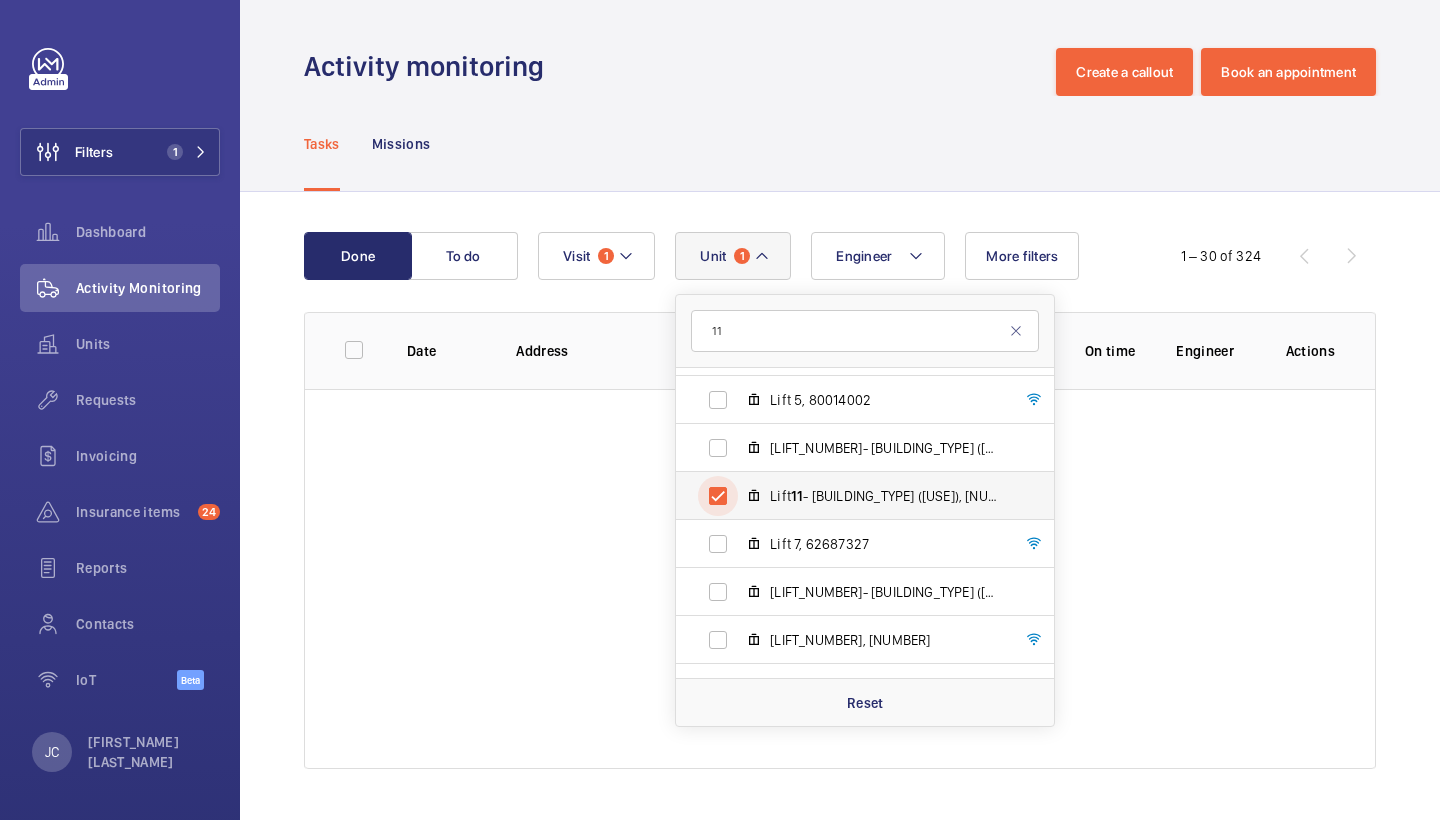 scroll, scrollTop: 0, scrollLeft: 0, axis: both 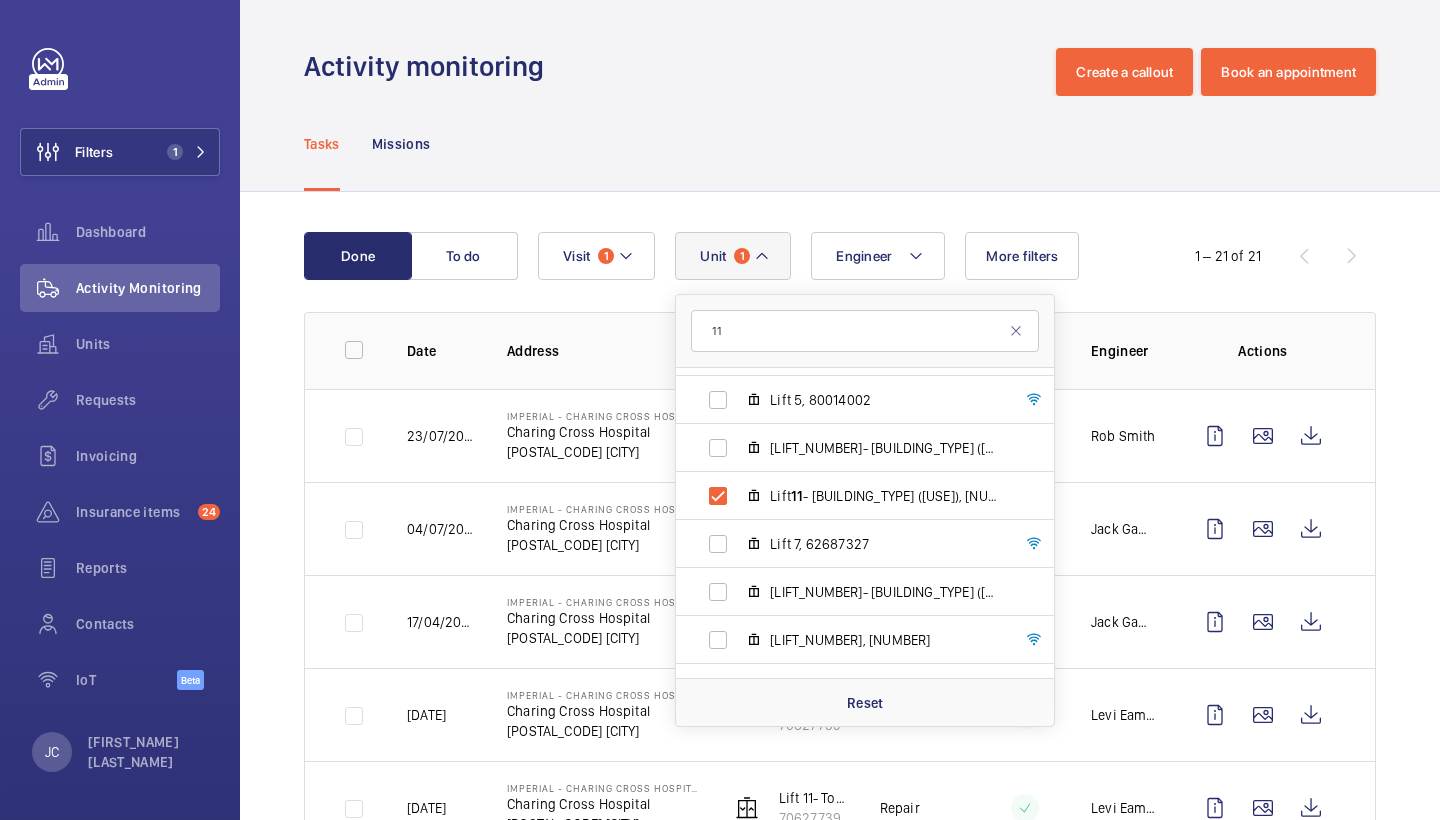 click on "Activity monitoring  Create a callout Book an appointment" 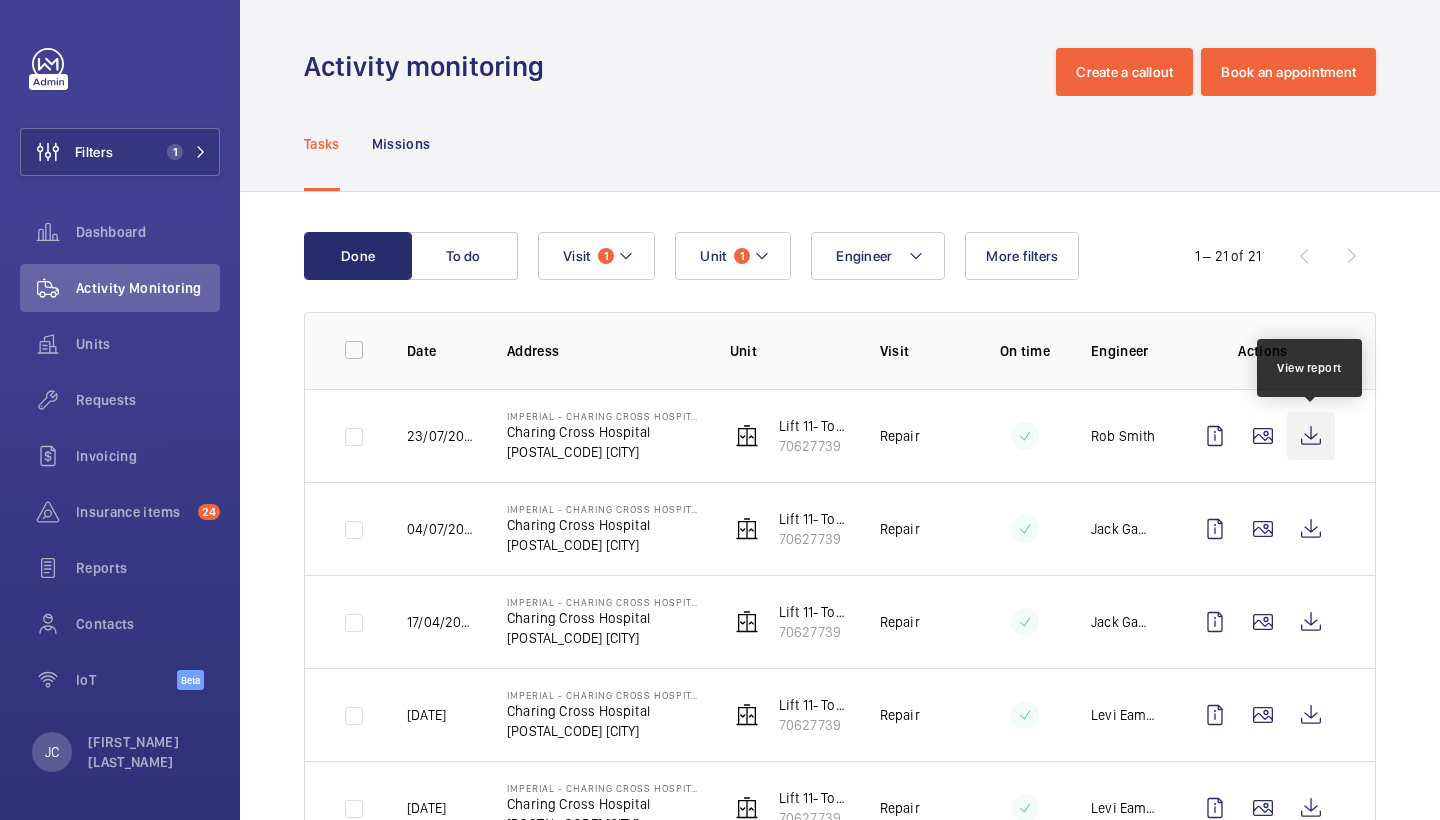 click 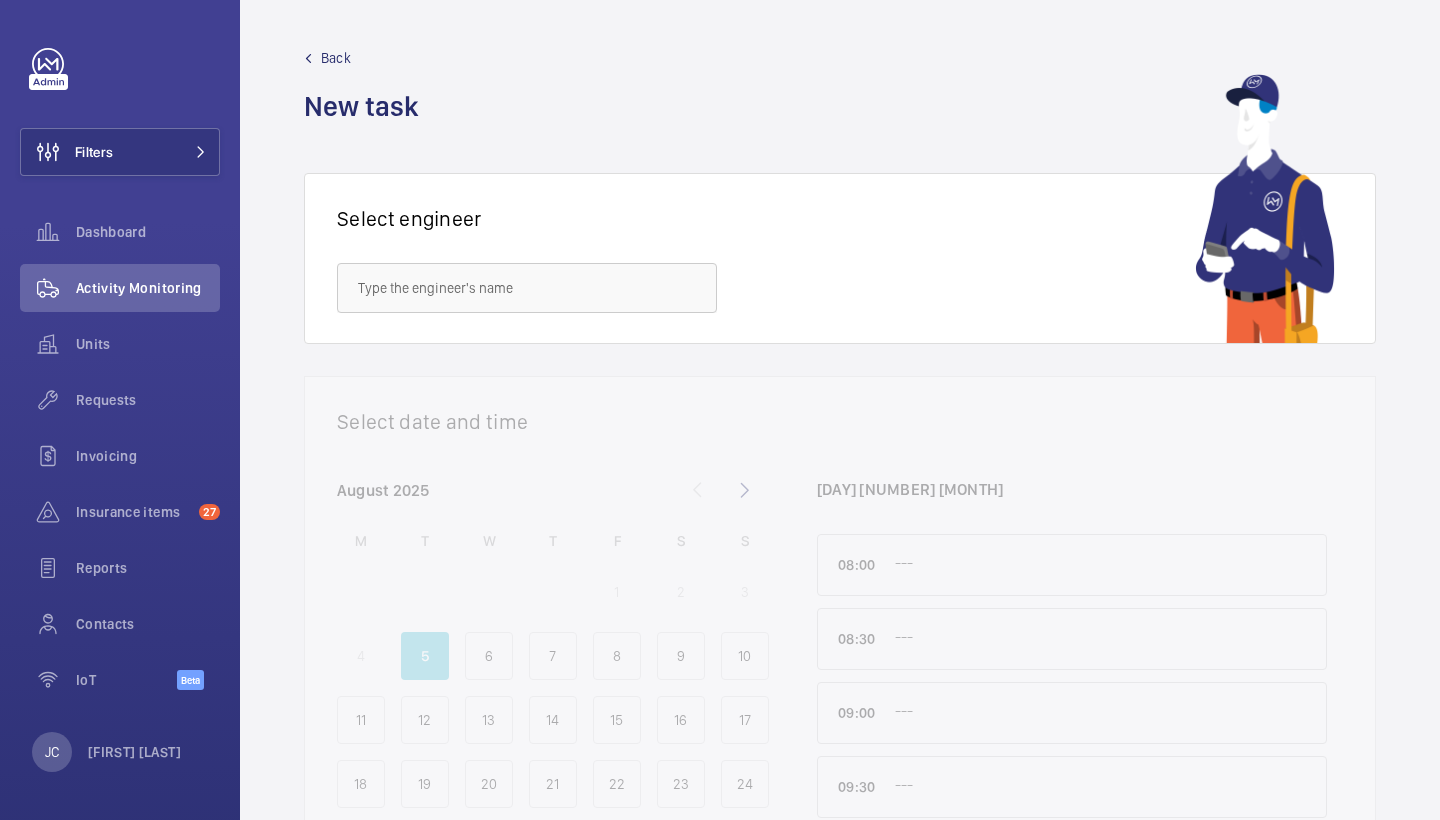 scroll, scrollTop: 0, scrollLeft: 0, axis: both 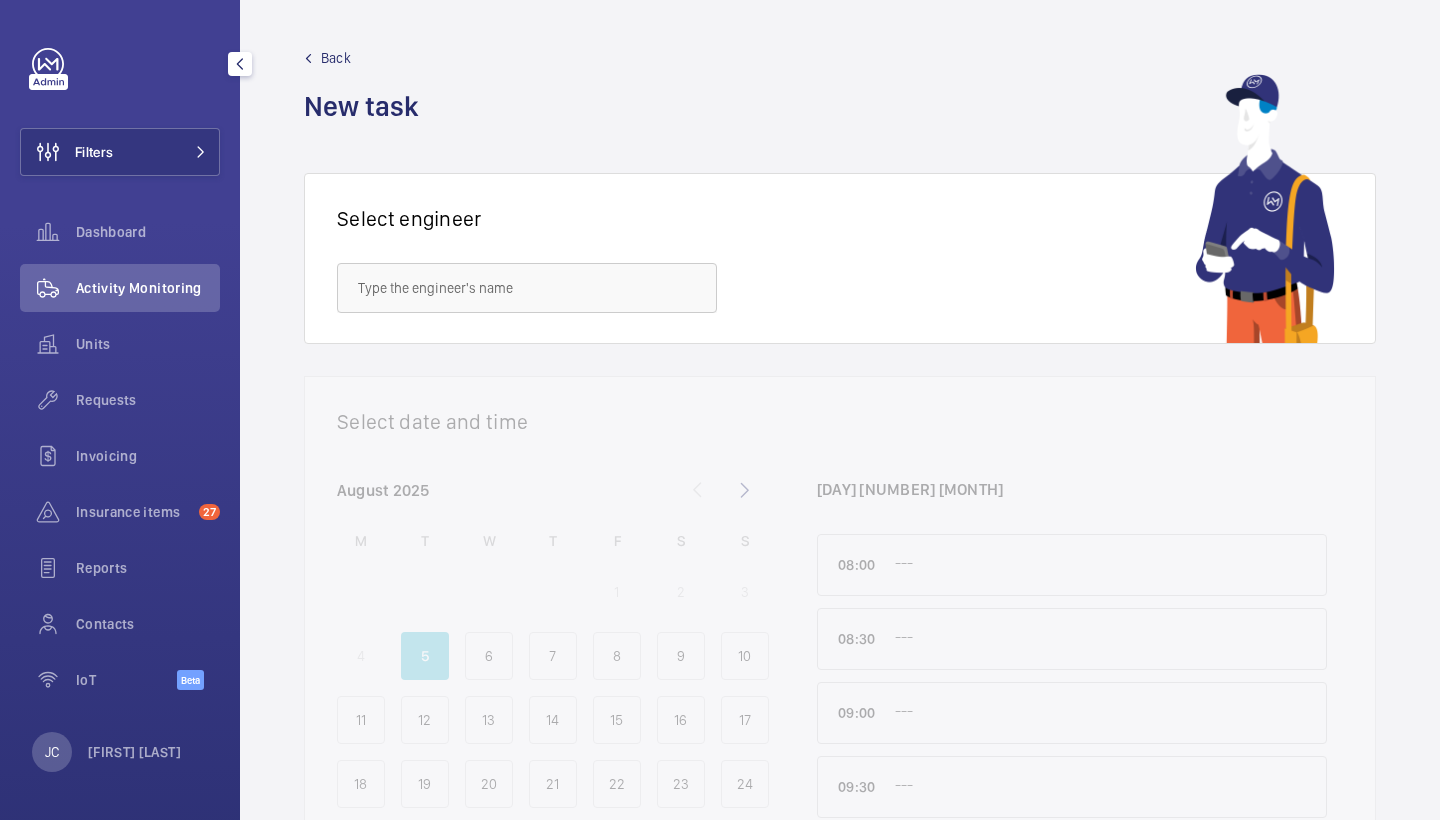 click on "Activity Monitoring" 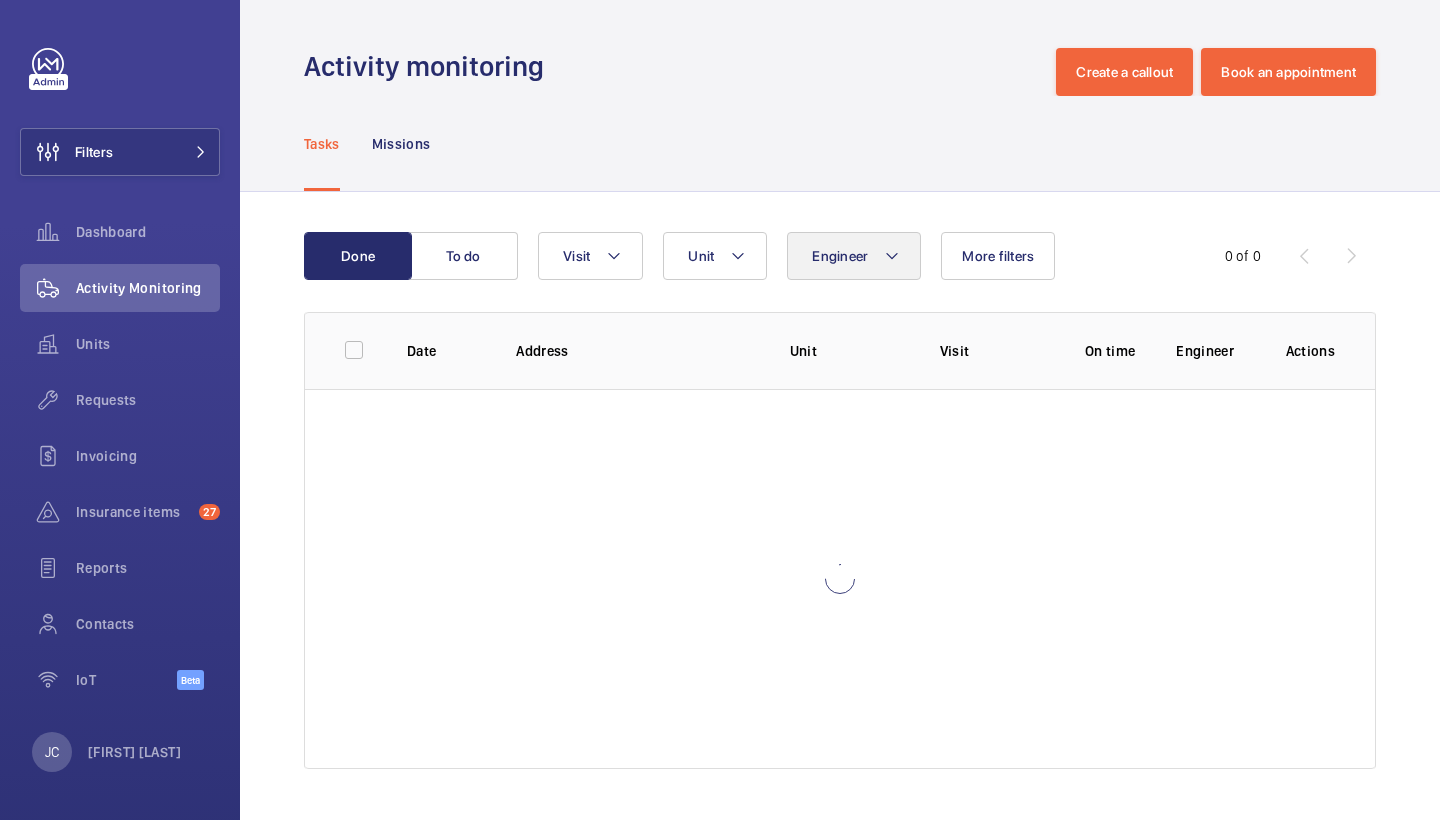 click on "Engineer" 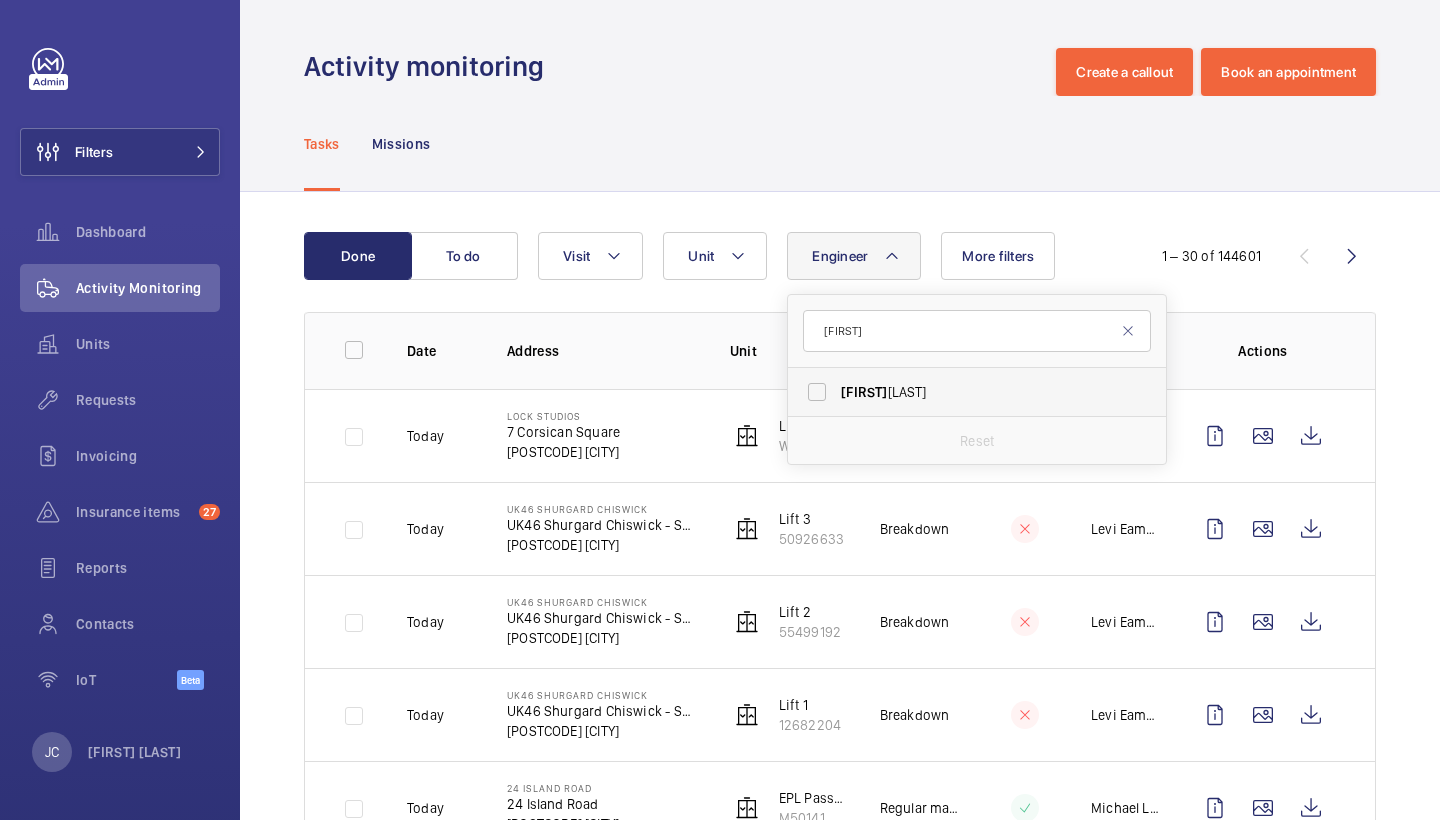 type on "[FIRST]" 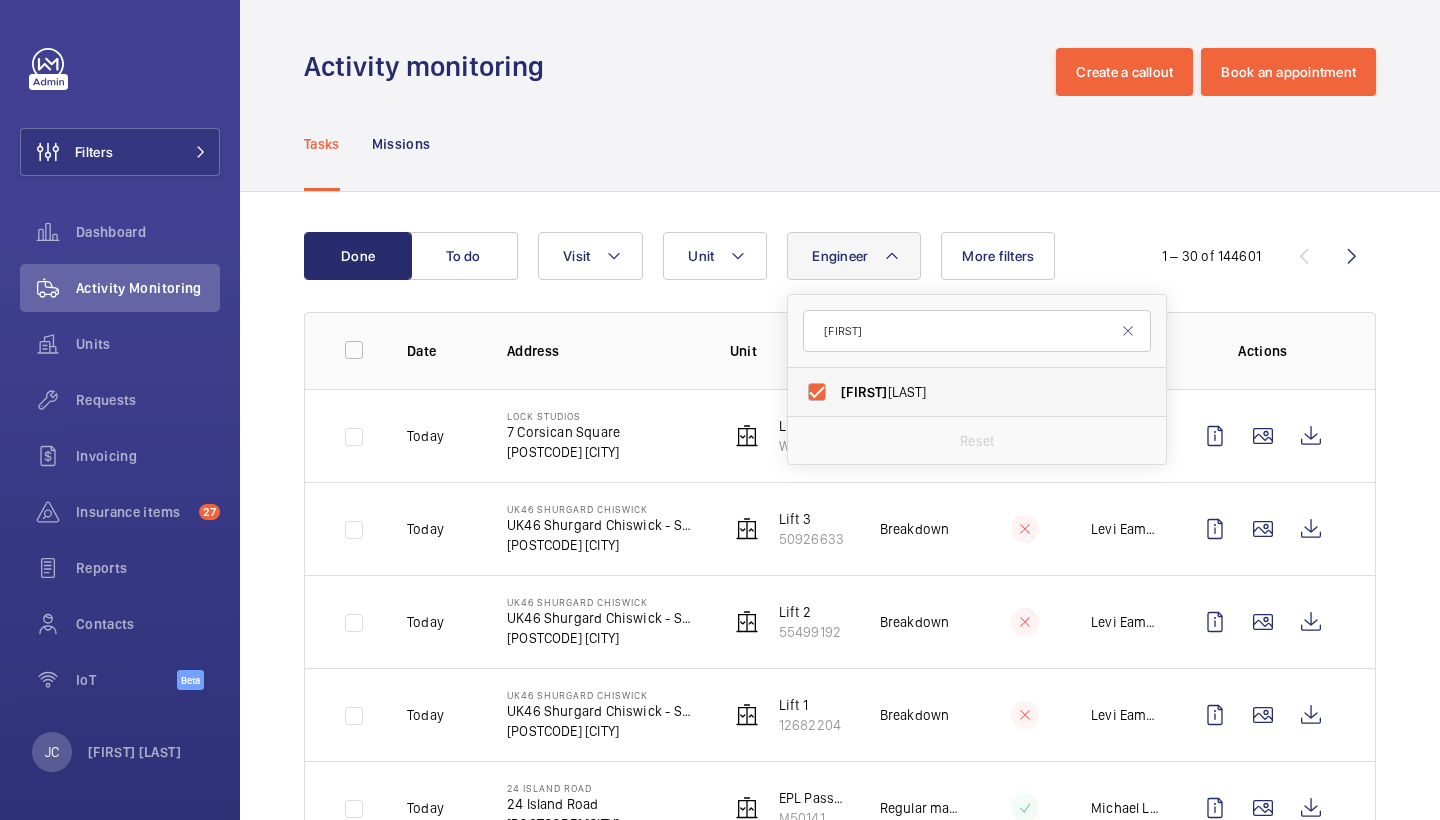 checkbox on "true" 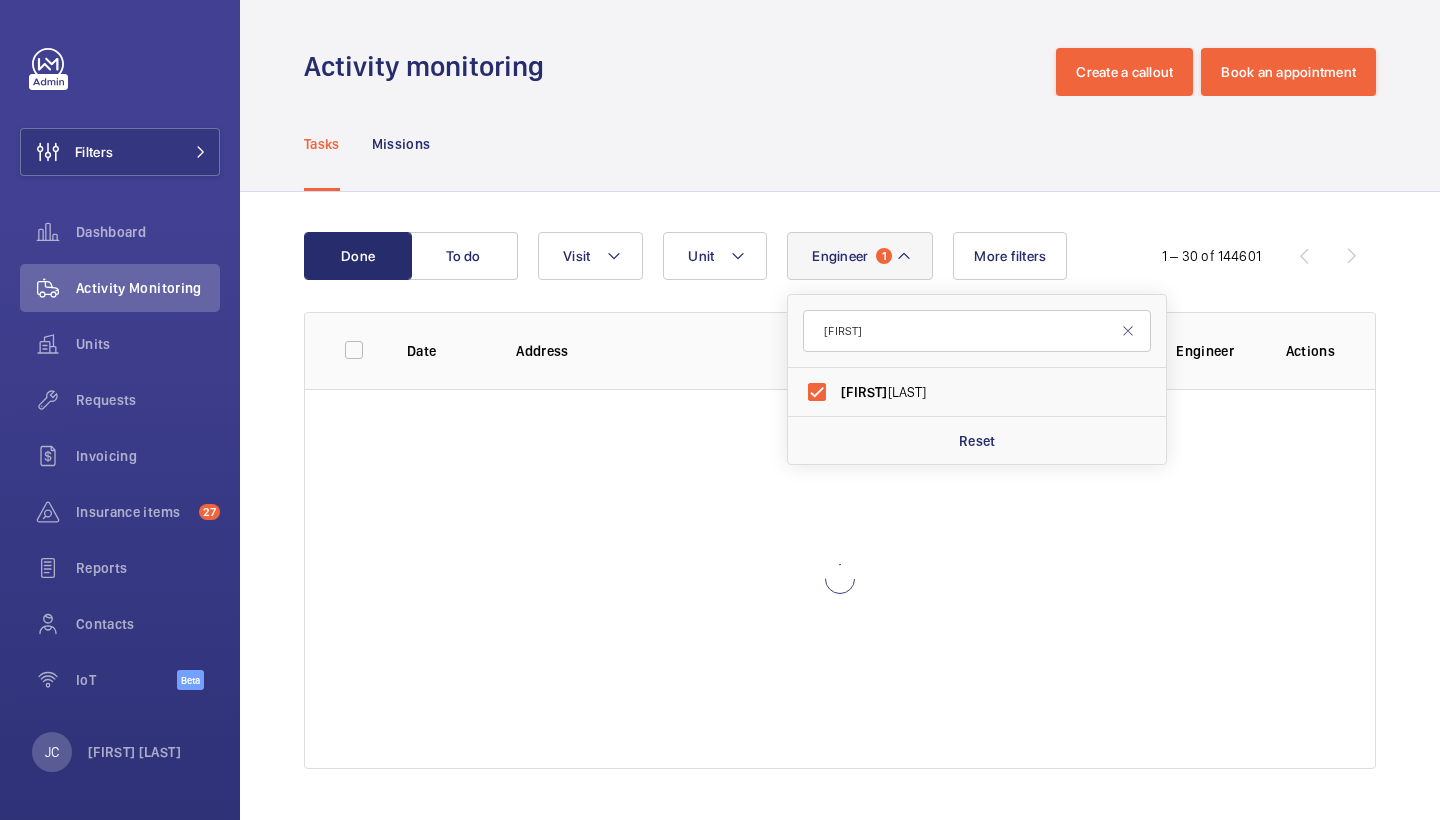 click on "Tasks Missions" 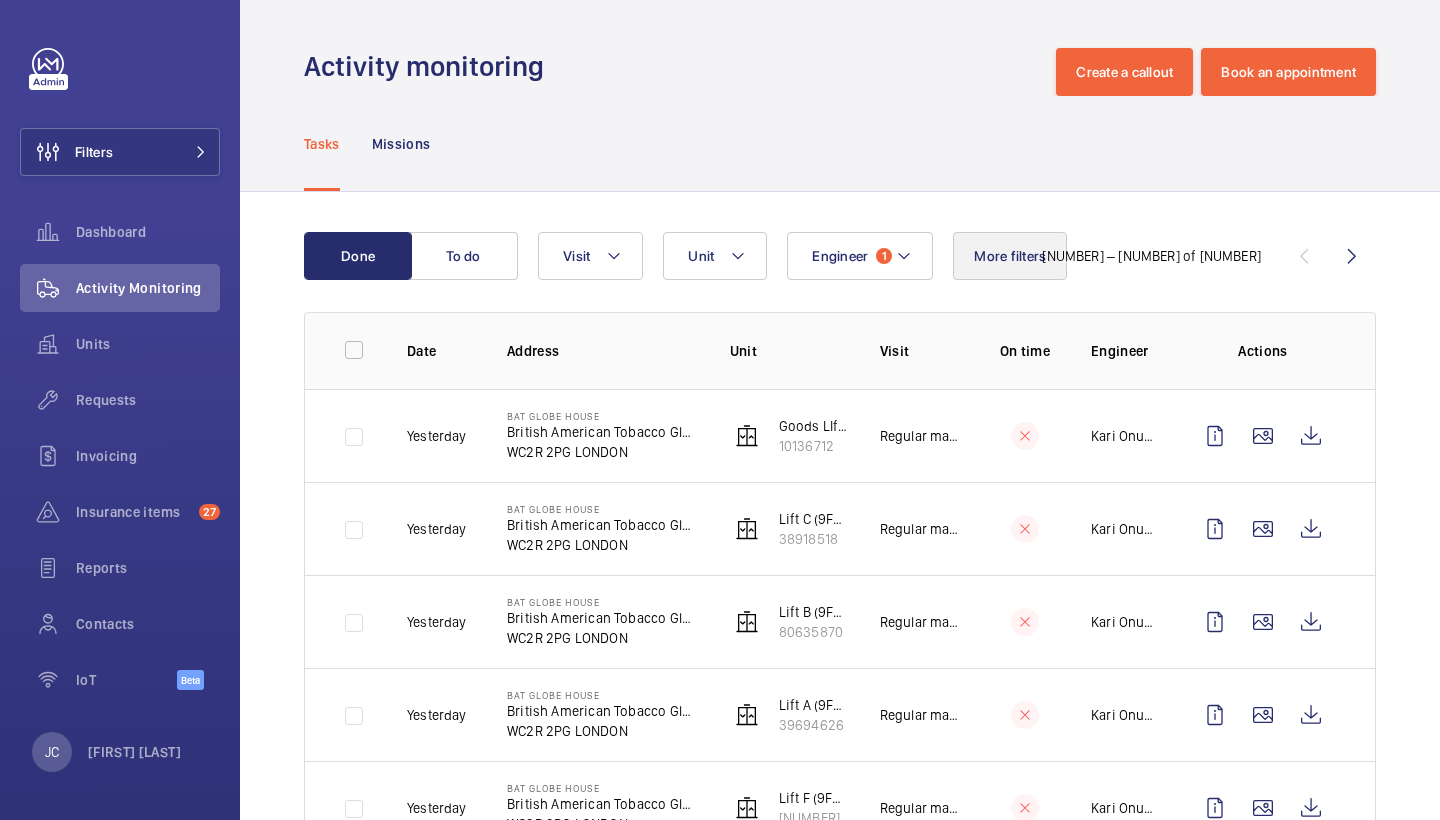 click on "More filters" 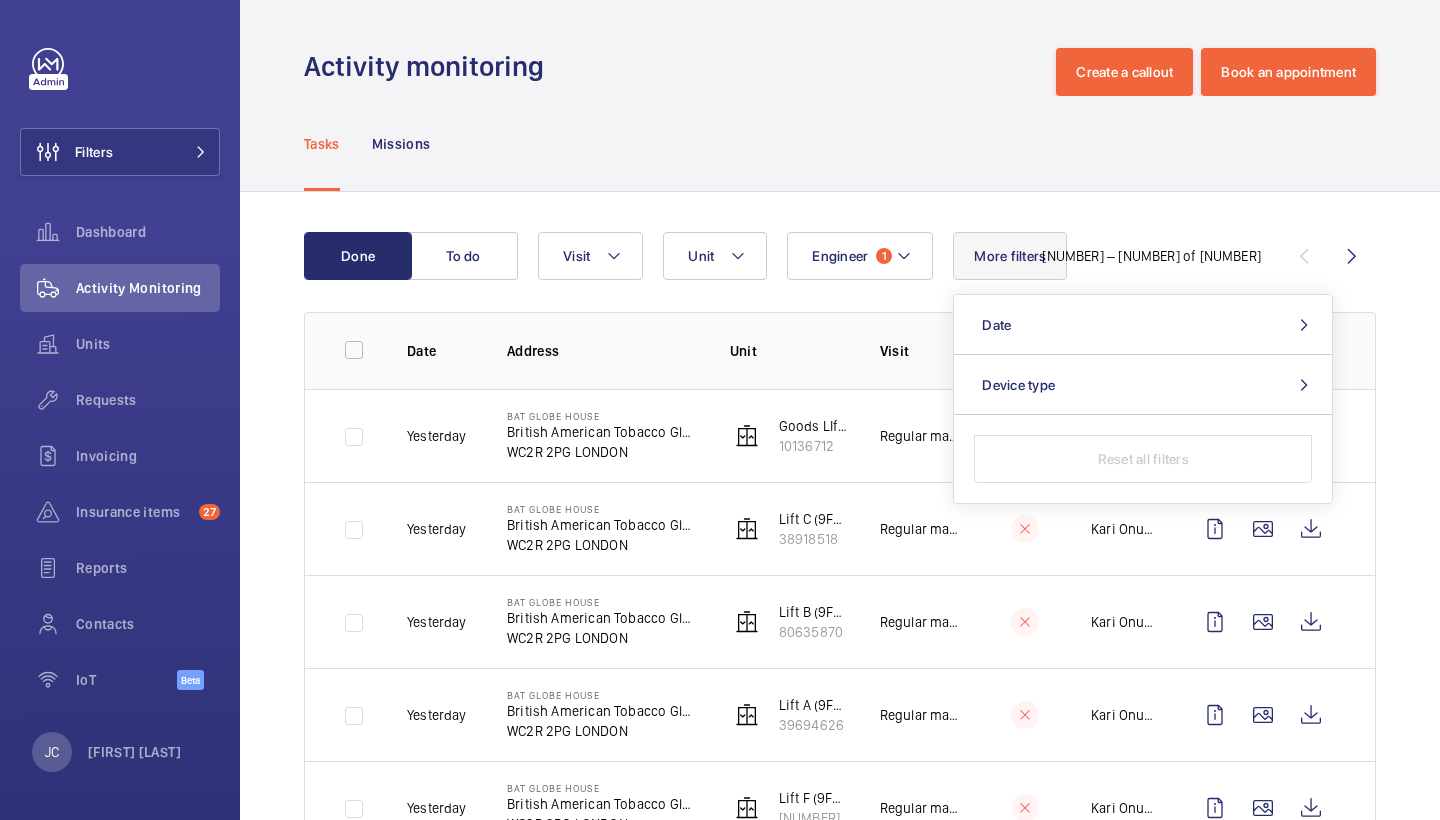 click on "Tasks Missions" 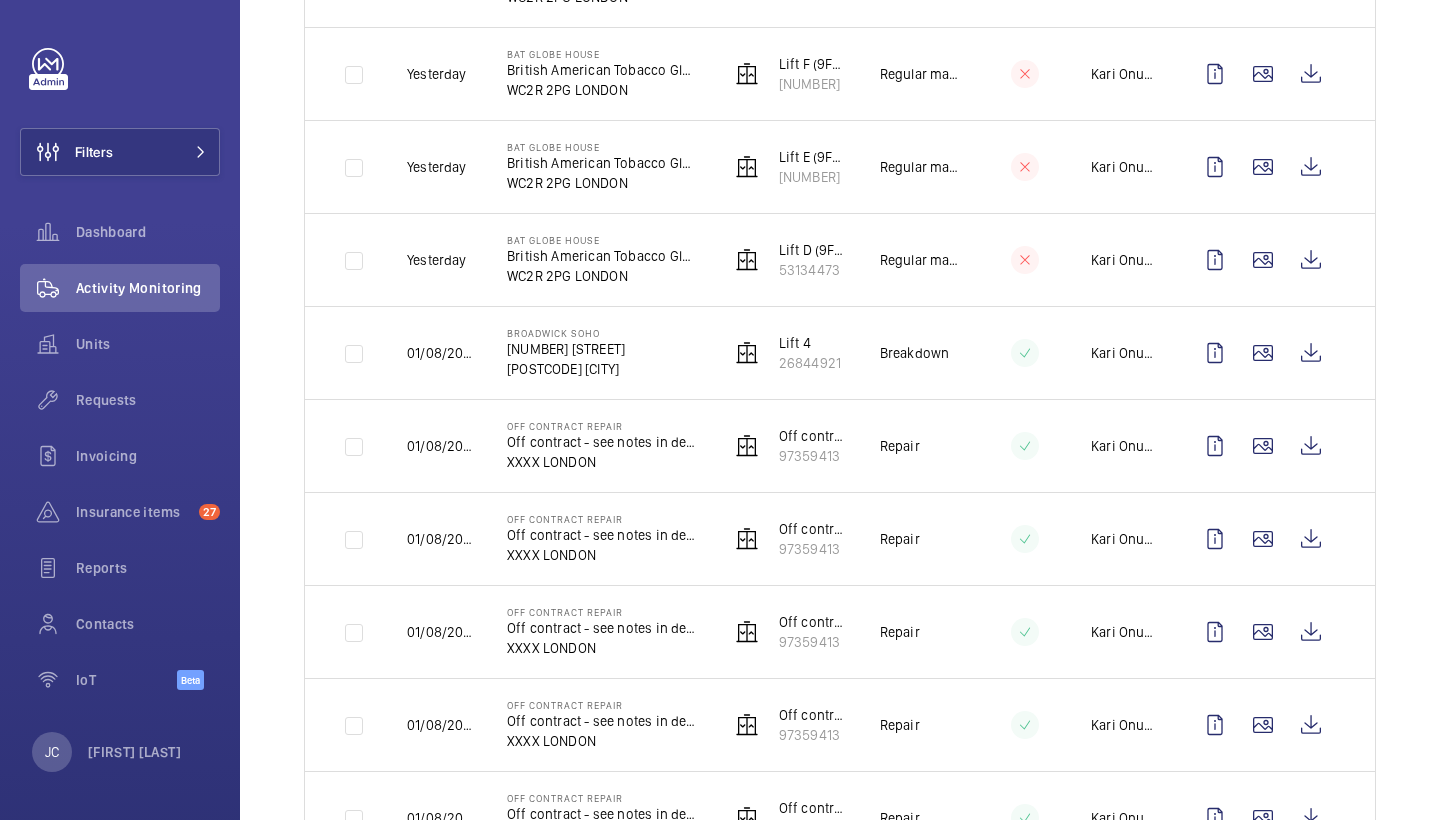 scroll, scrollTop: 733, scrollLeft: 0, axis: vertical 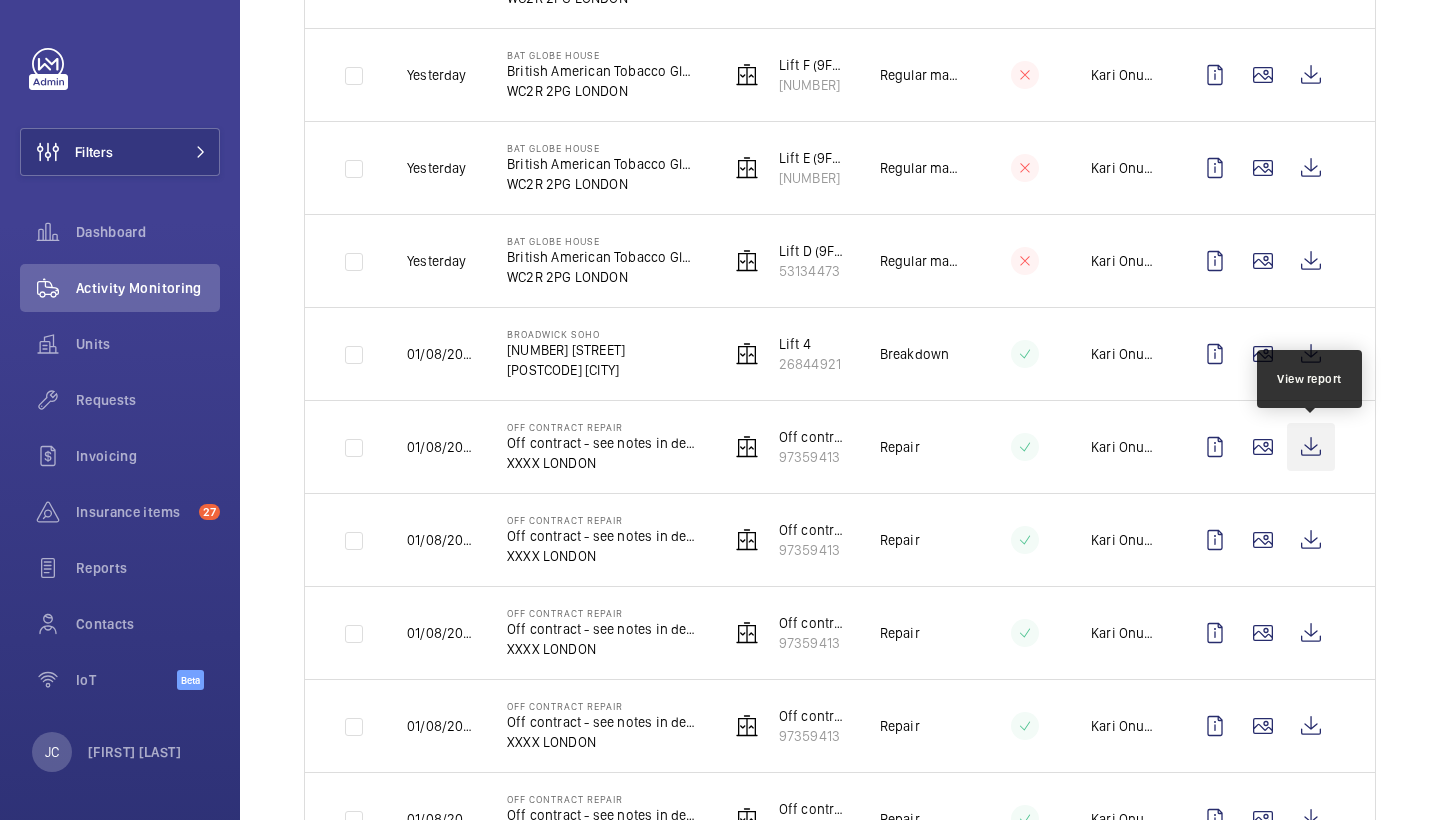 click 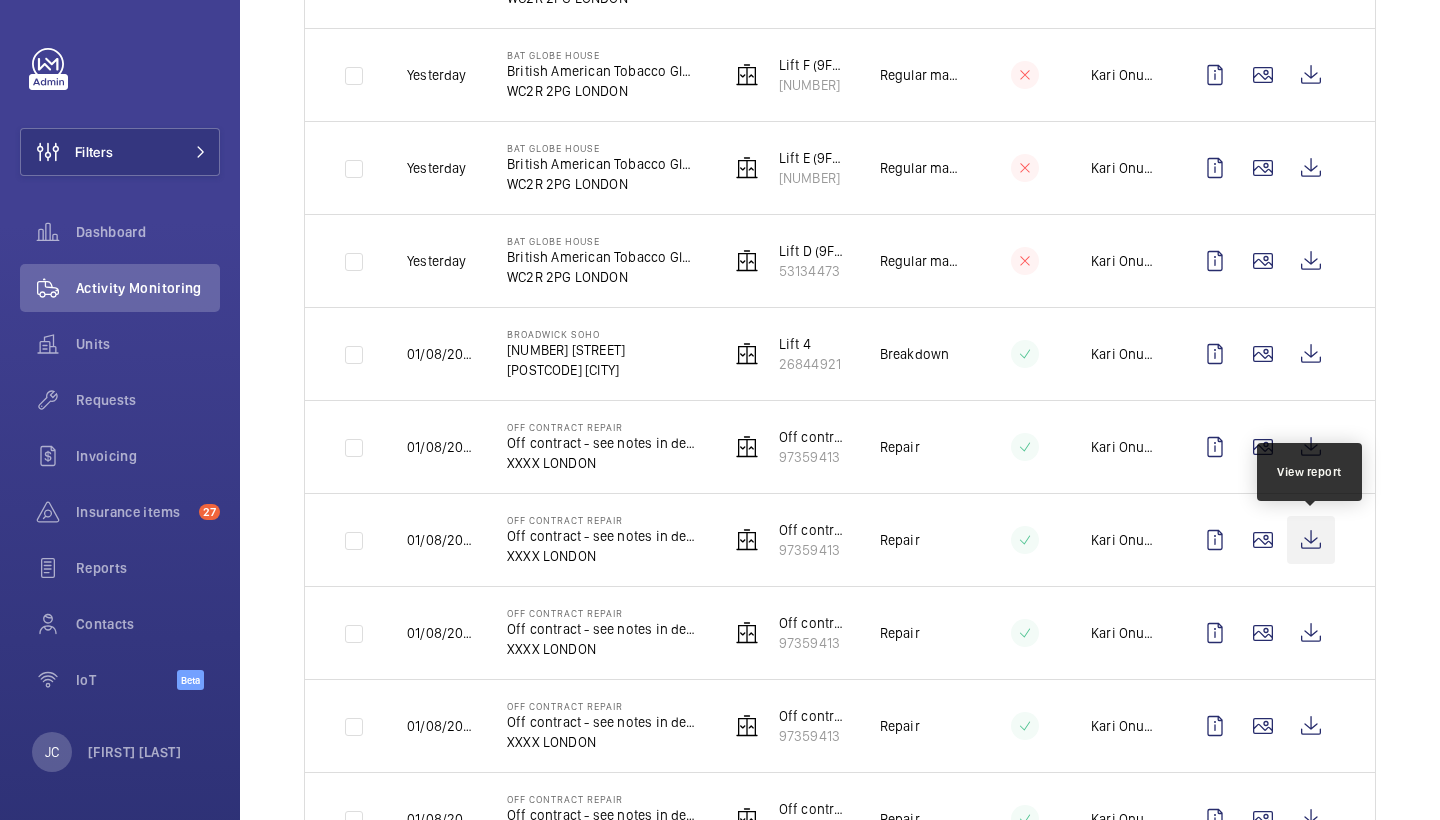click 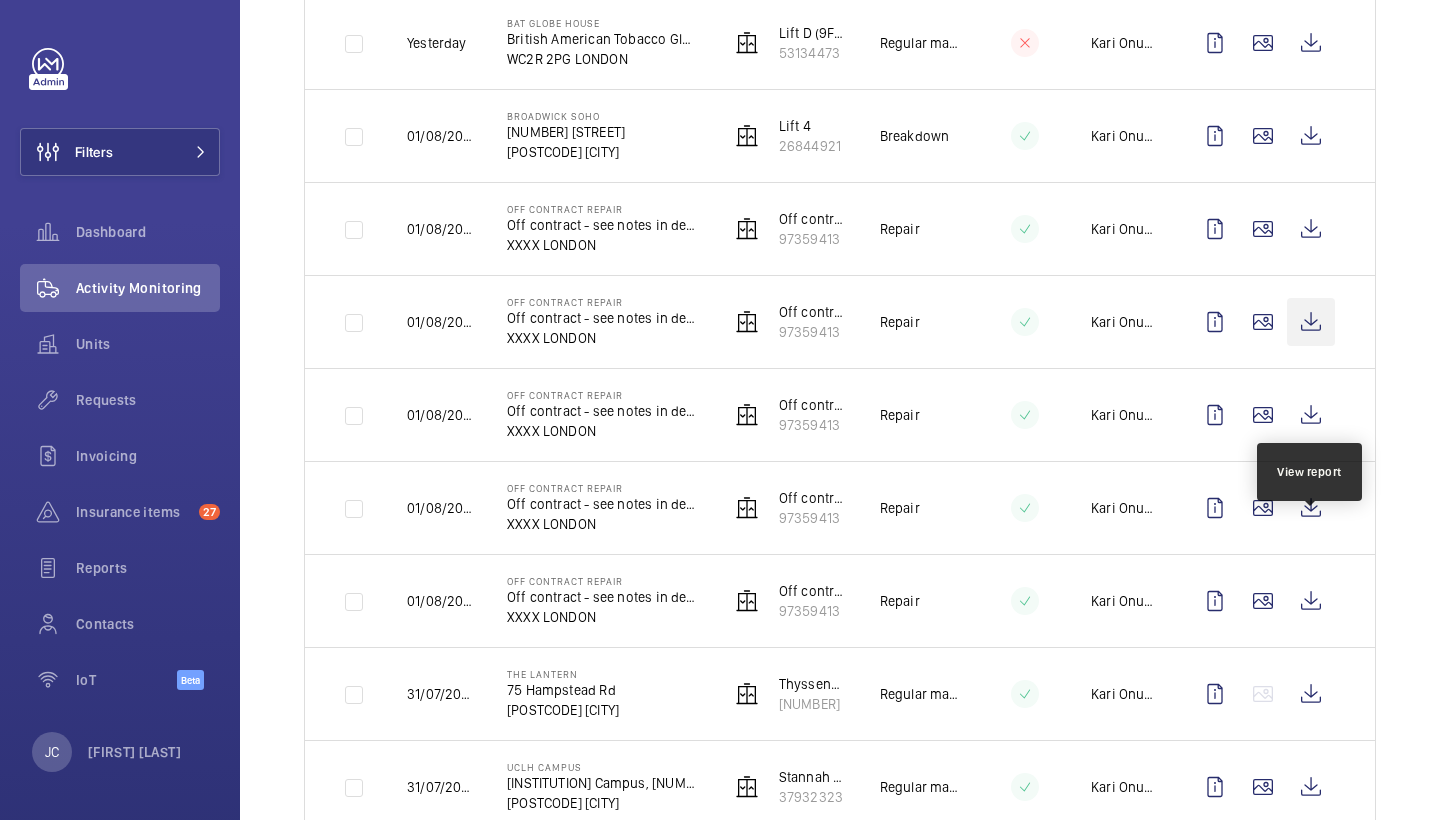scroll, scrollTop: 955, scrollLeft: 0, axis: vertical 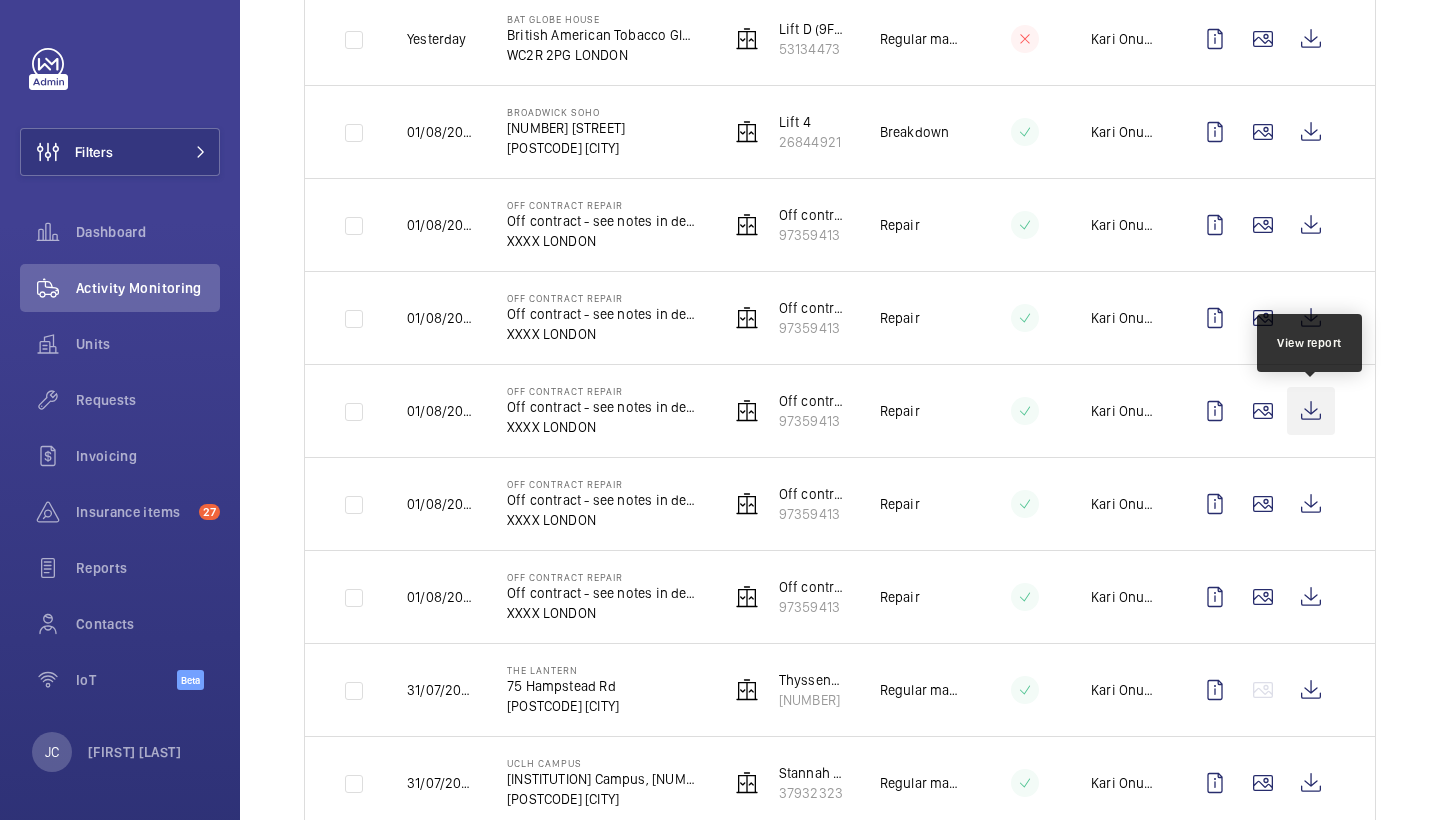 click 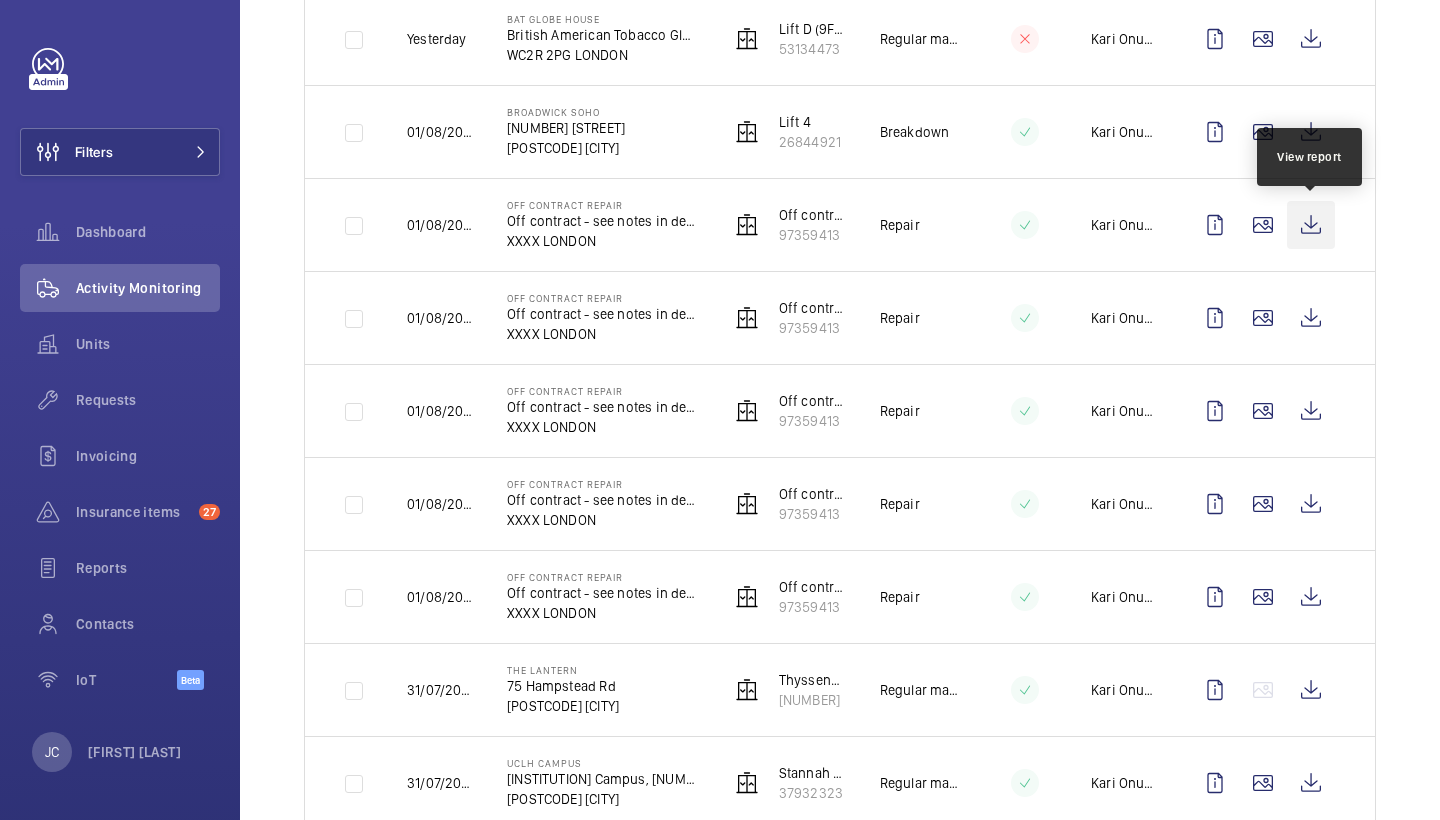 click 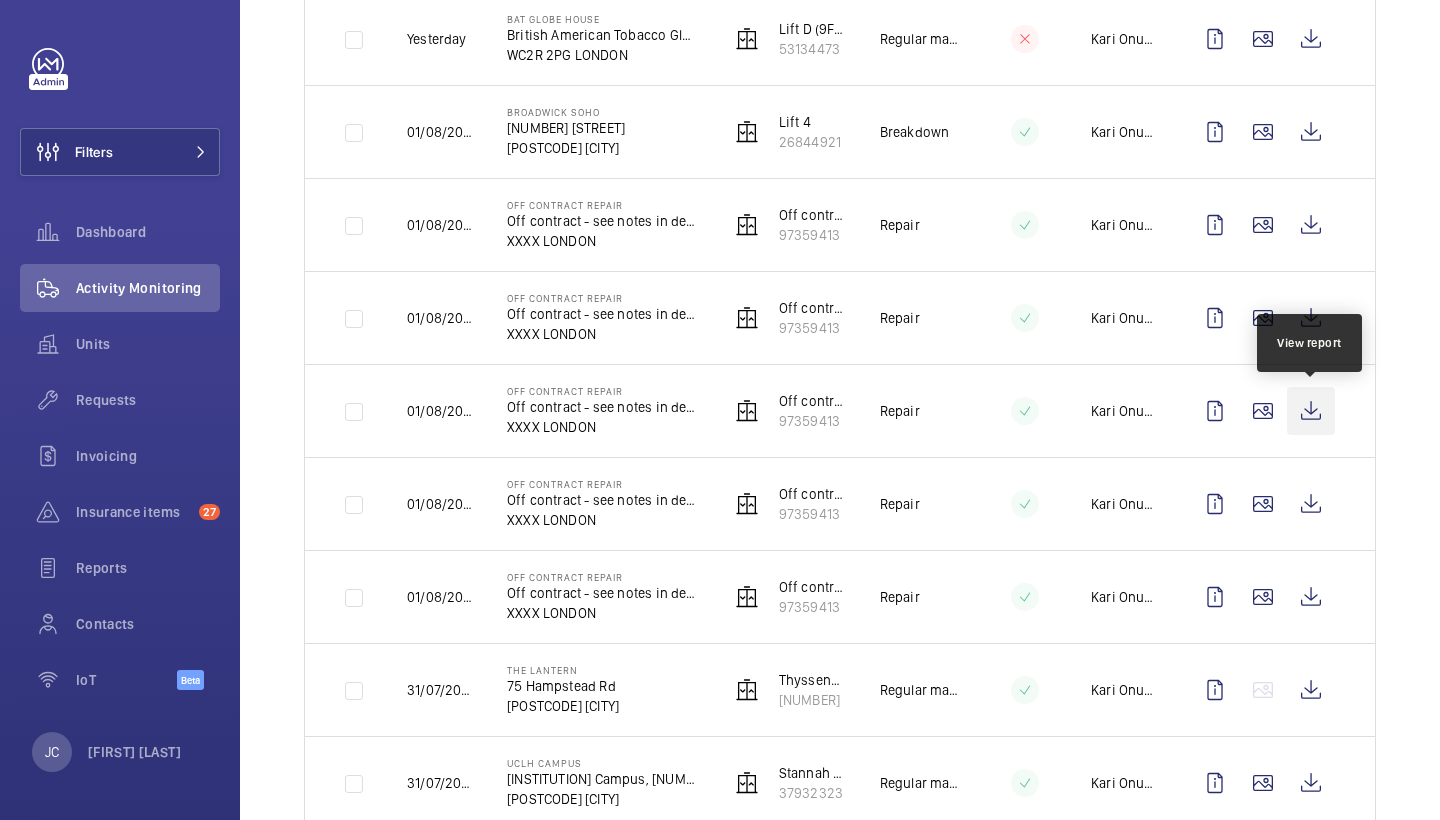click 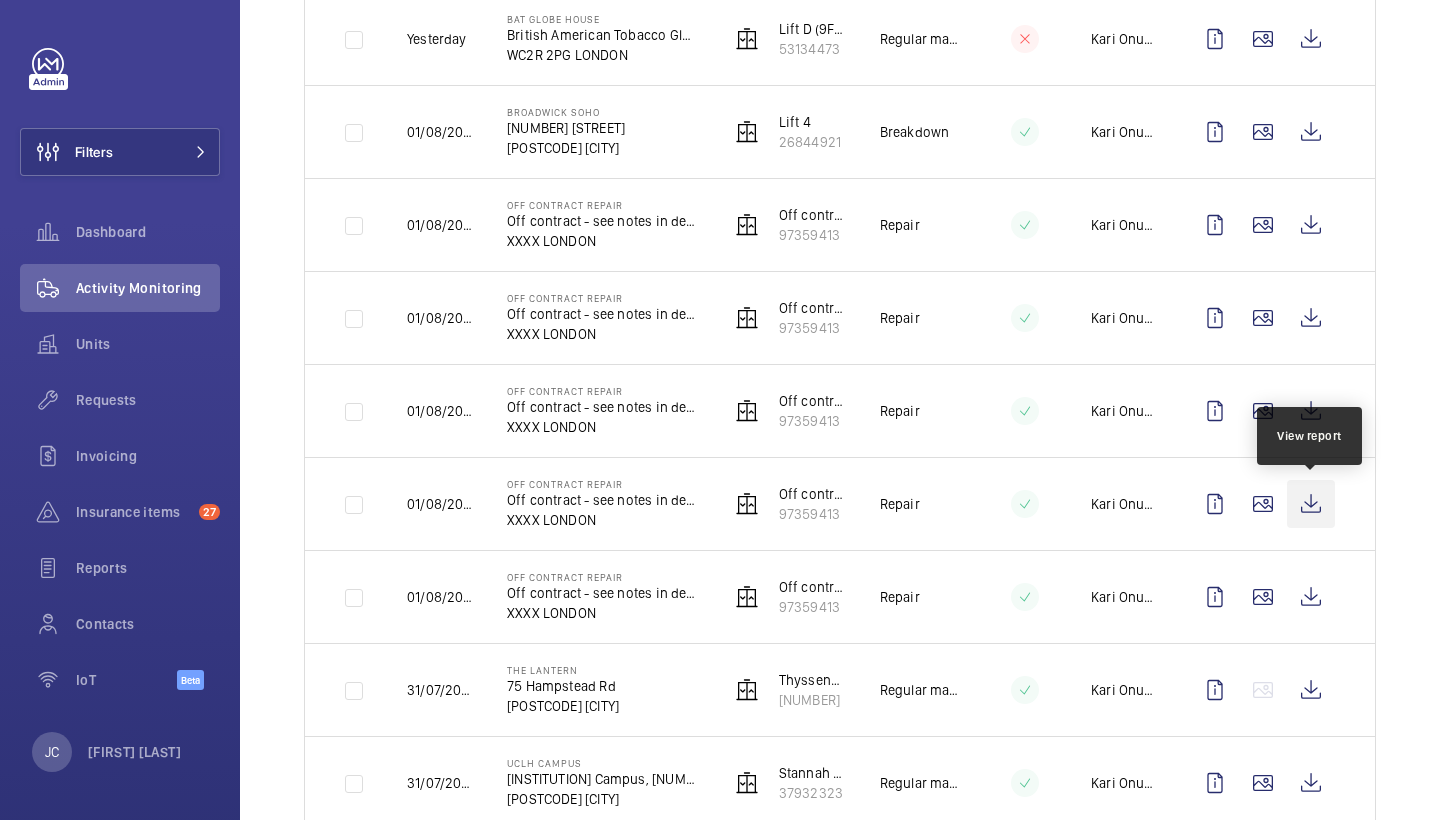 click 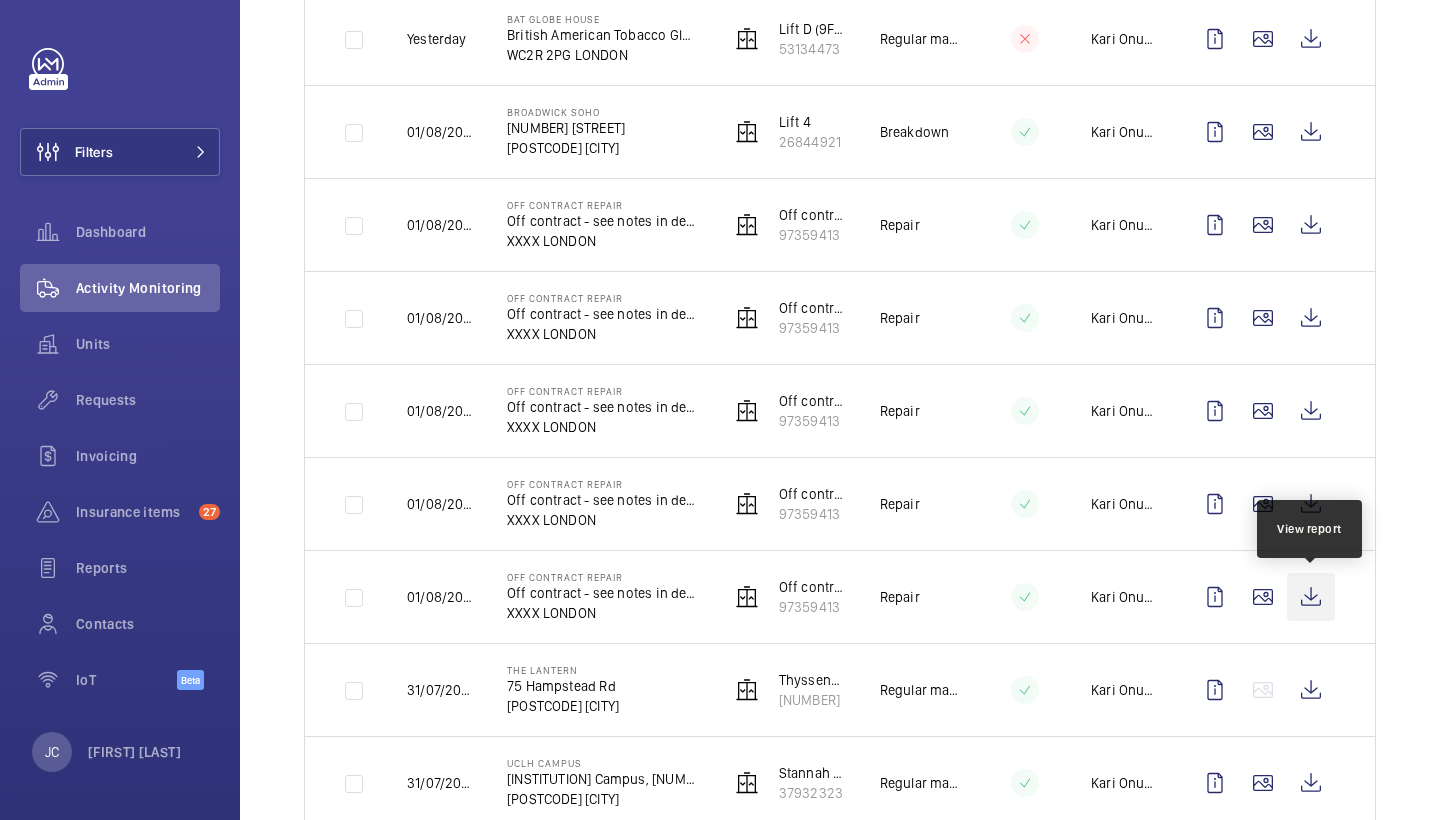 click 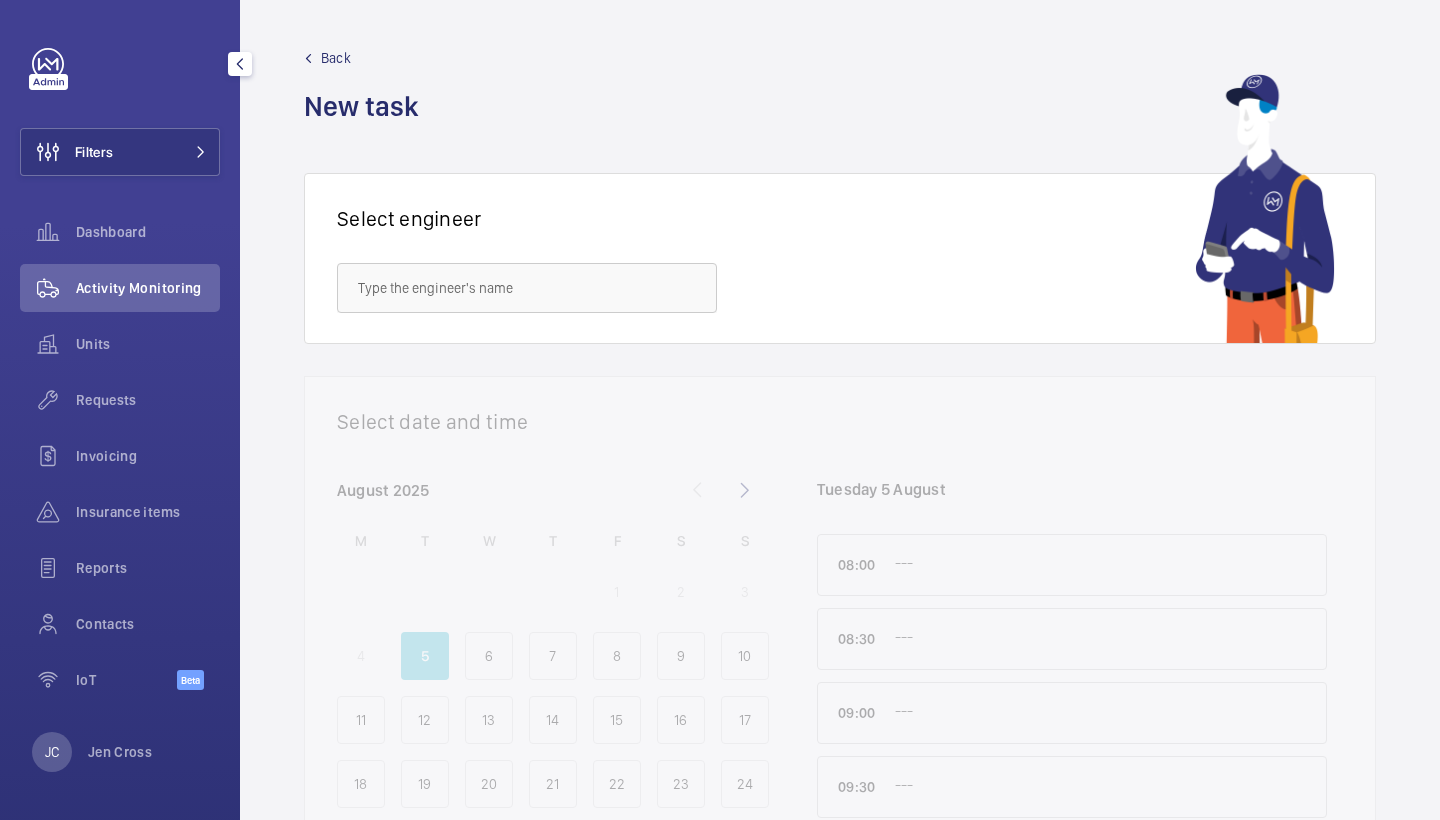 scroll, scrollTop: 0, scrollLeft: 0, axis: both 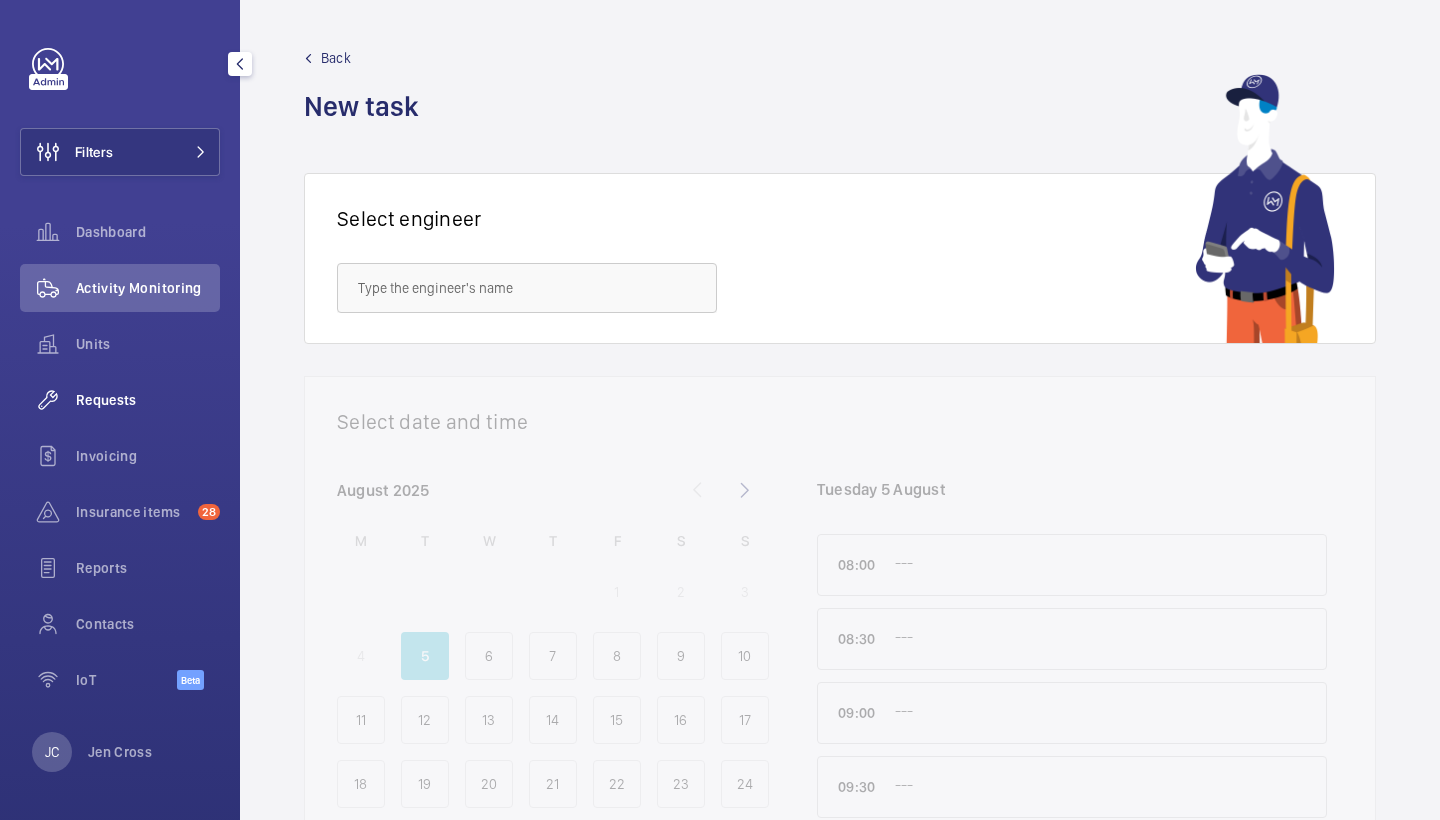 click on "Requests" 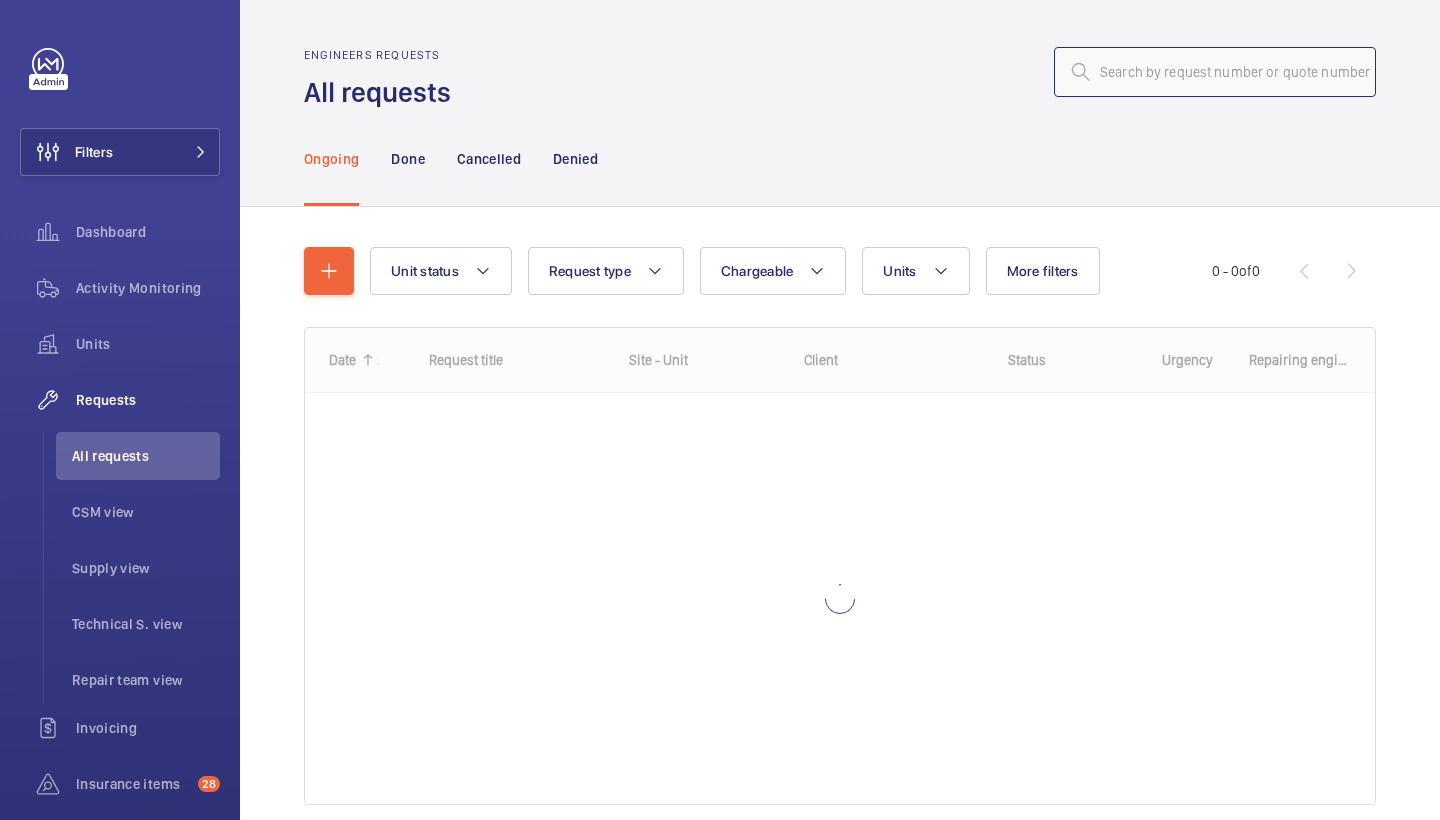 click 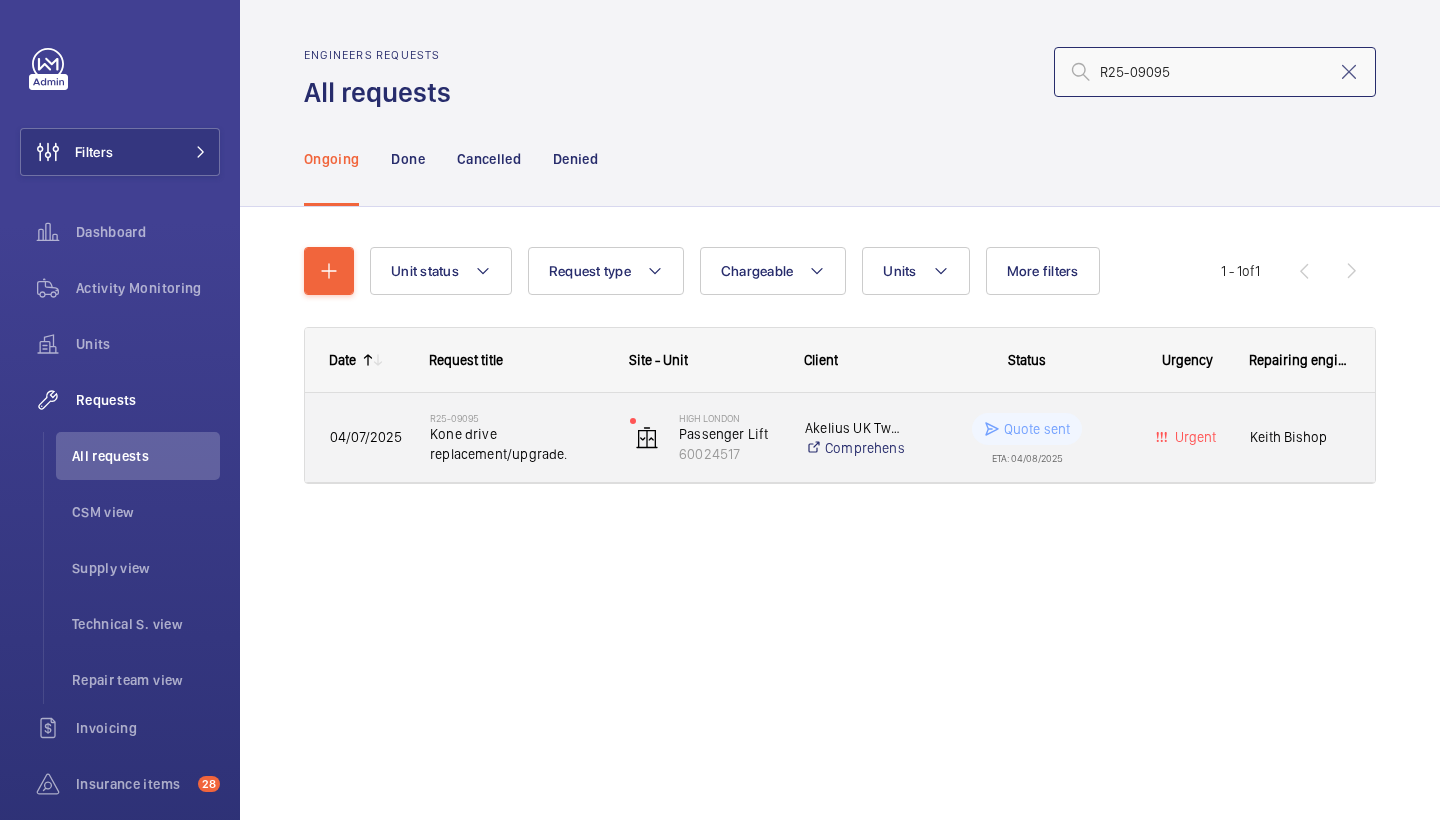 type on "R25-09095" 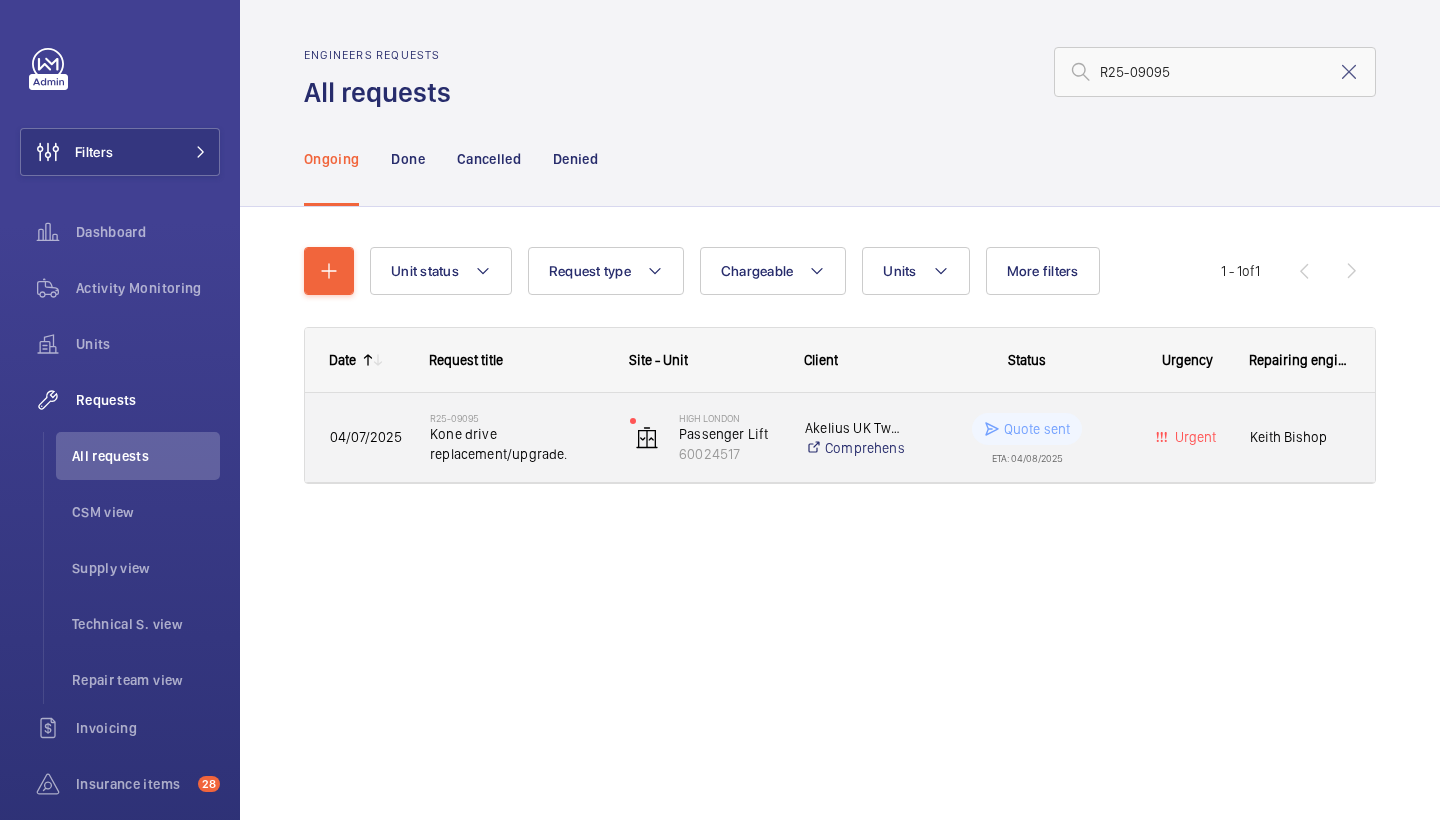 click on "Kone drive replacement/upgrade." 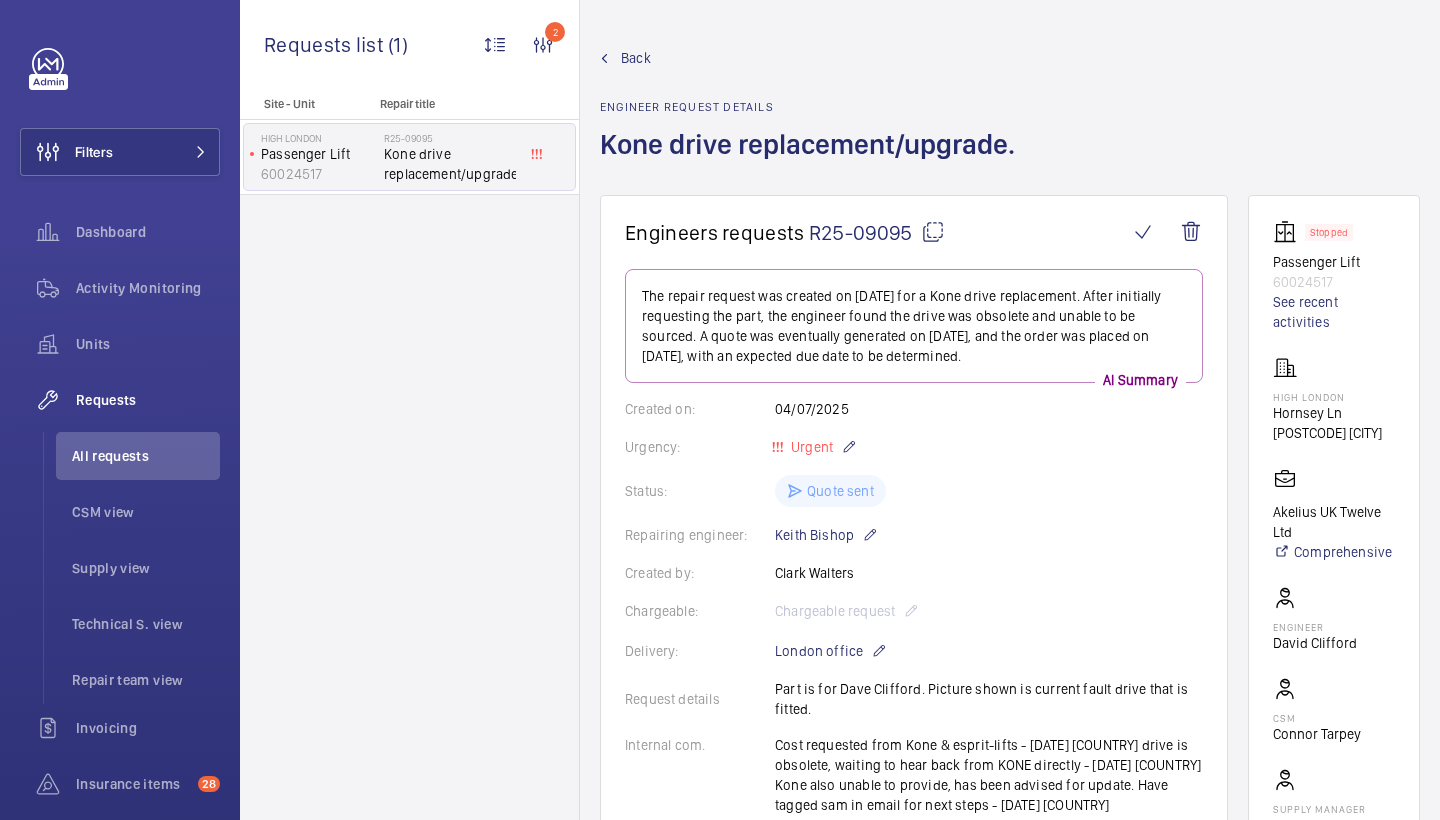 scroll, scrollTop: 0, scrollLeft: 0, axis: both 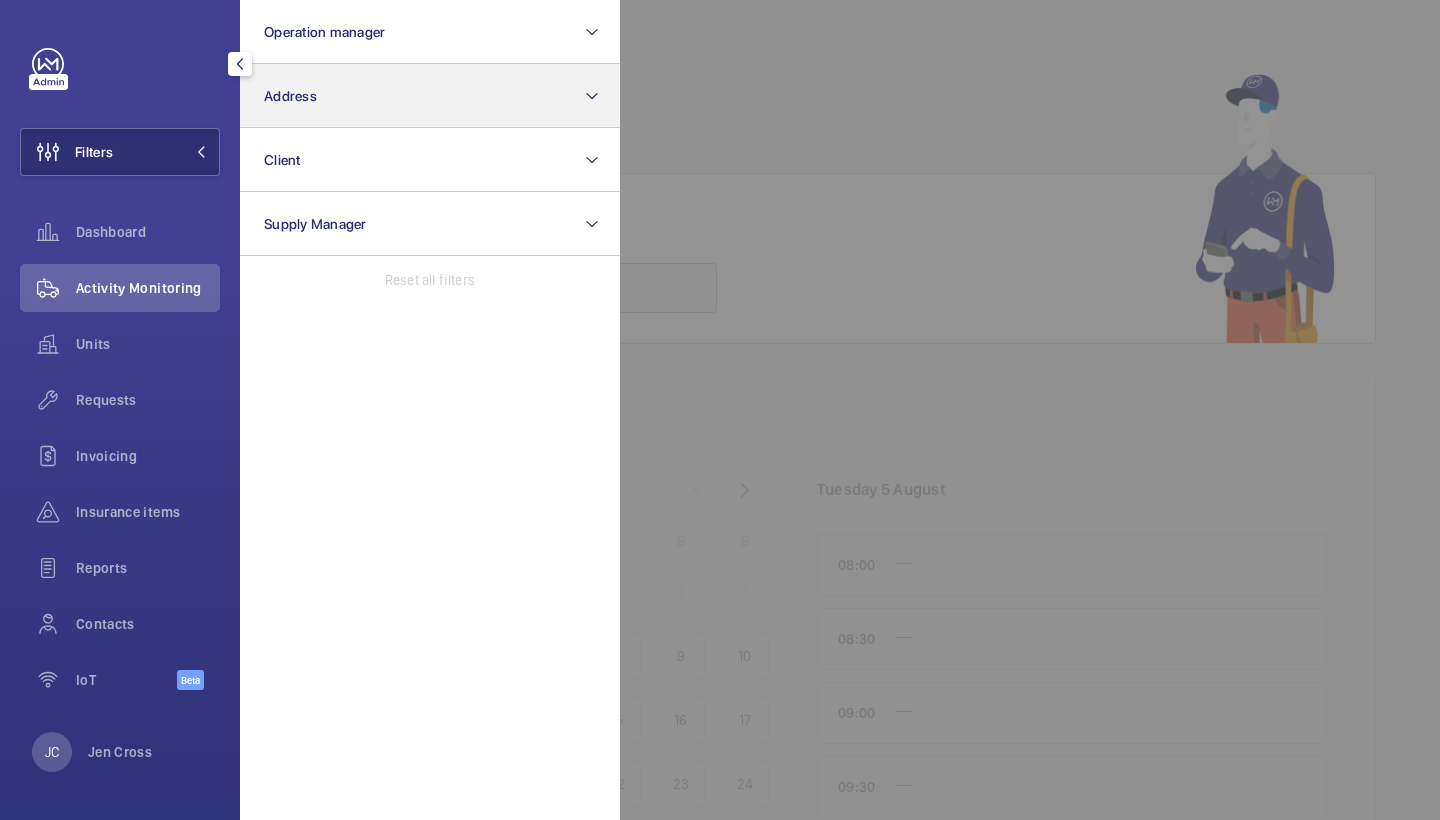 click on "Address" 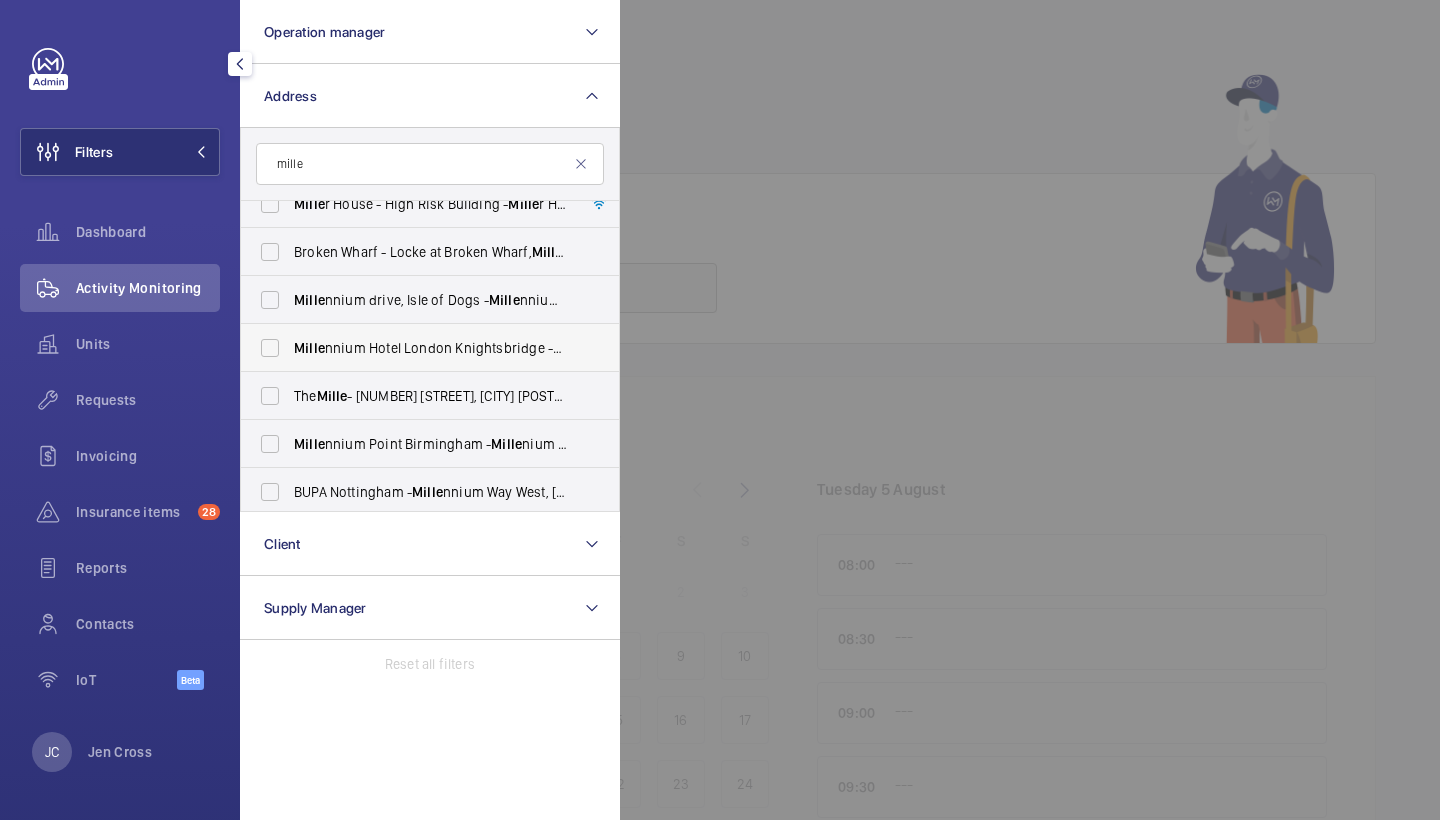 scroll, scrollTop: 72, scrollLeft: 0, axis: vertical 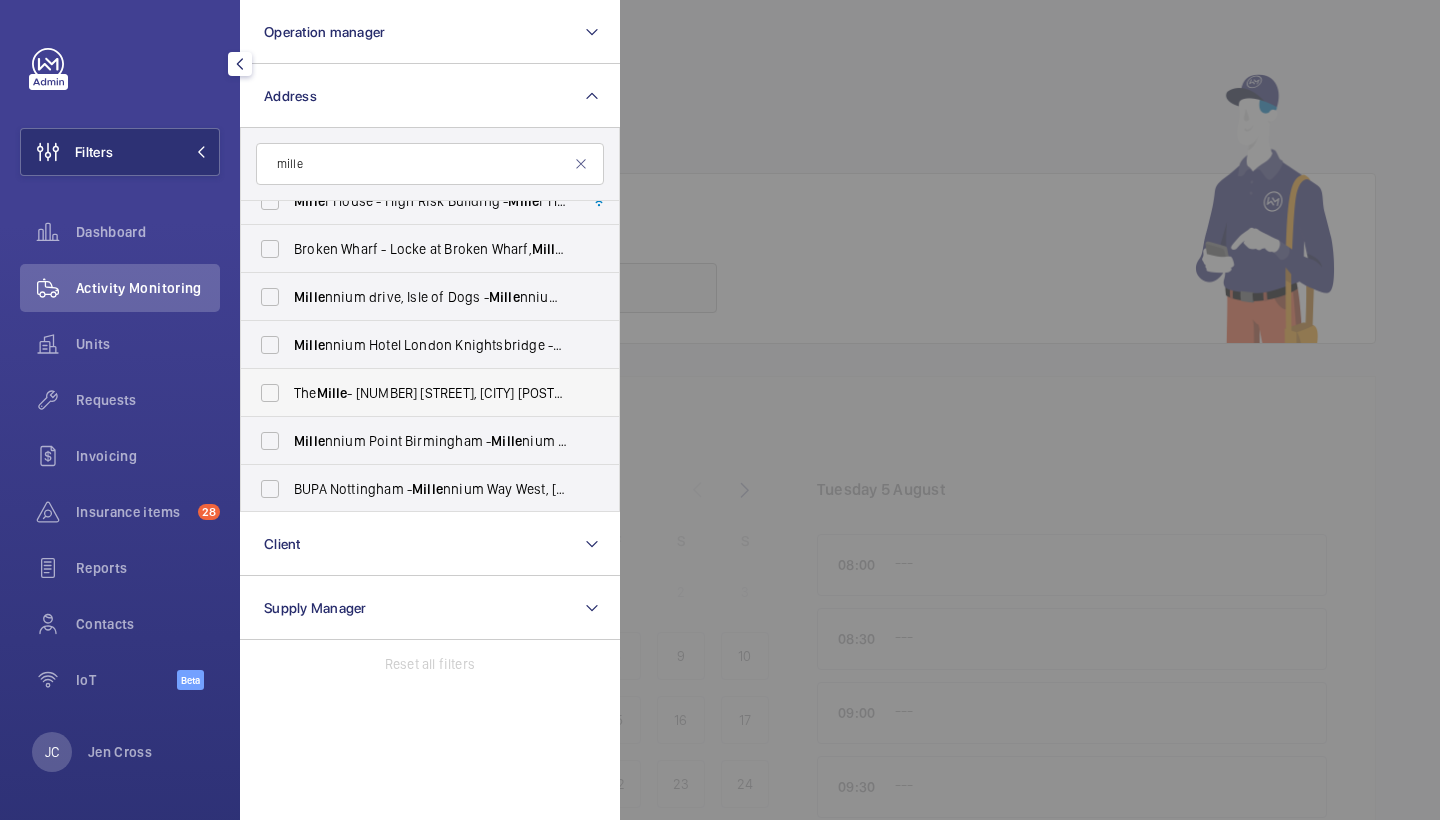 type on "mille" 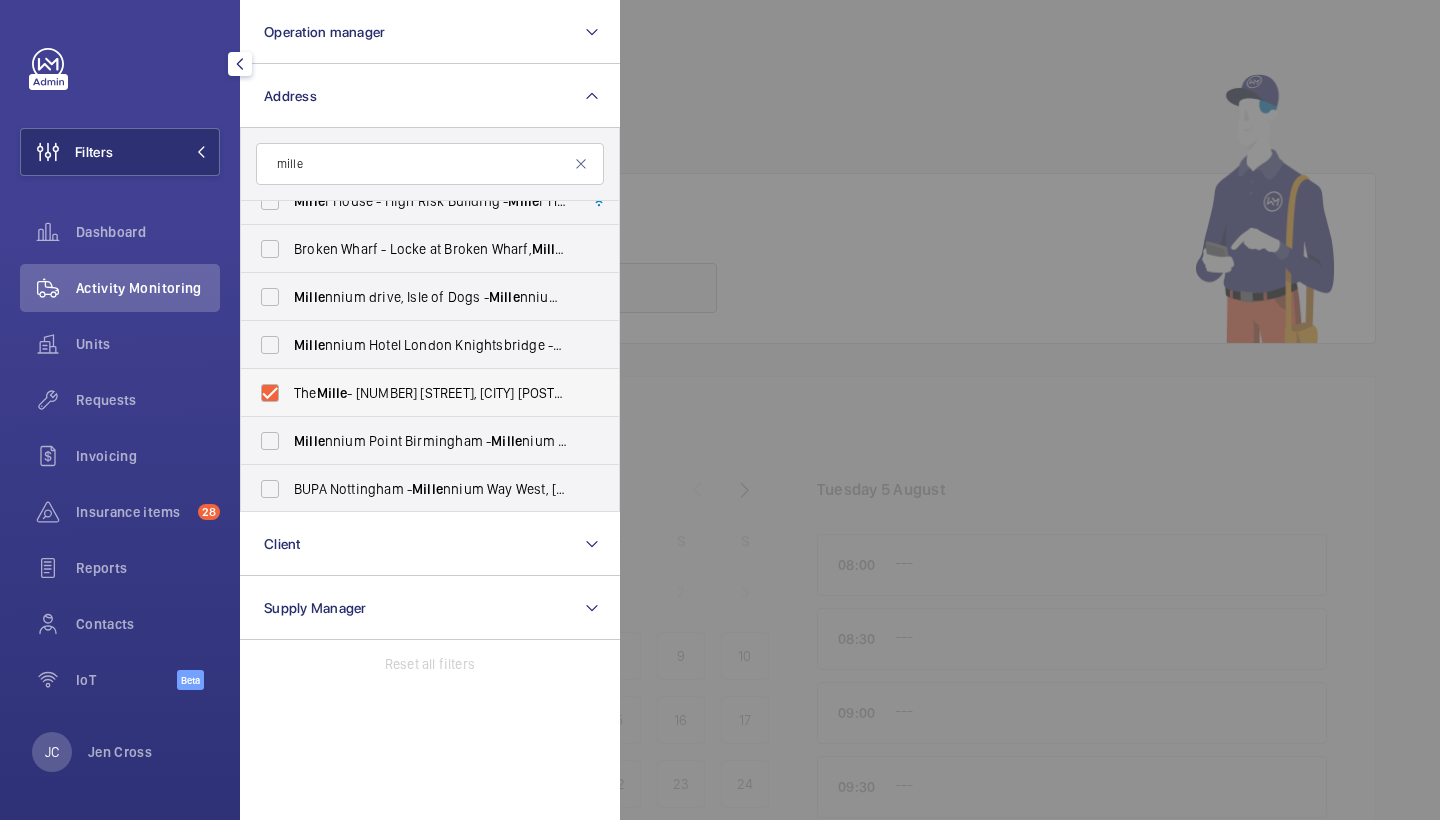 checkbox on "true" 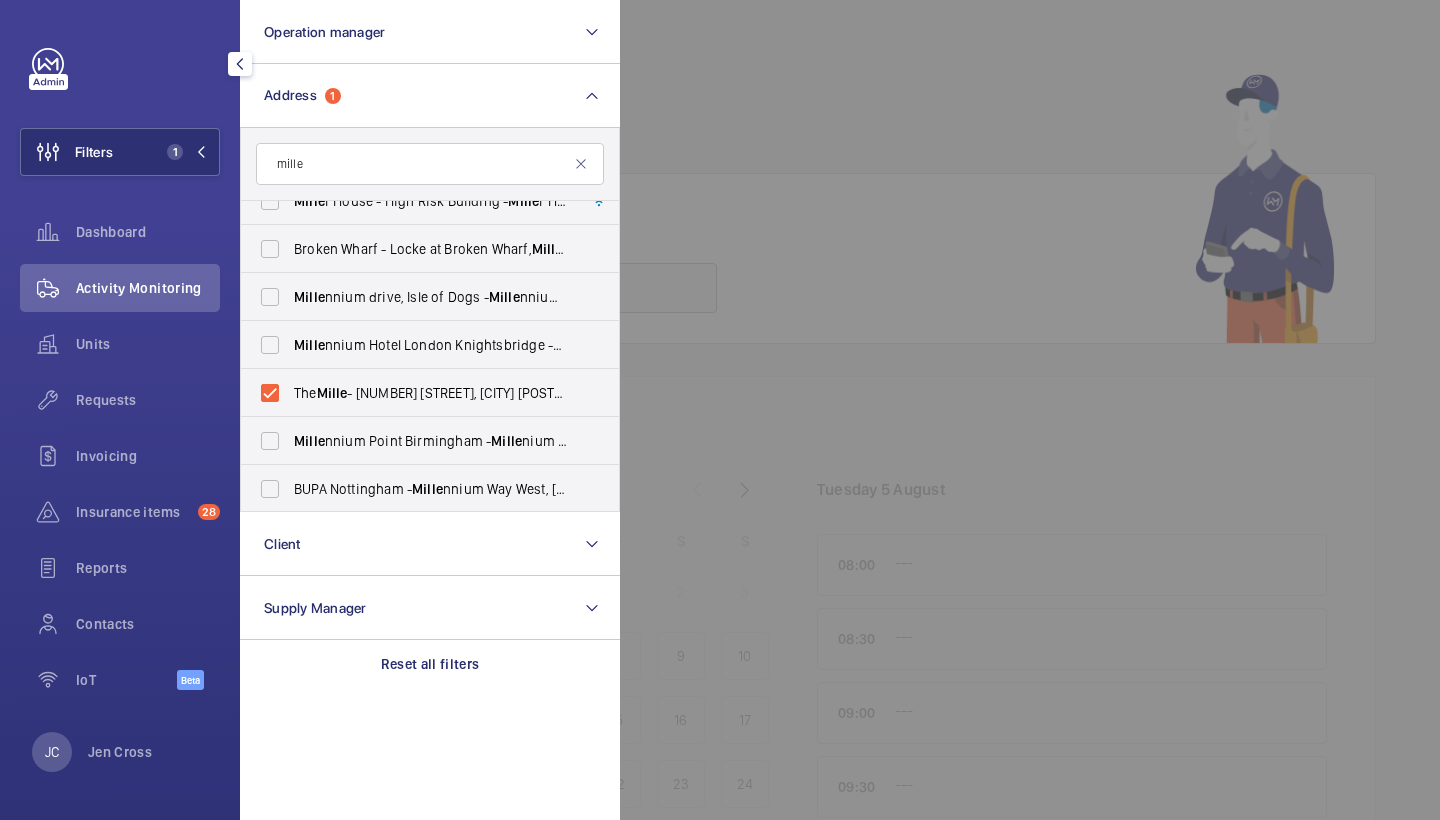 click 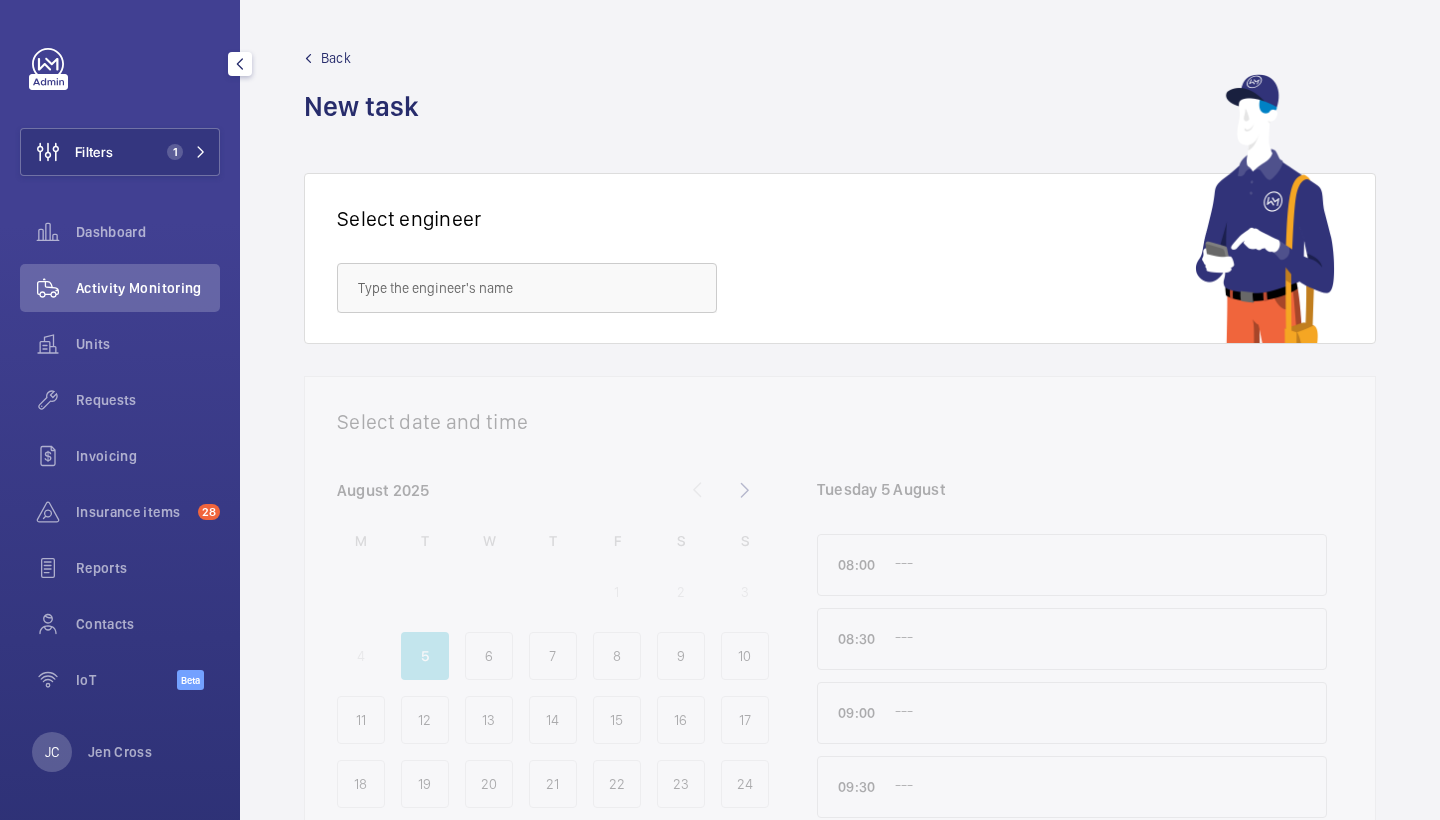 click on "Activity Monitoring" 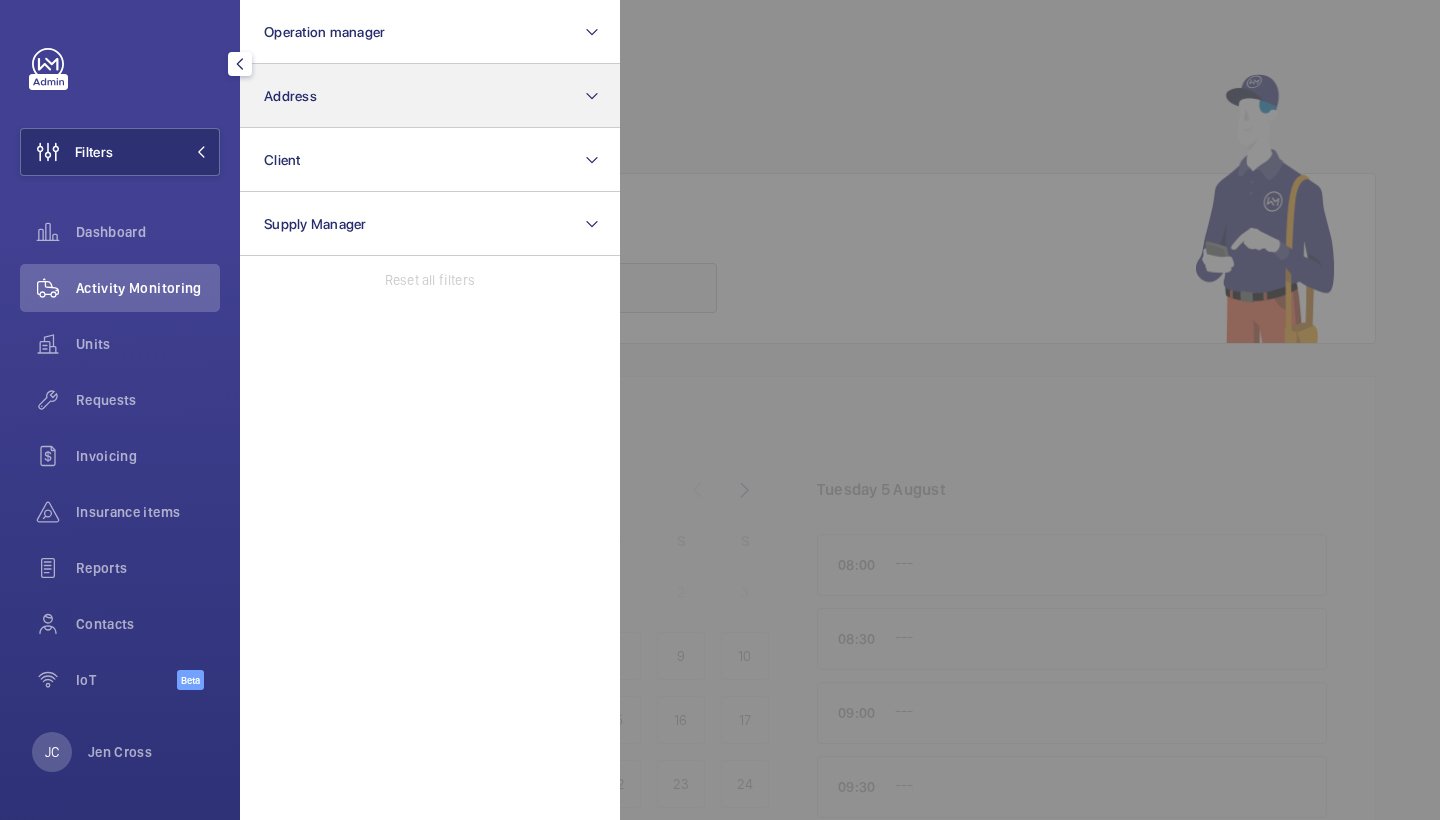 scroll, scrollTop: 0, scrollLeft: 0, axis: both 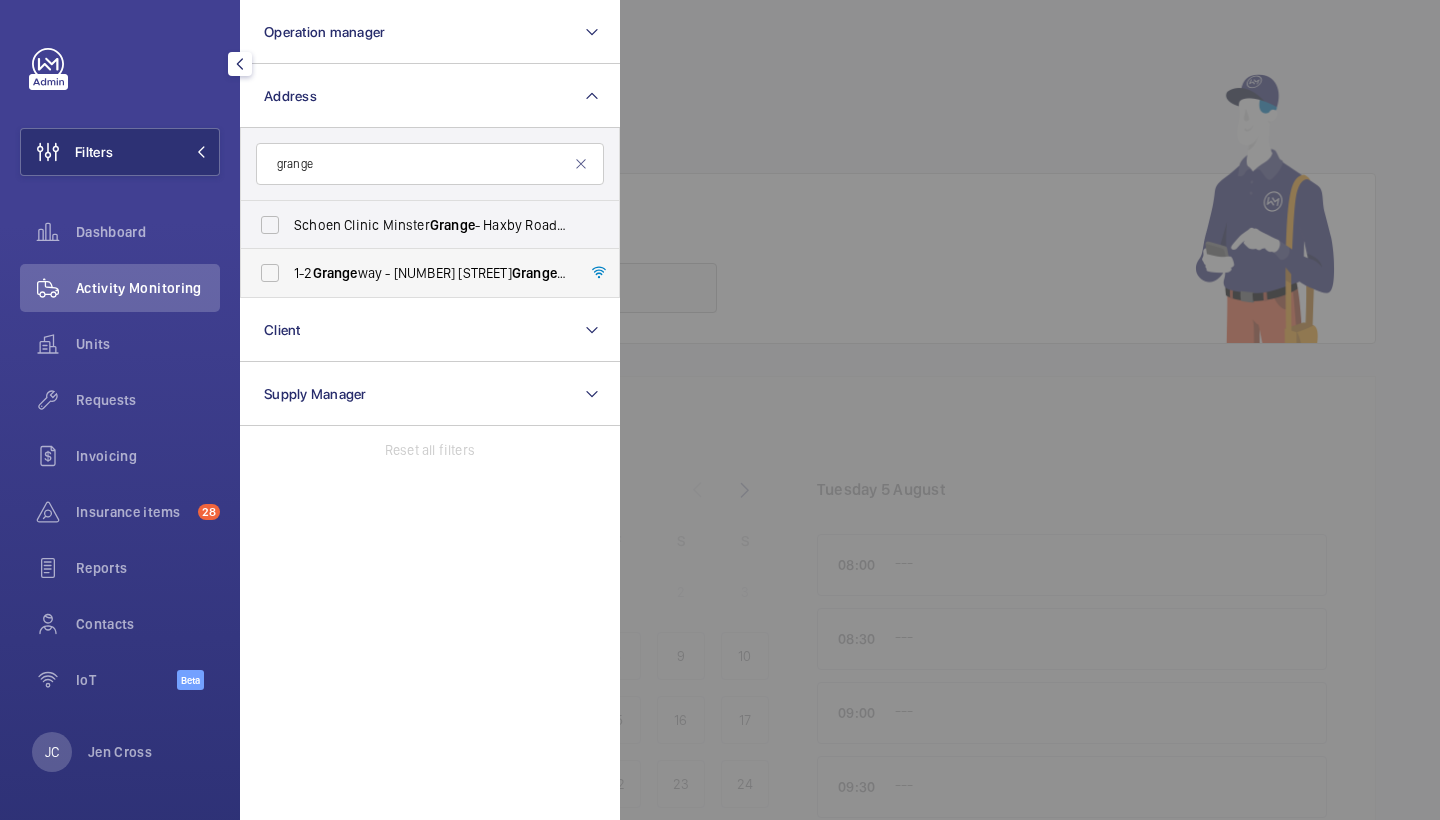 type on "grange" 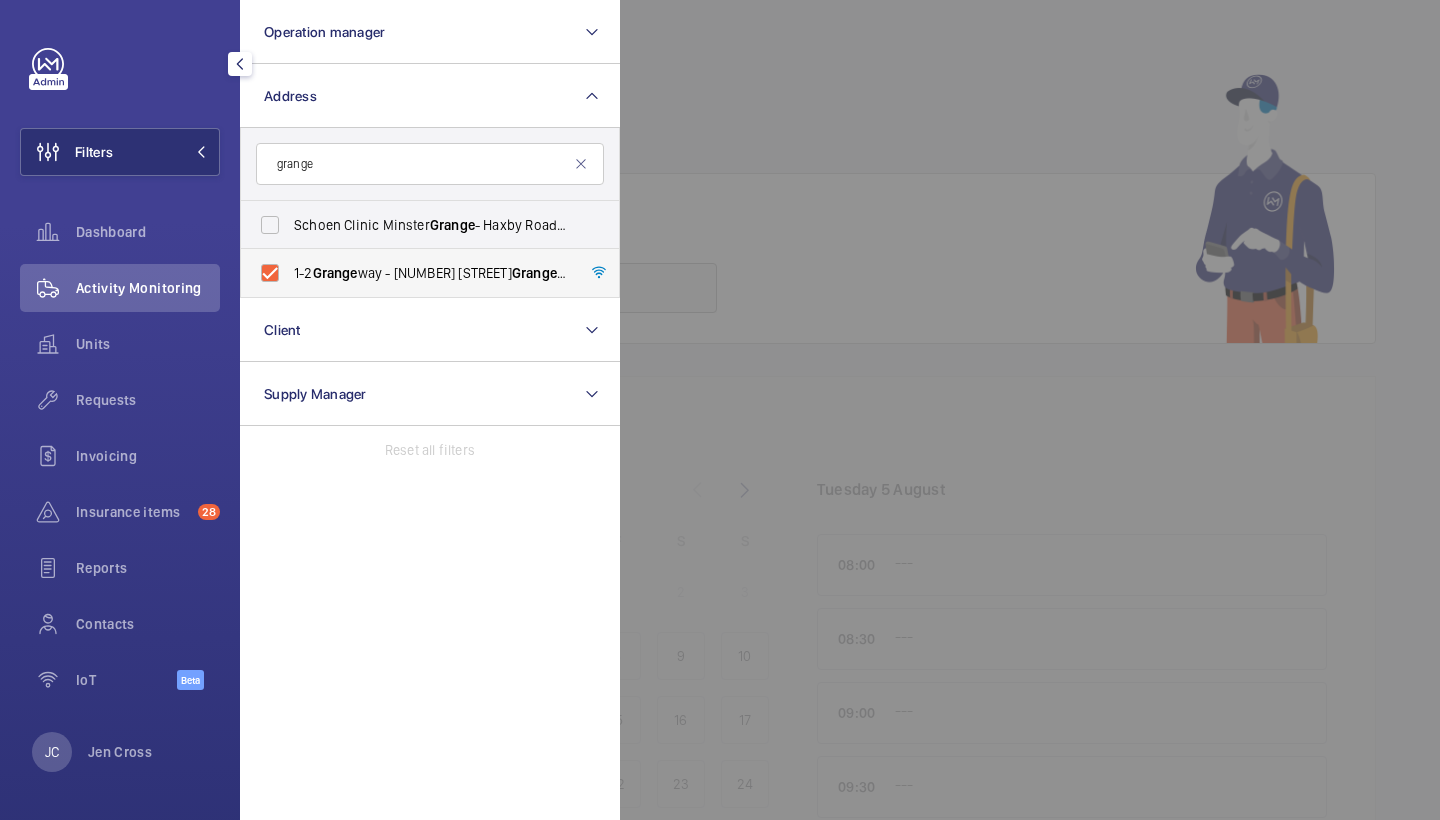 checkbox on "true" 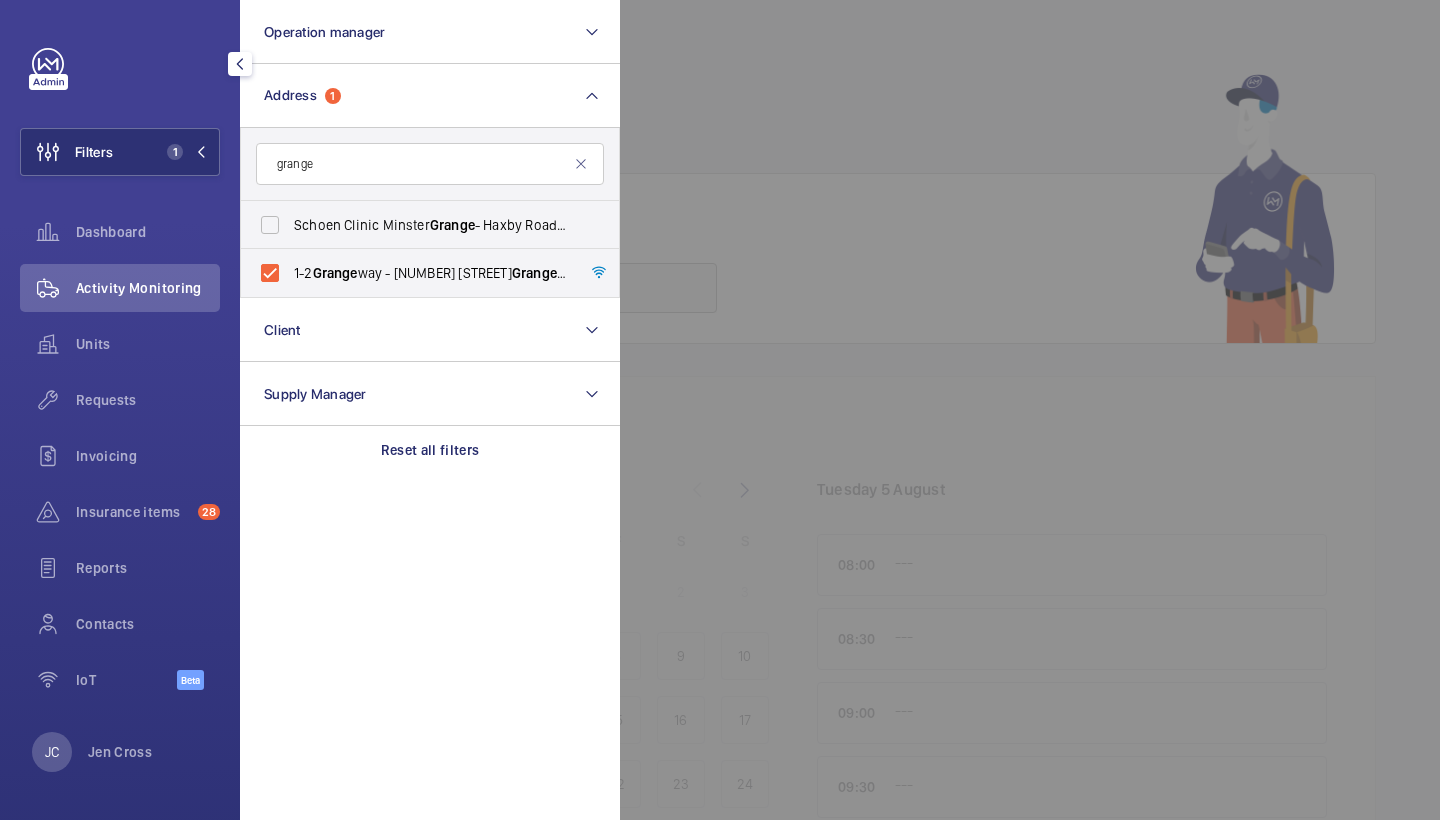 click on "Activity Monitoring" 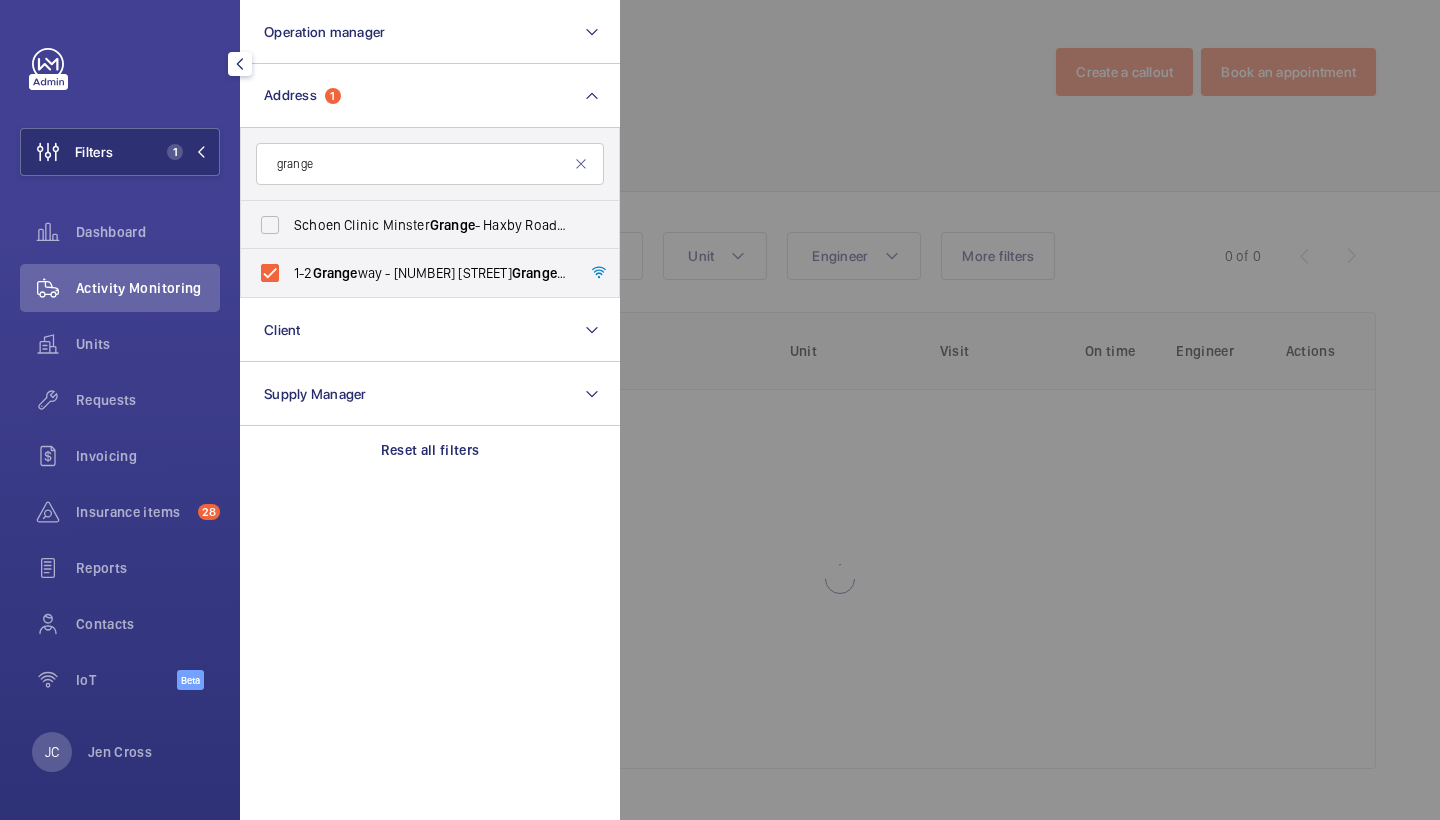 click 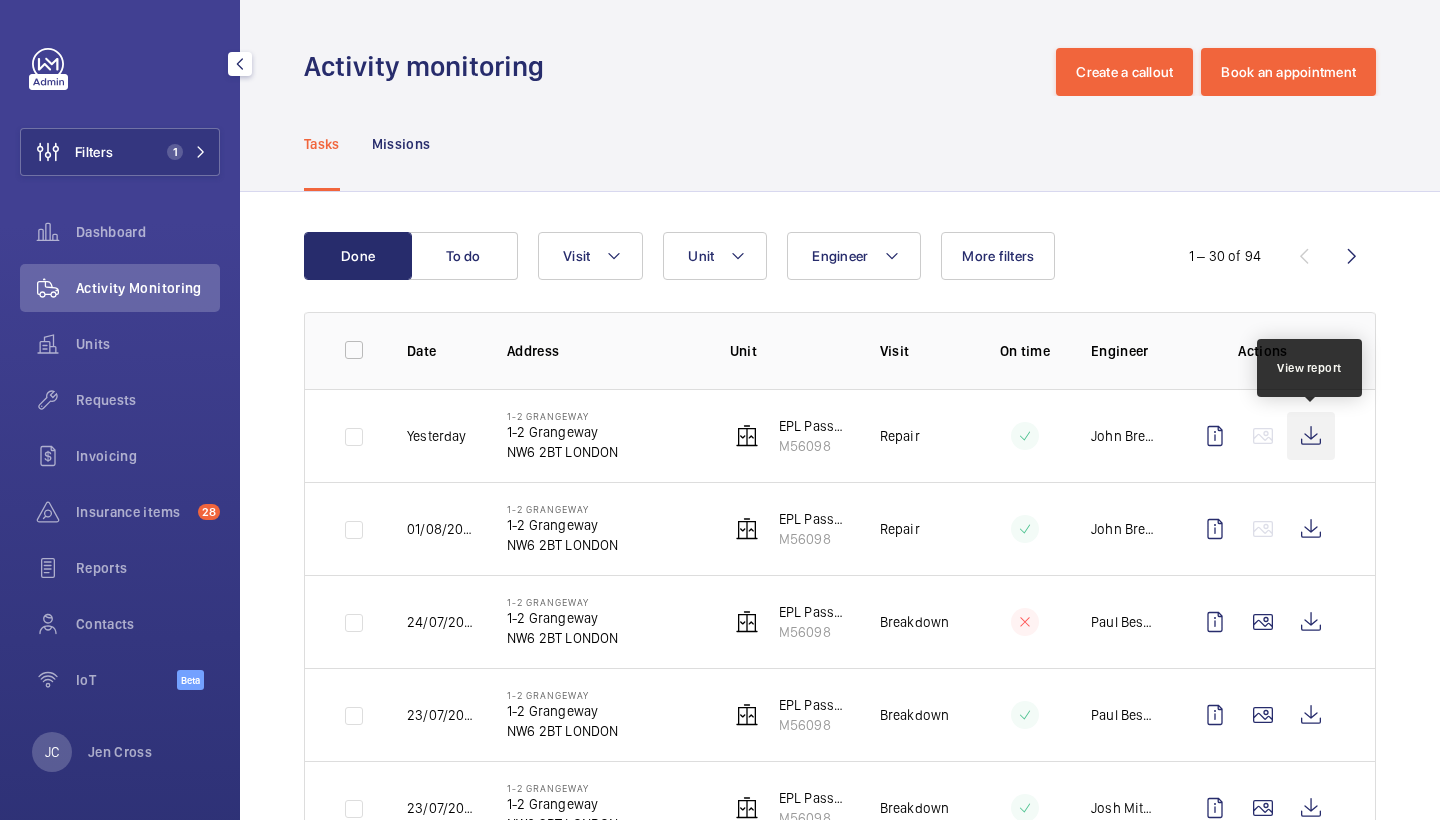click 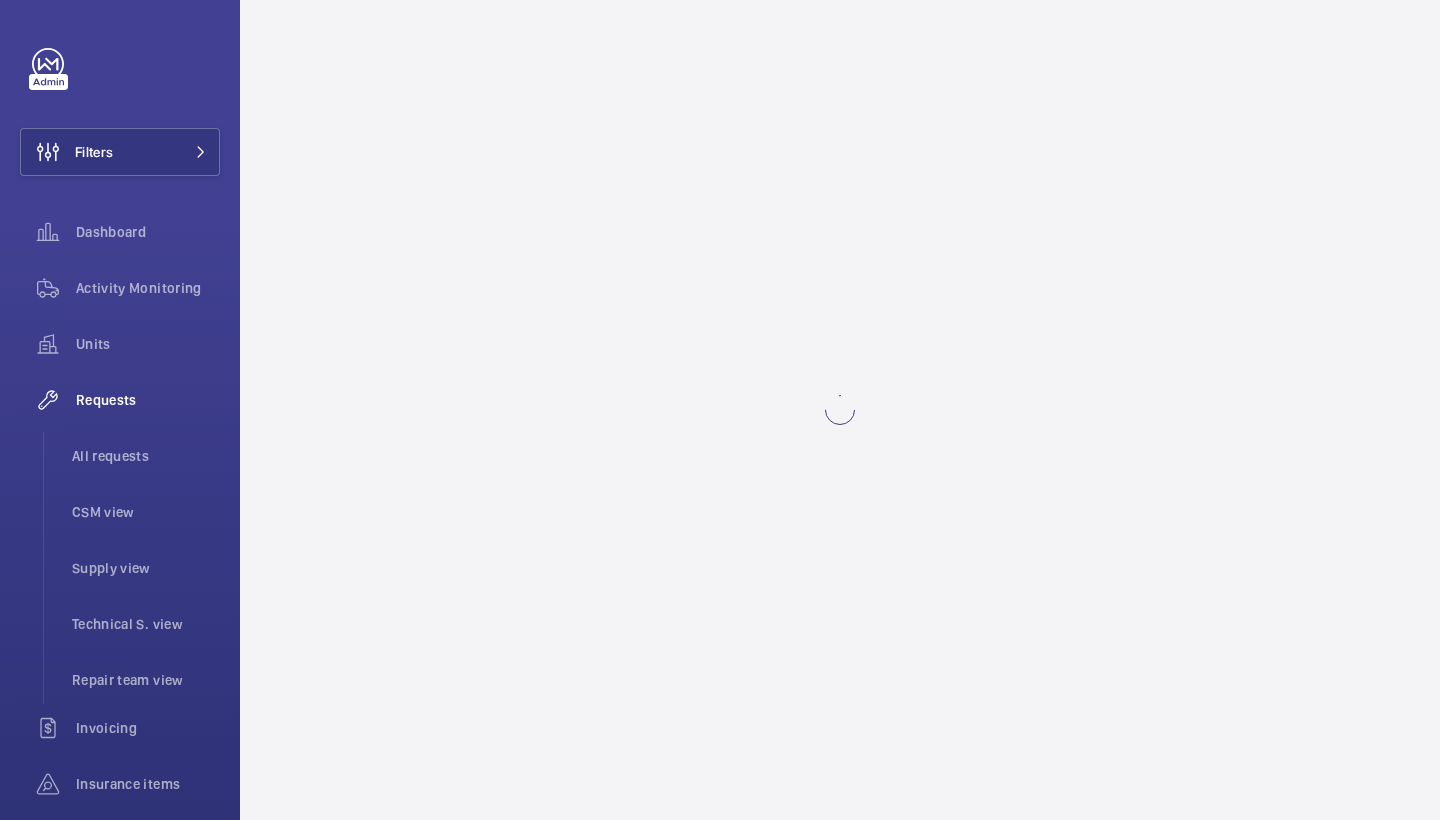 scroll, scrollTop: 0, scrollLeft: 0, axis: both 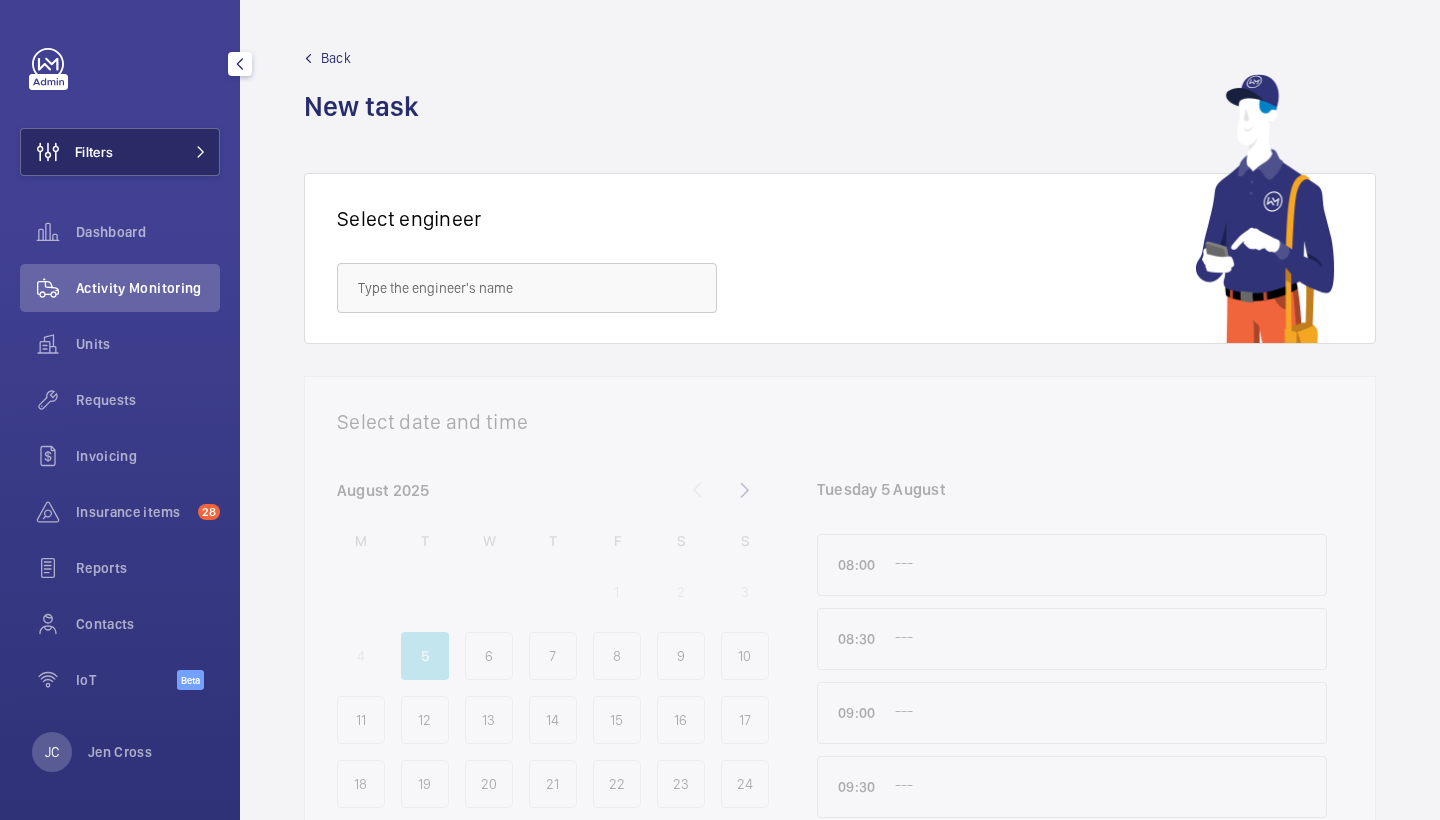 click on "Filters" 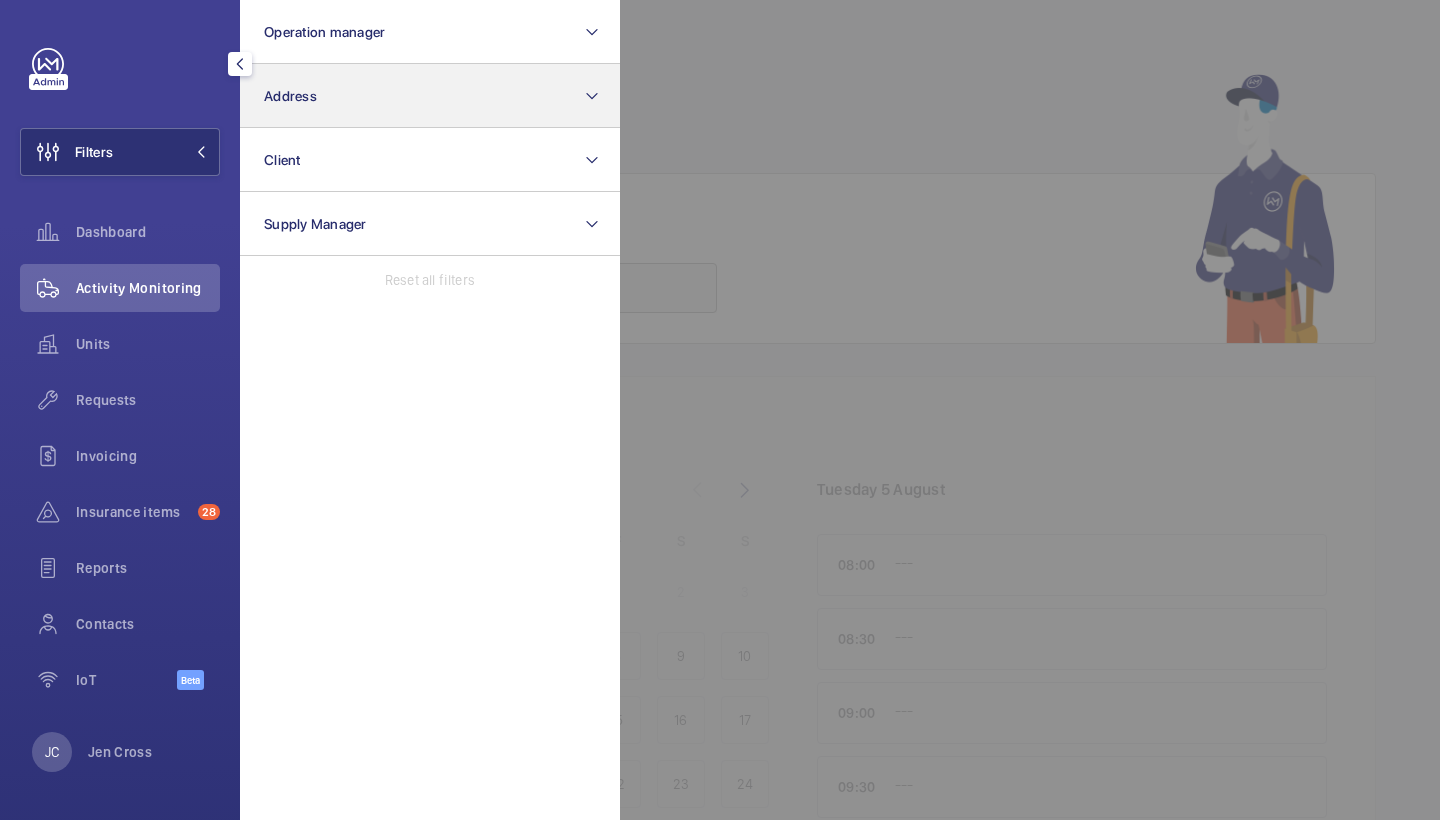 click on "Address" 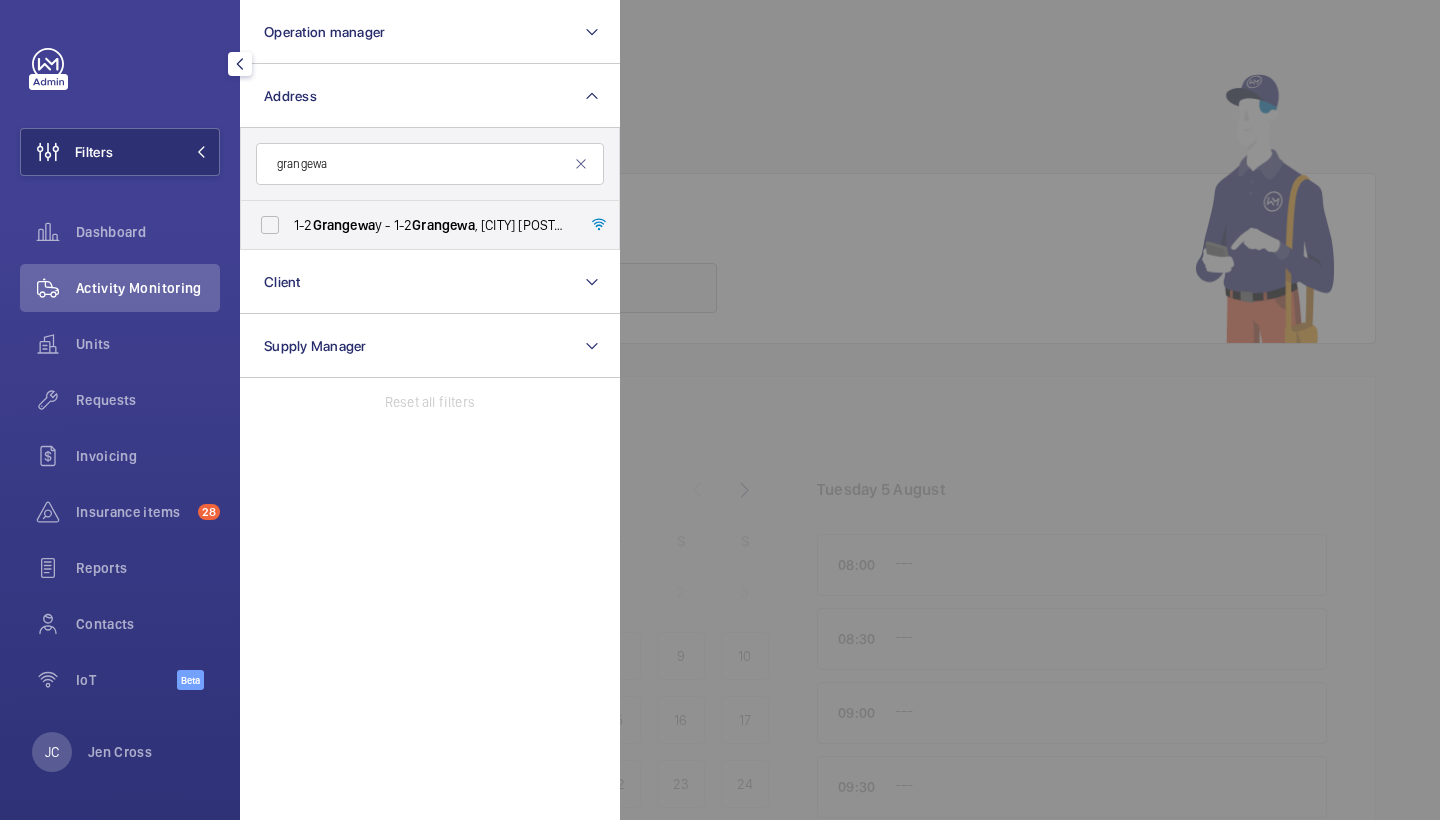 type on "grange" 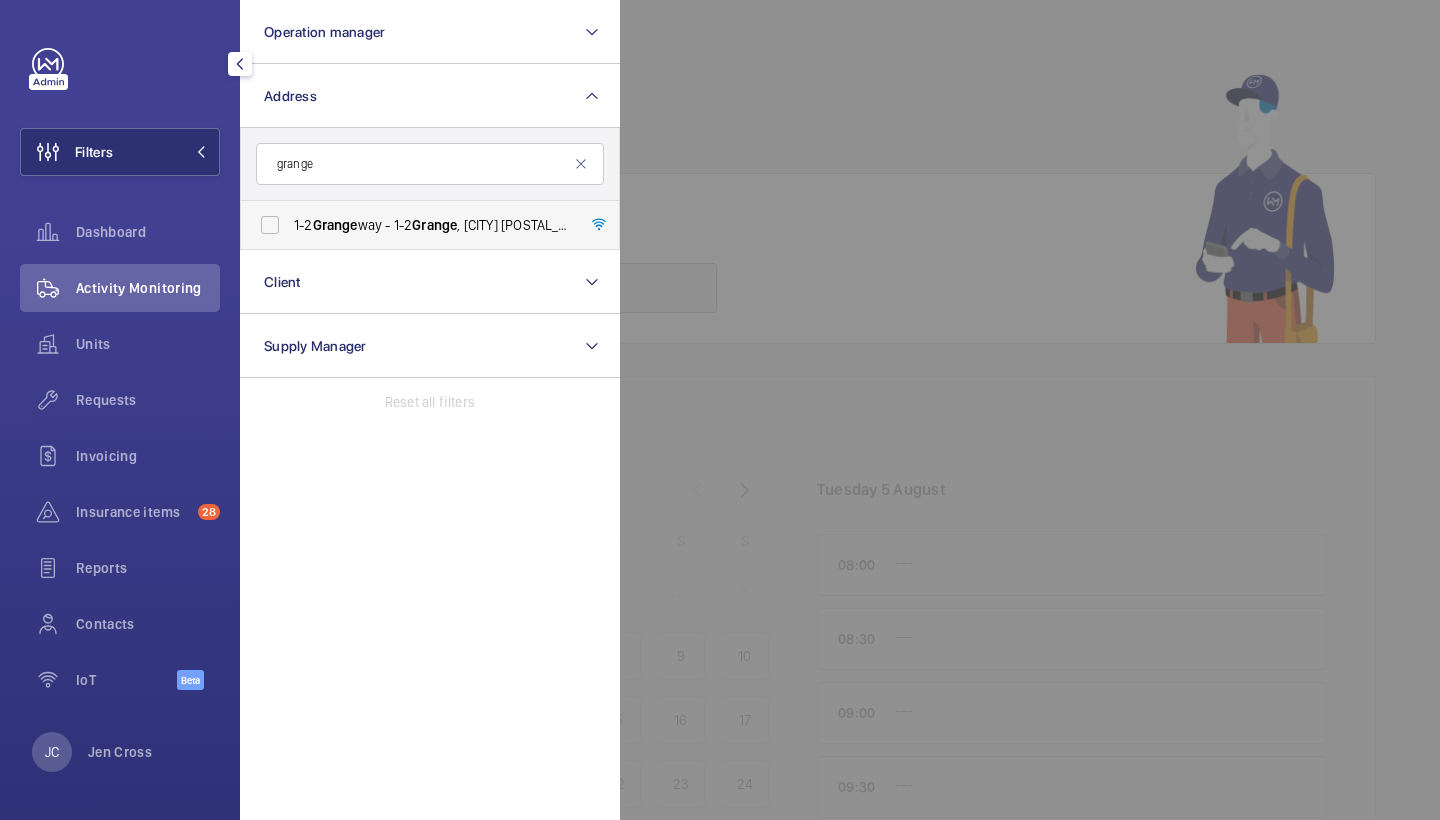drag, startPoint x: 355, startPoint y: 195, endPoint x: 375, endPoint y: 217, distance: 29.732138 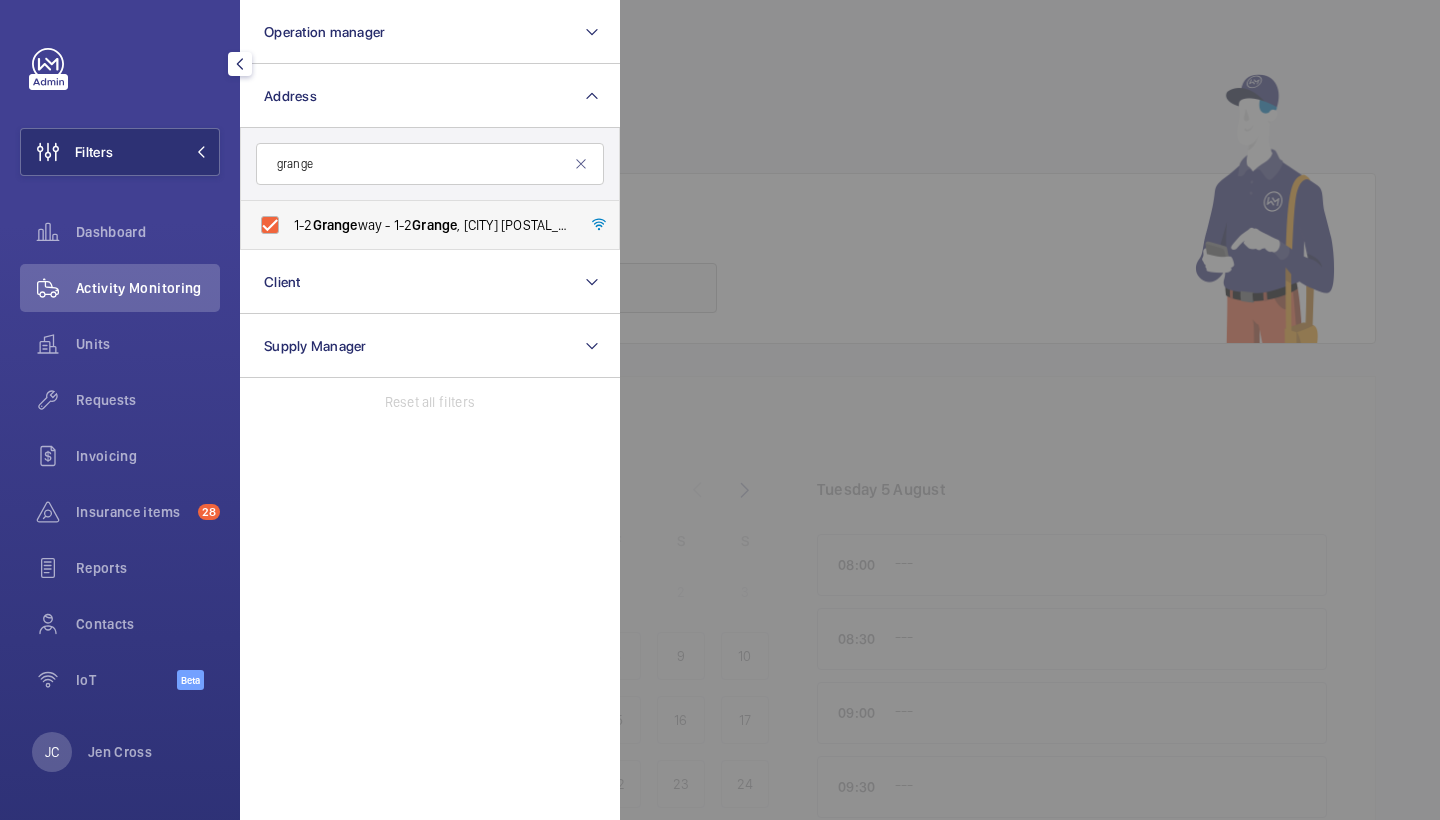 checkbox on "true" 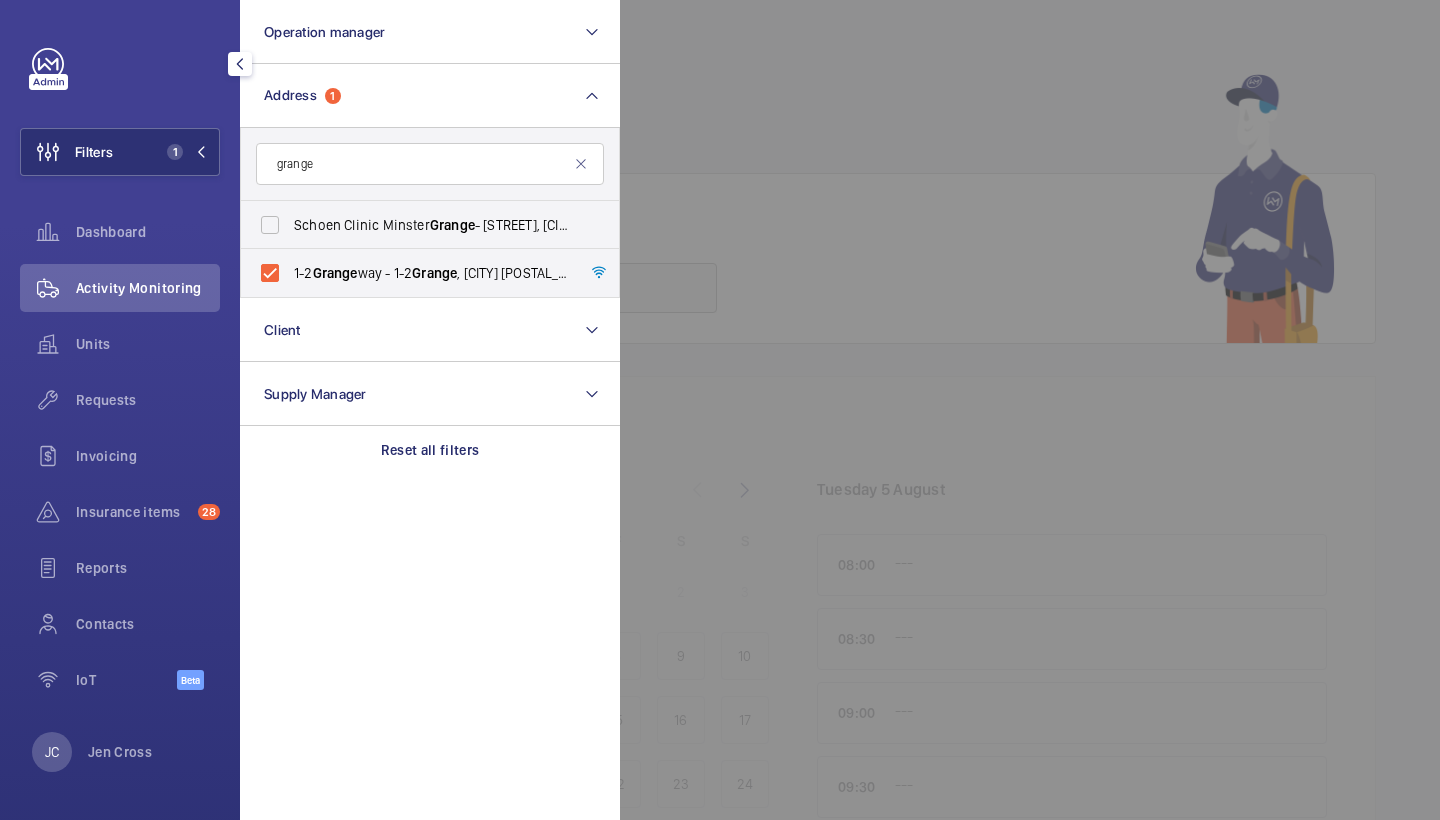 click on "Dashboard" 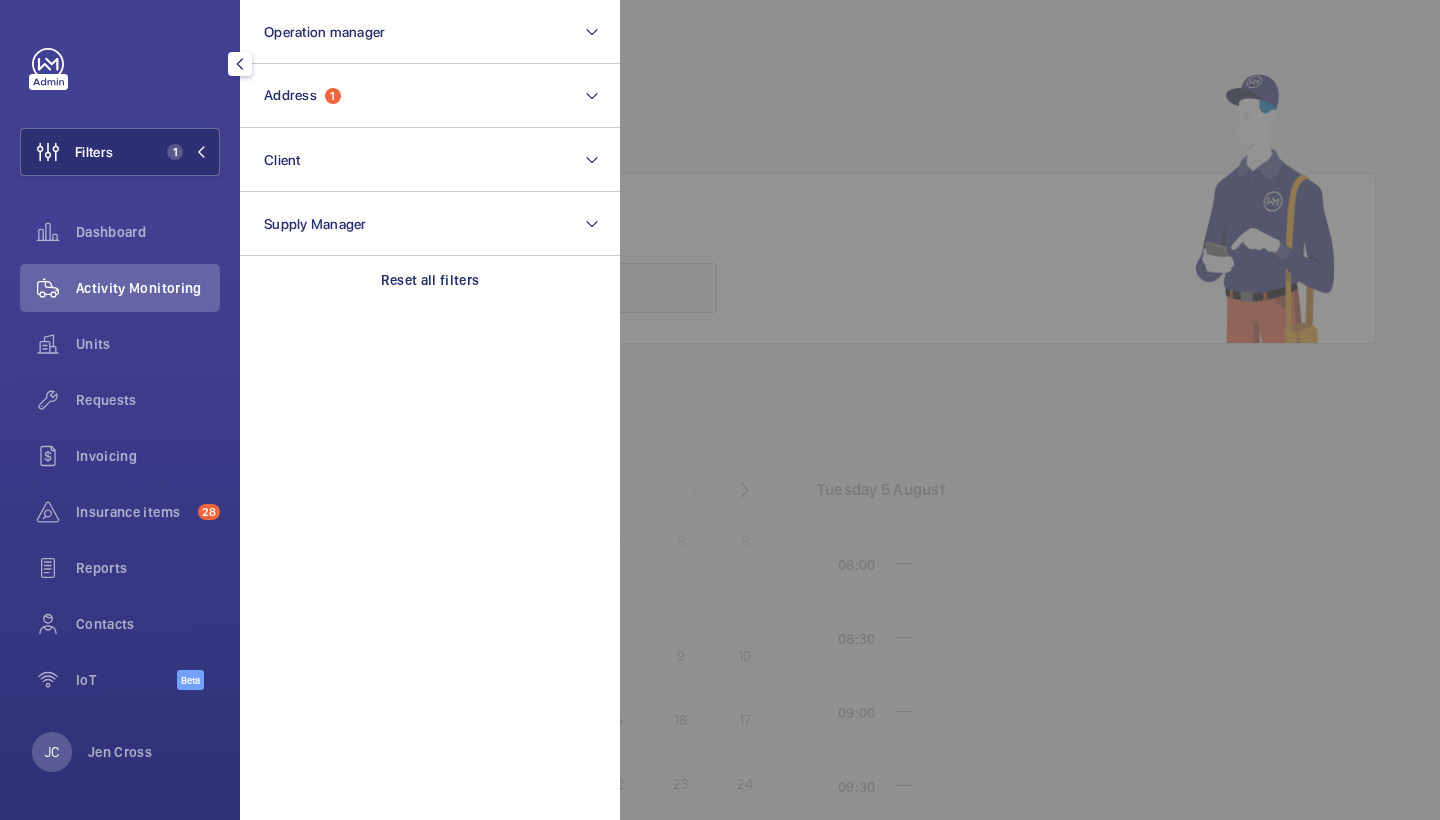 click on "Activity Monitoring" 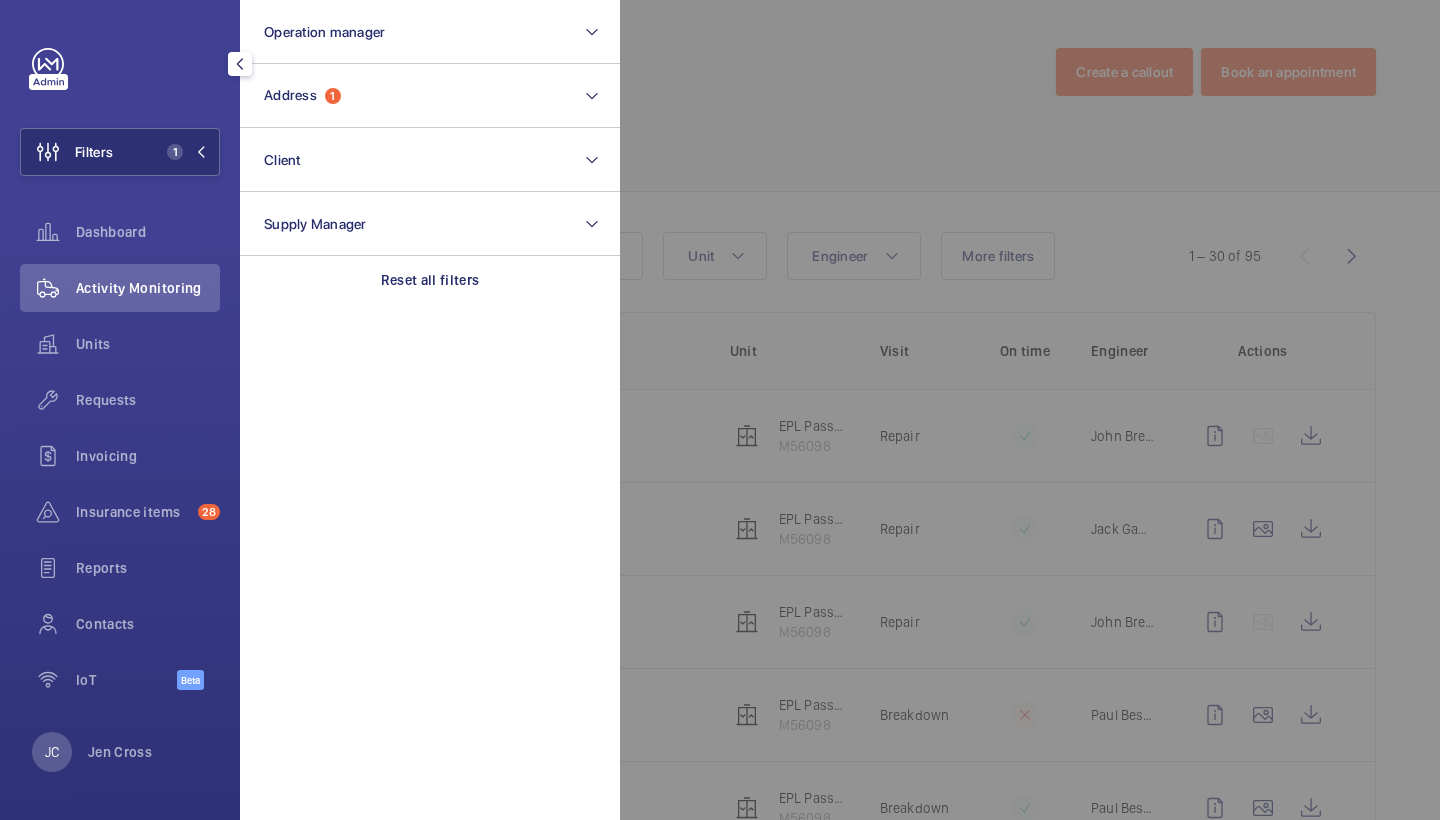 click 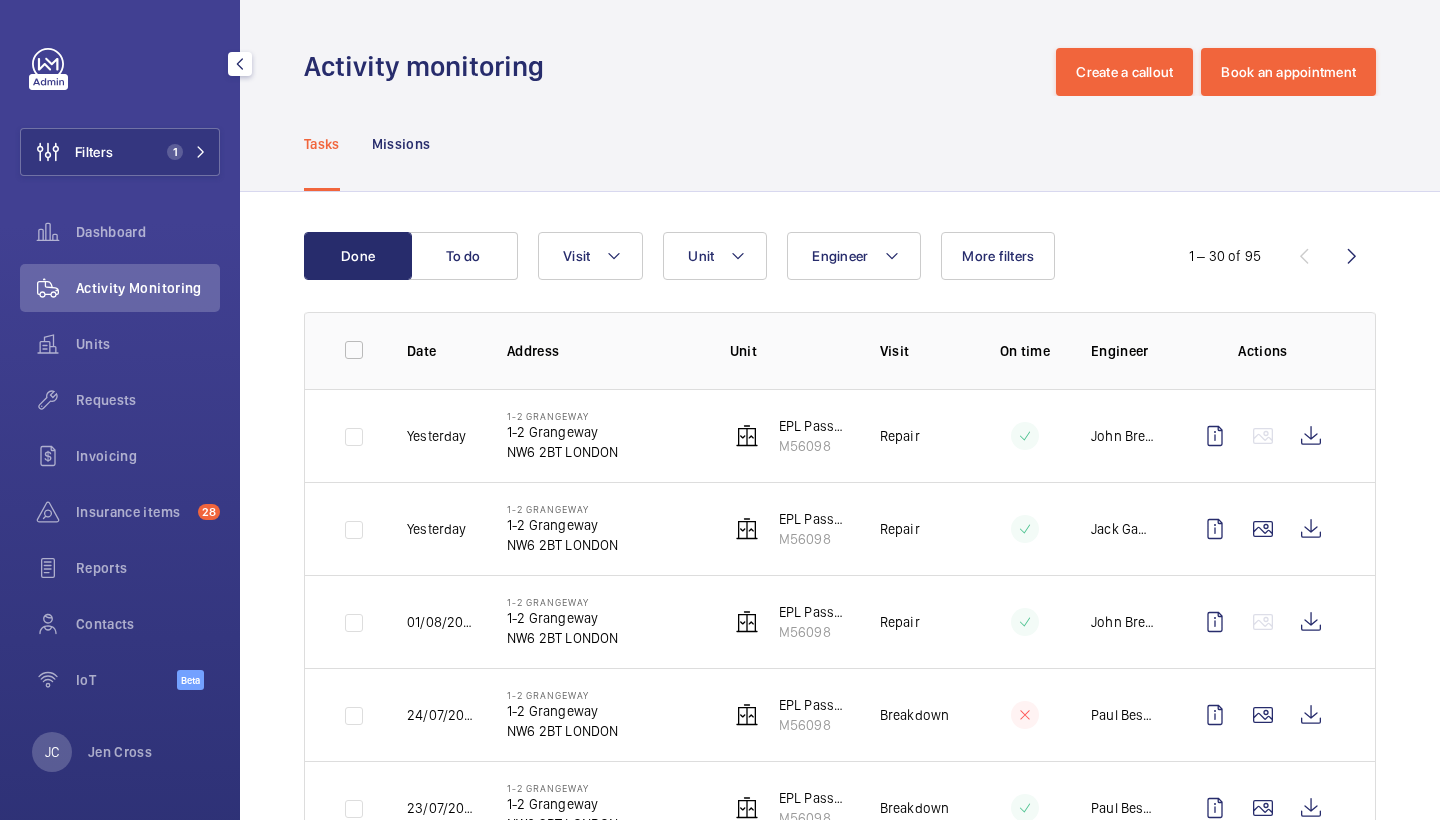 scroll, scrollTop: 26, scrollLeft: 0, axis: vertical 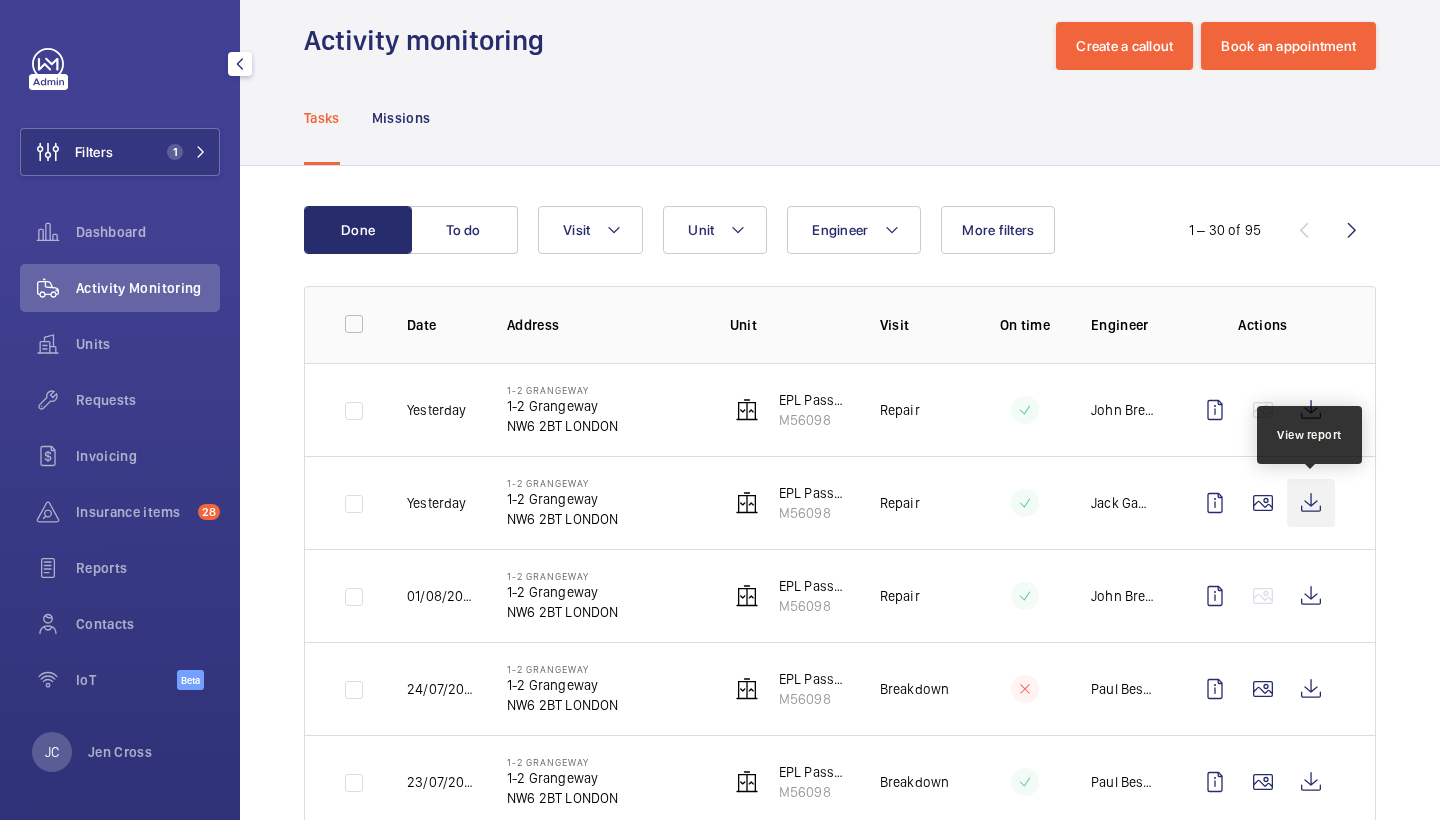 click 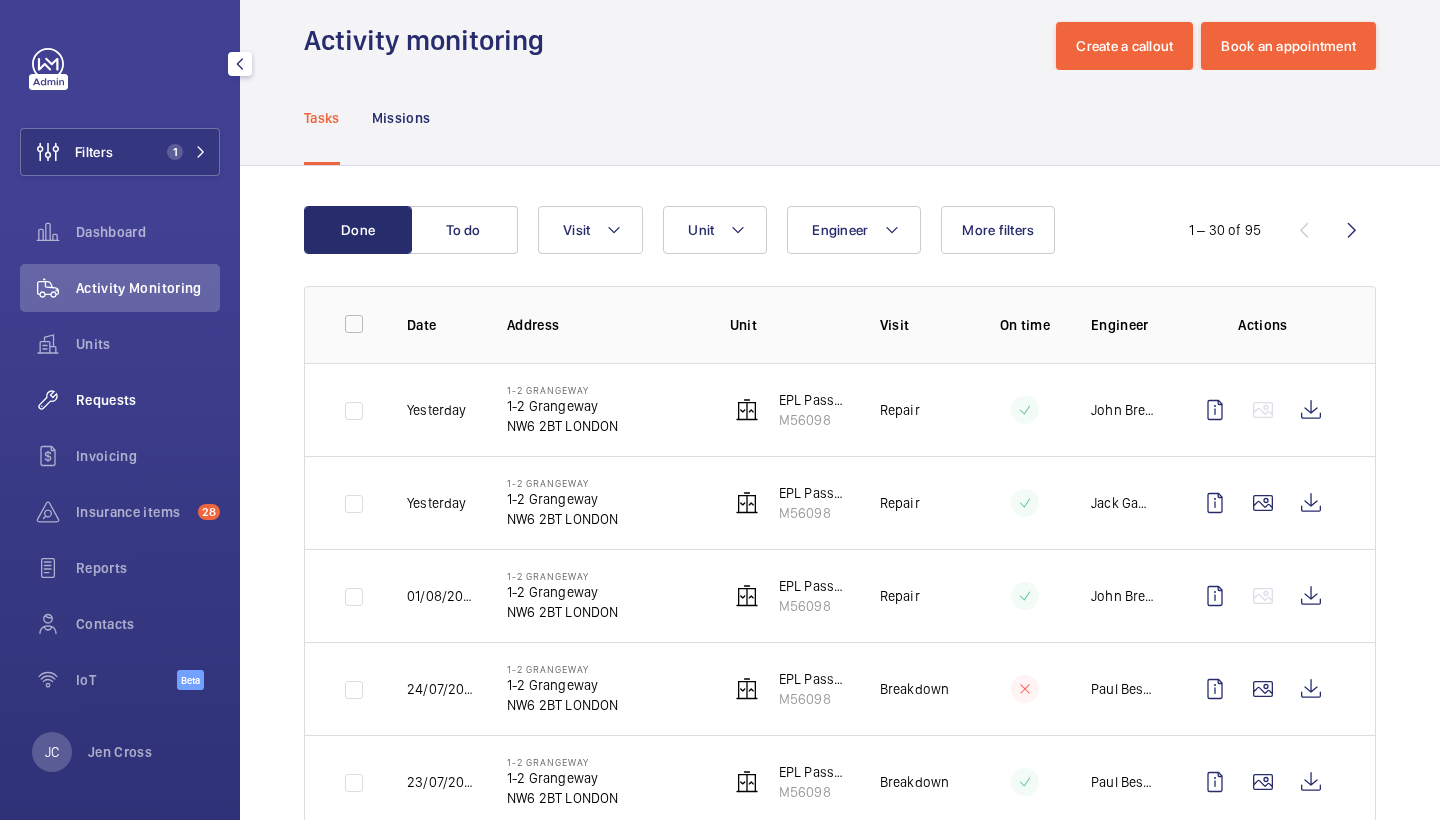 click on "Requests" 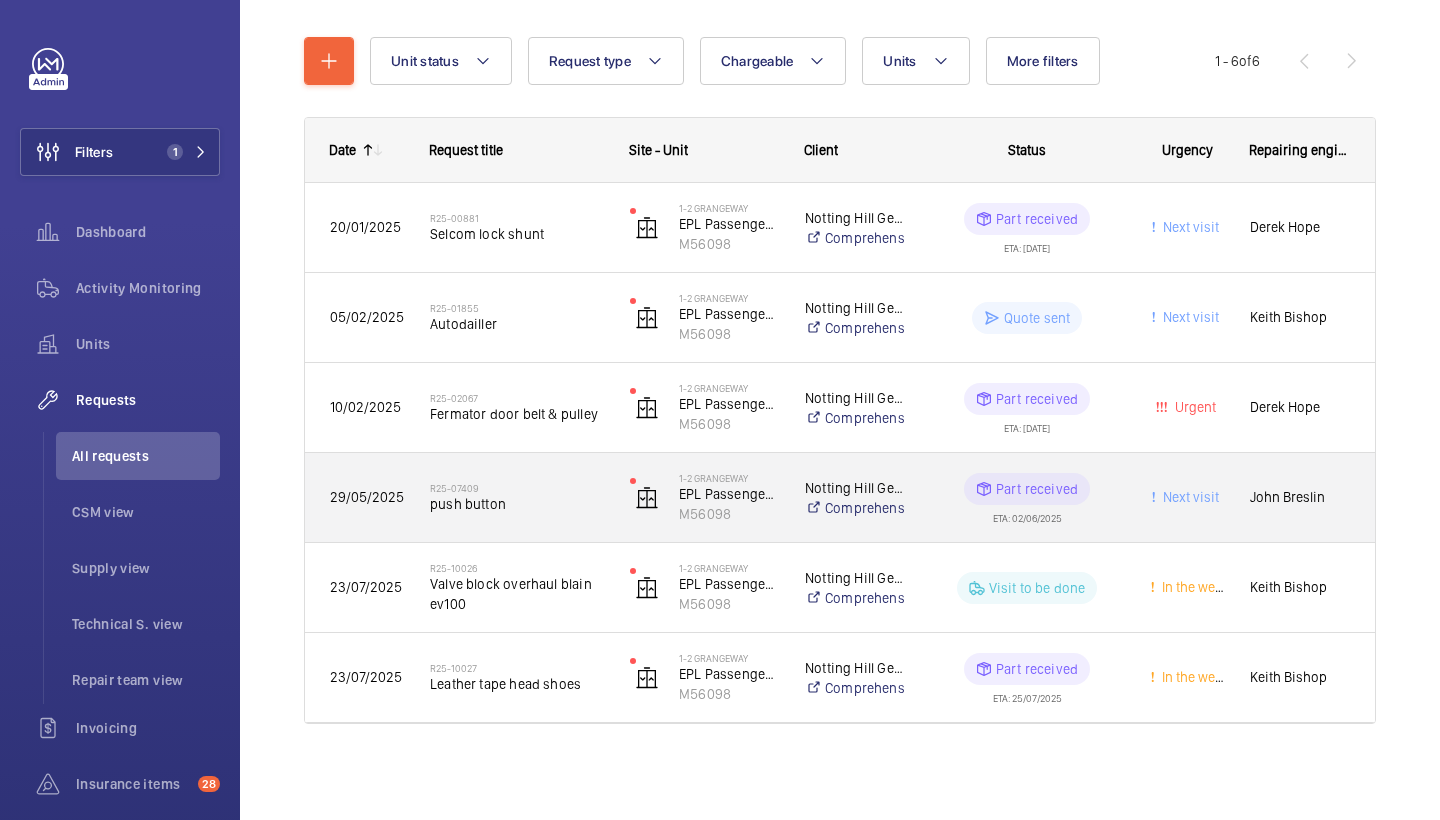 scroll, scrollTop: 210, scrollLeft: 0, axis: vertical 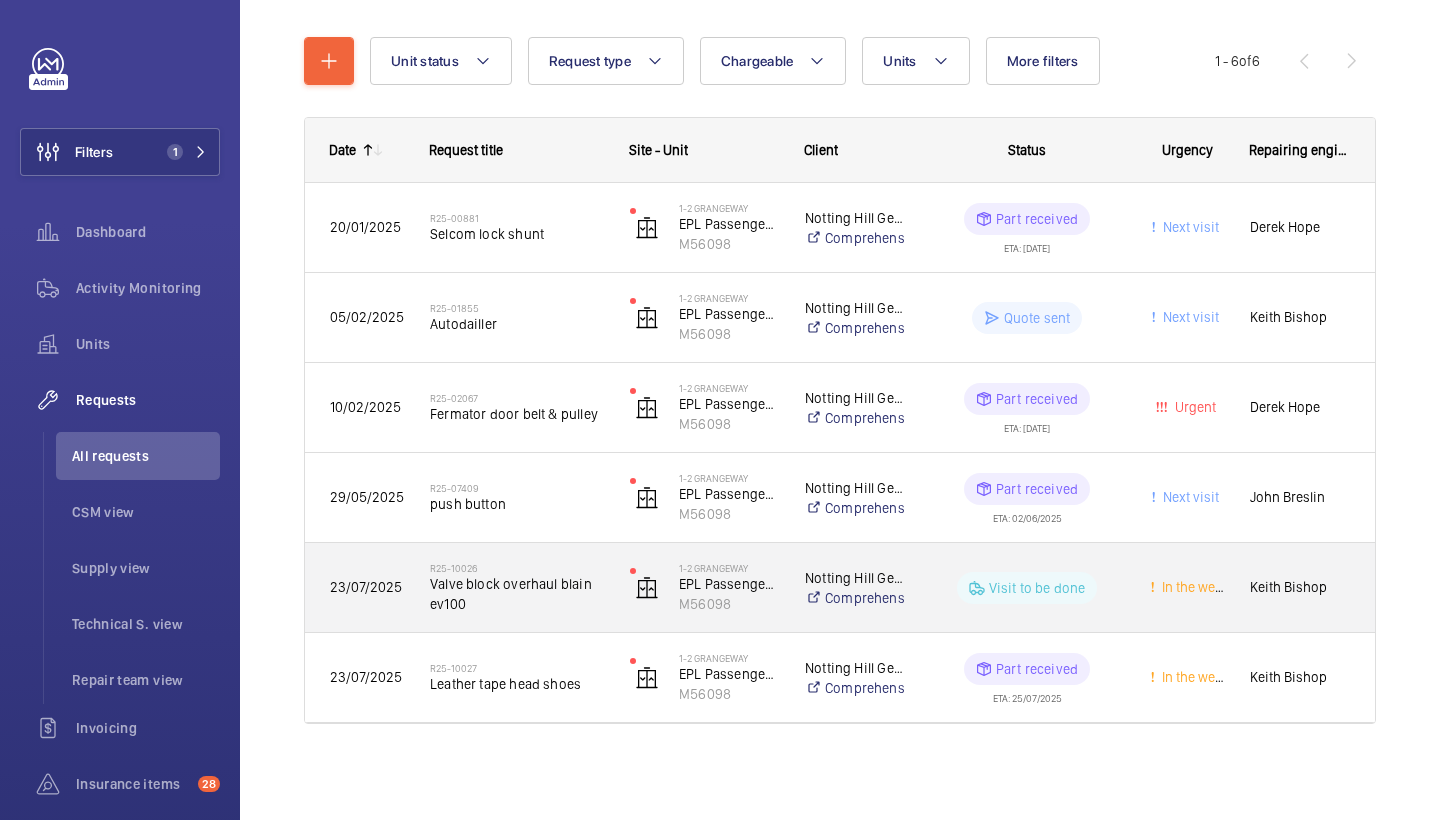 click on "R25-10026   Valve block overhaul blain ev100" 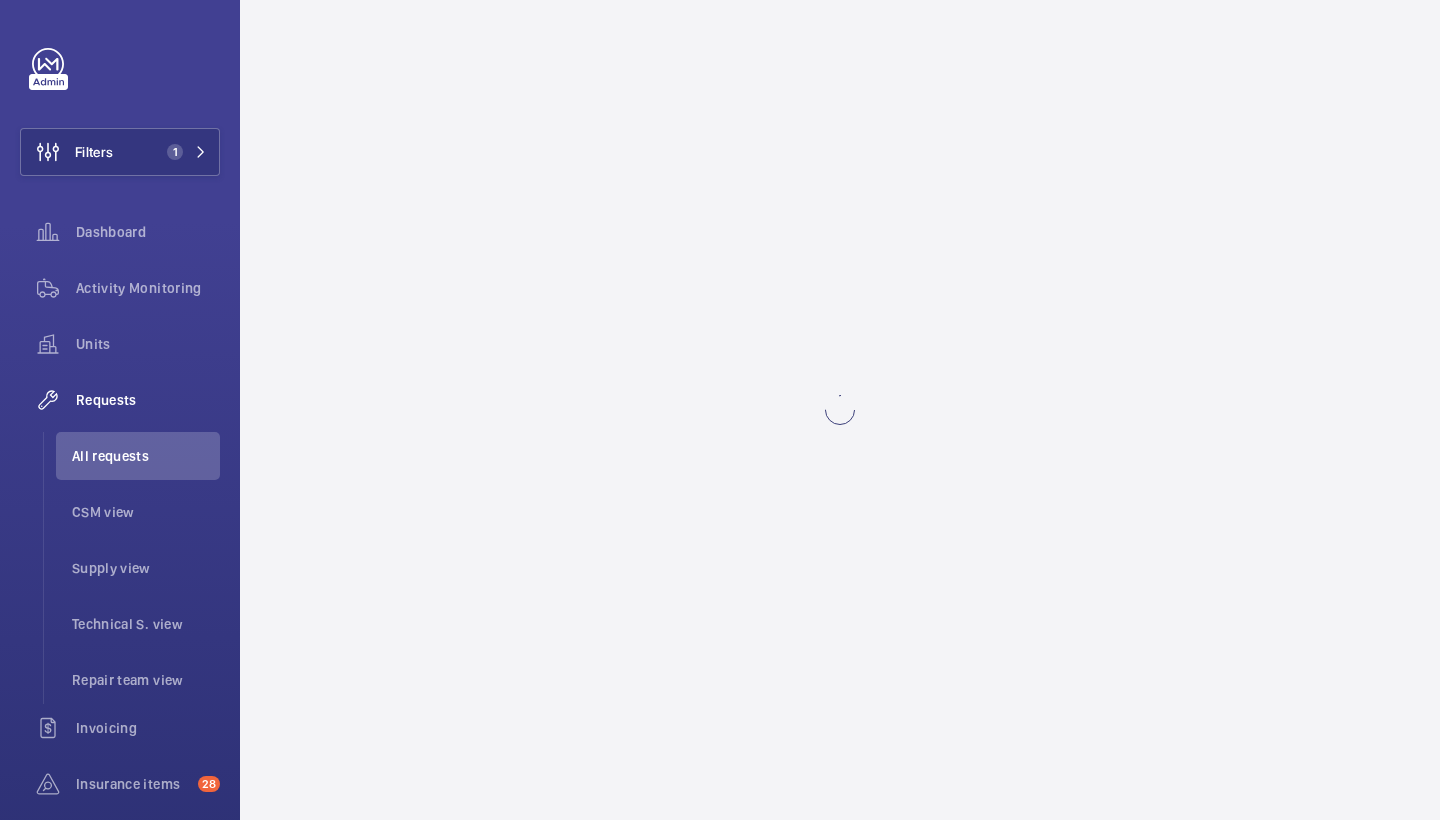 scroll, scrollTop: 0, scrollLeft: 0, axis: both 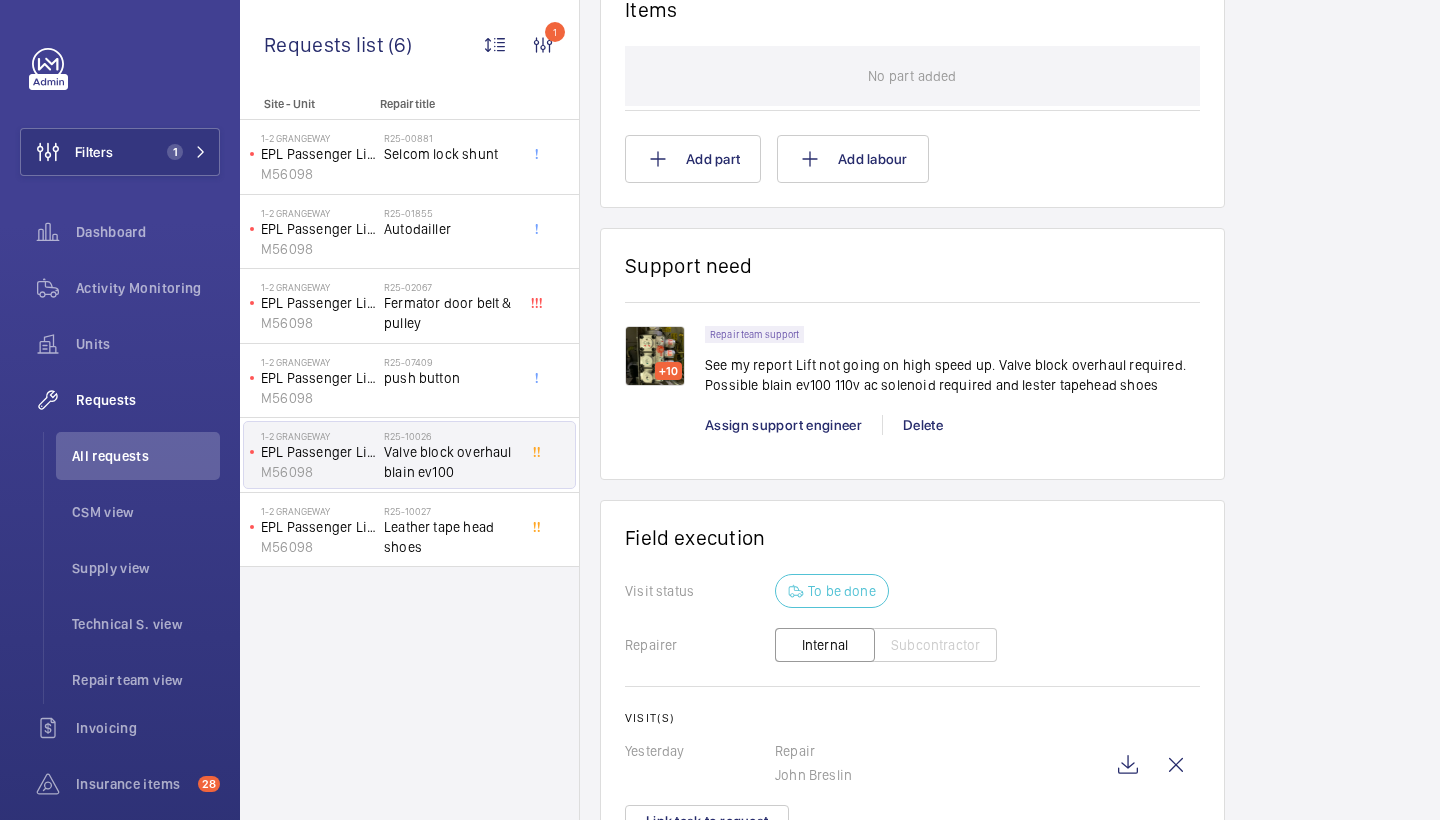 click 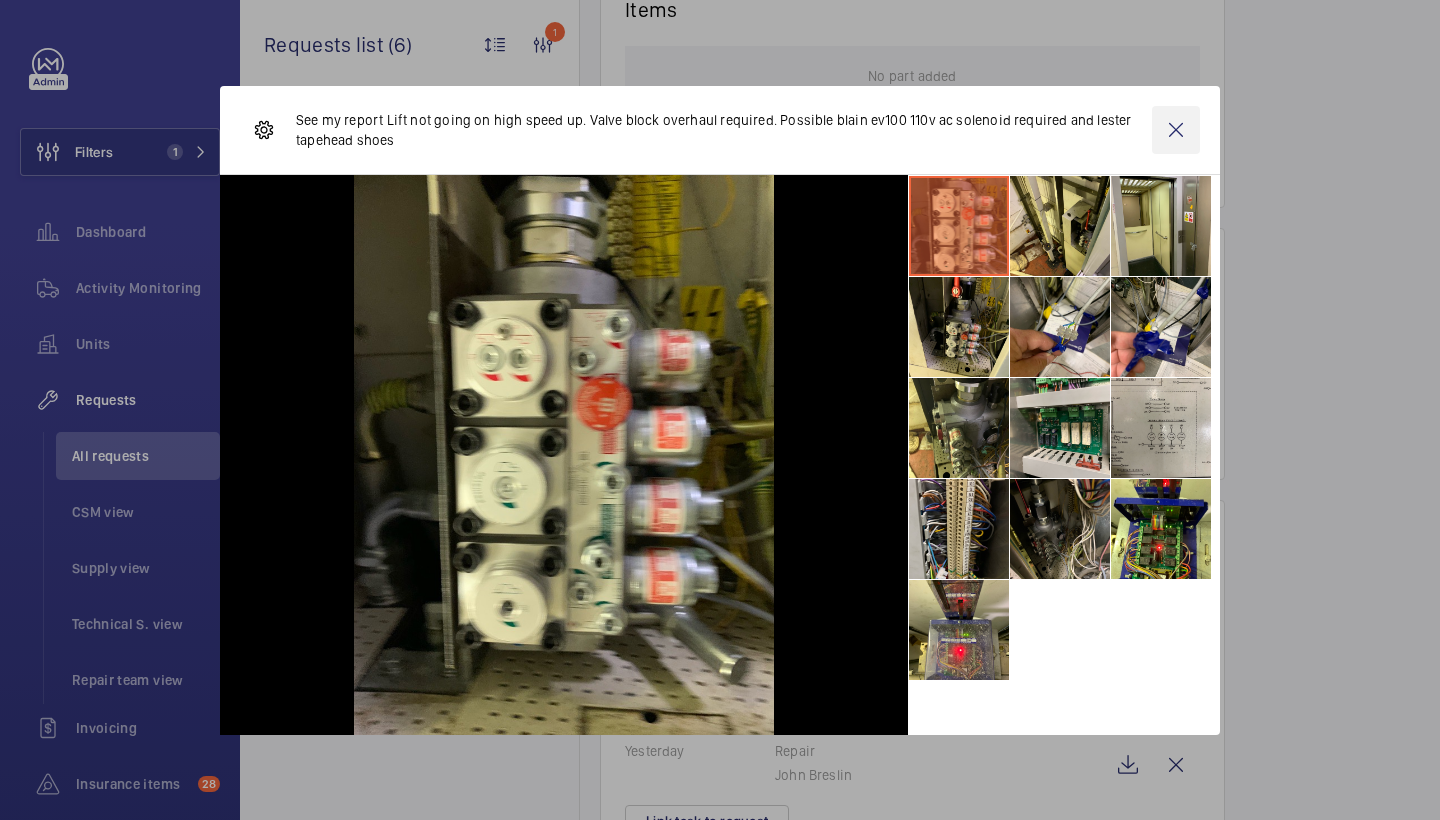 click at bounding box center [1176, 130] 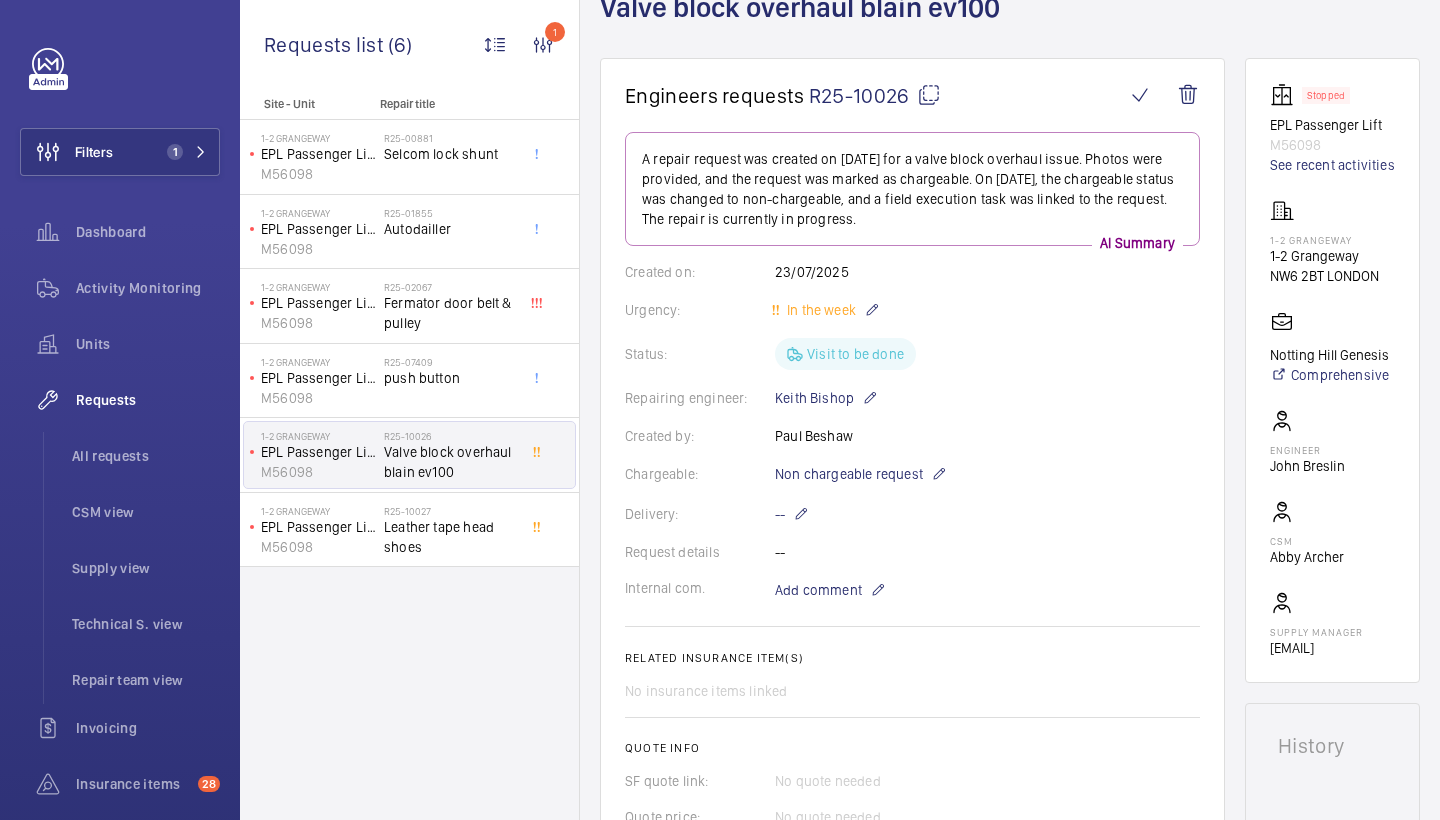 scroll, scrollTop: 132, scrollLeft: 0, axis: vertical 